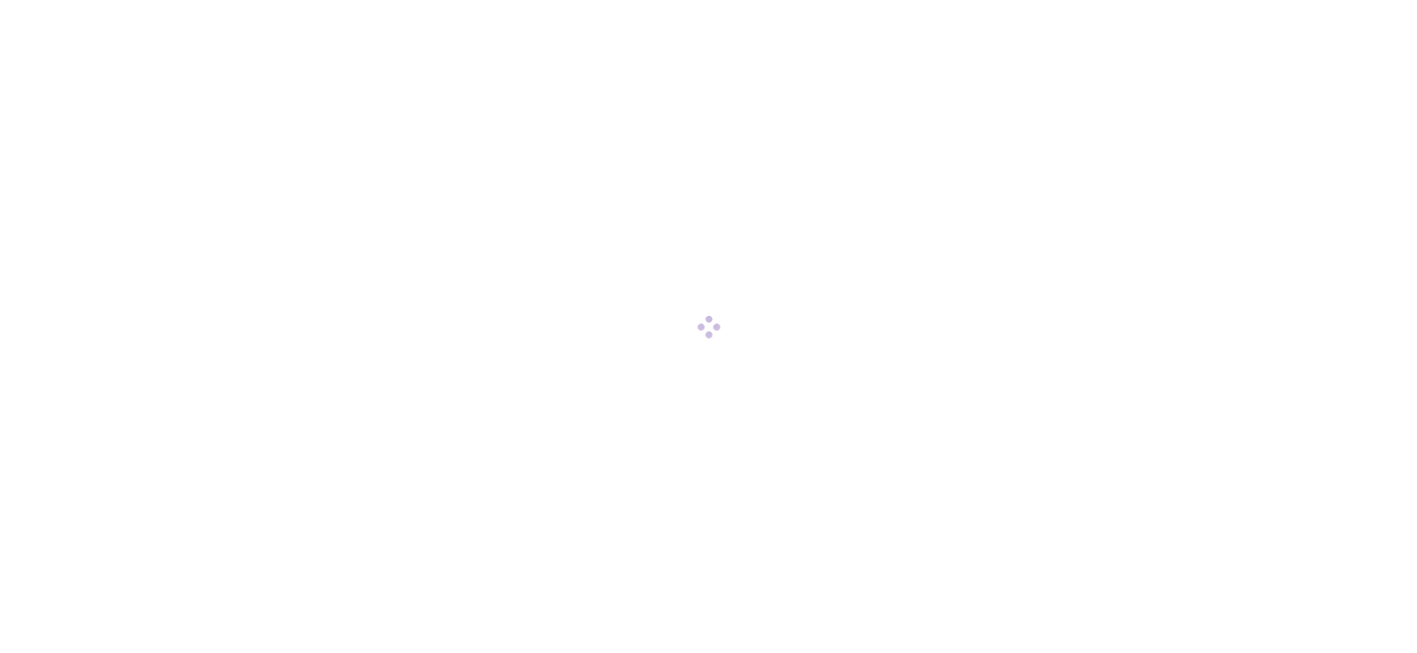scroll, scrollTop: 0, scrollLeft: 0, axis: both 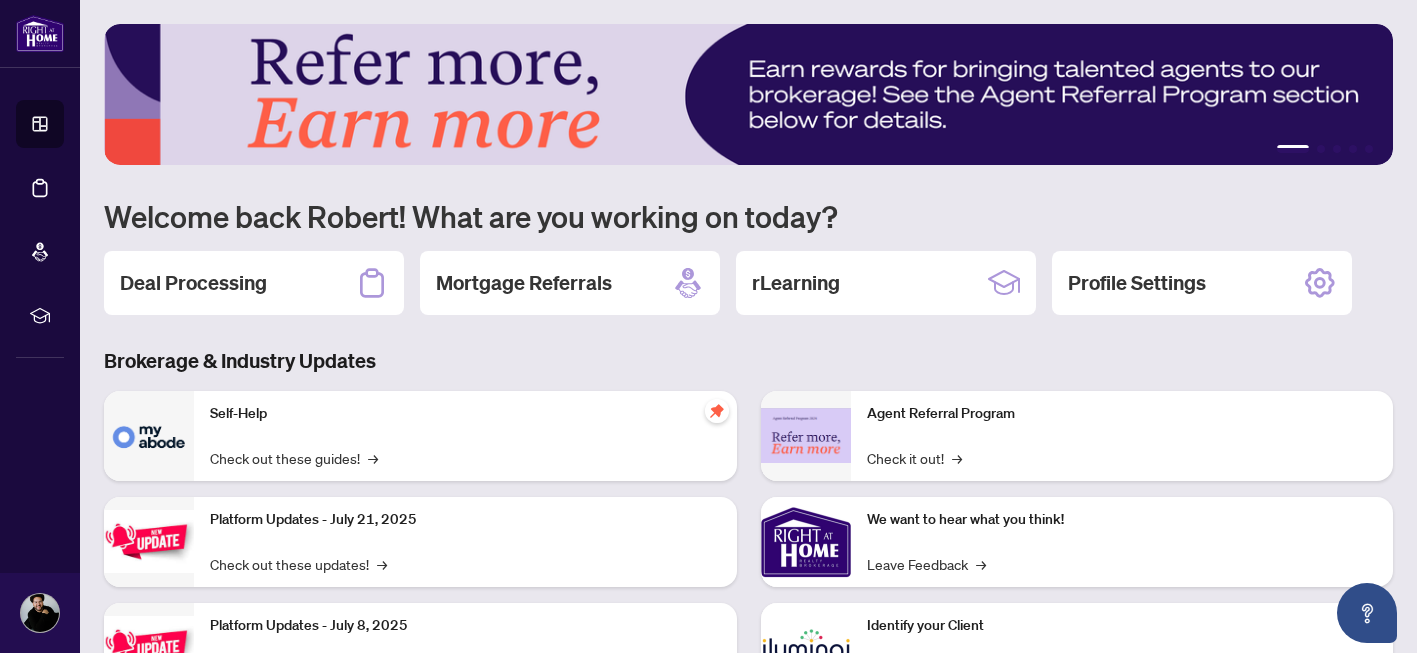 click on "Welcome back Robert! What are you working on today?" at bounding box center (748, 216) 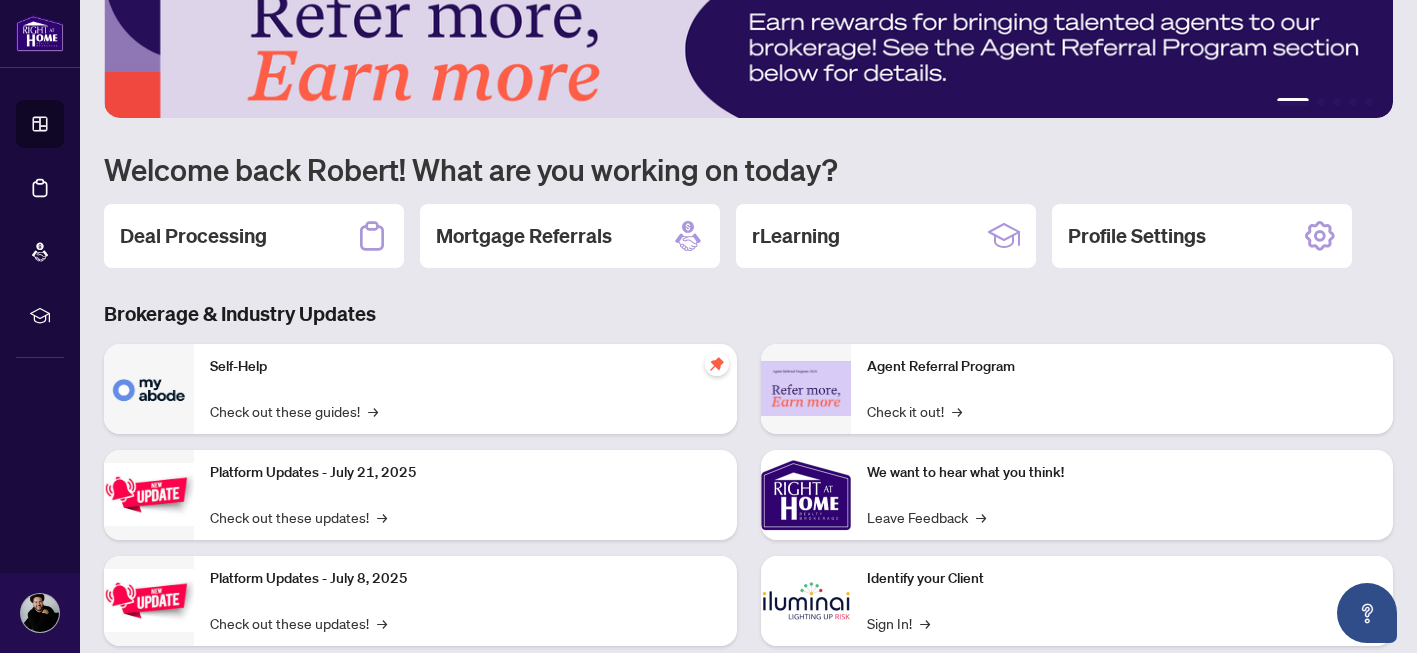 scroll, scrollTop: 0, scrollLeft: 0, axis: both 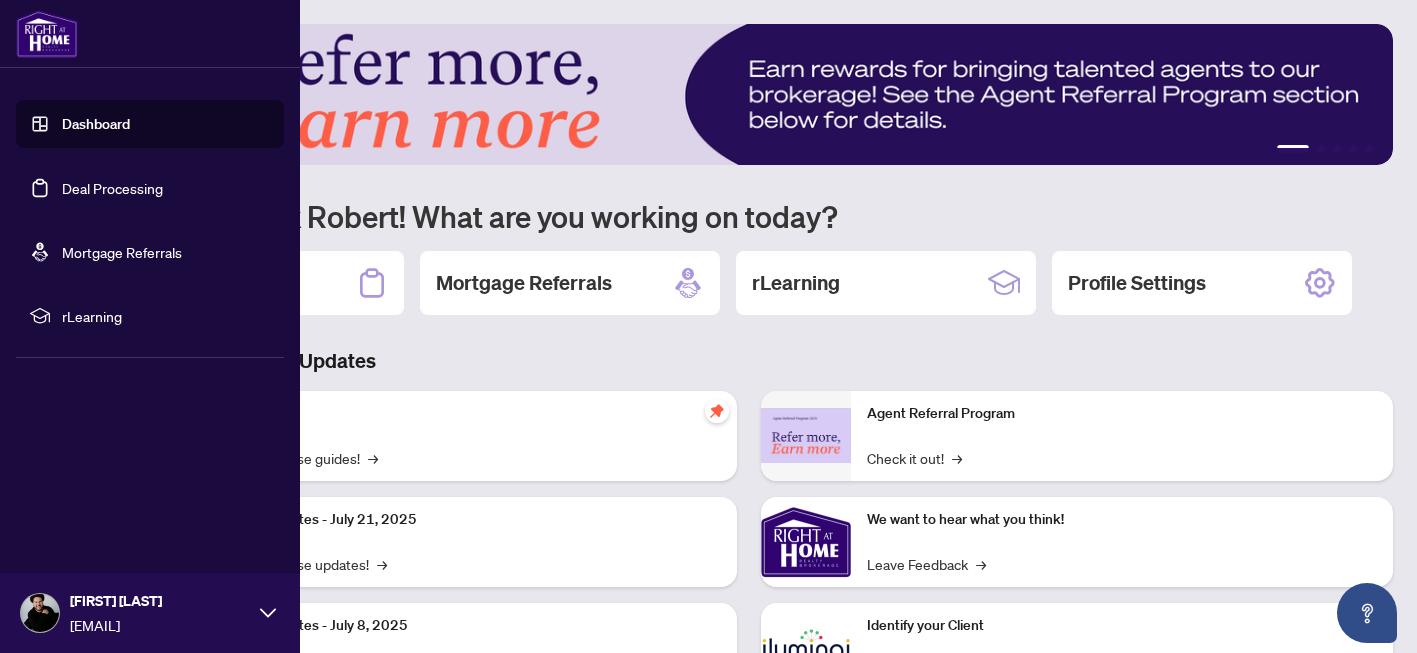 click on "Deal Processing" at bounding box center (112, 188) 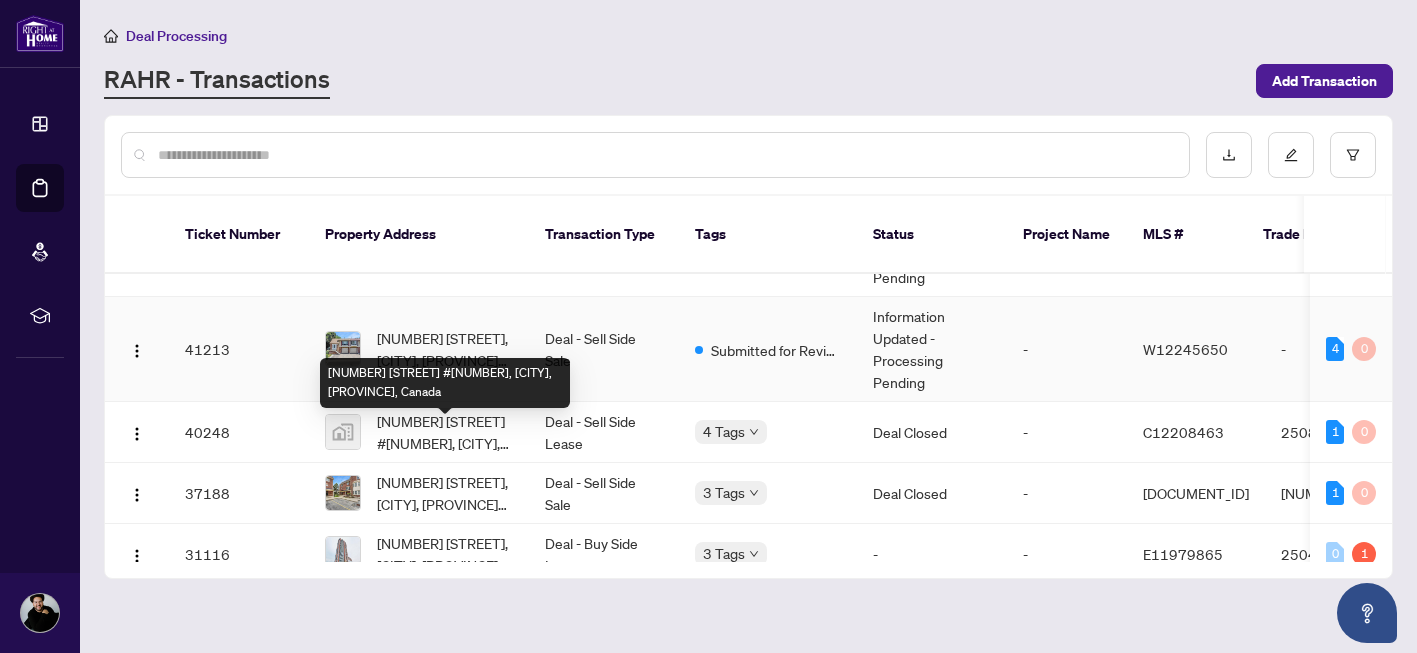 scroll, scrollTop: 0, scrollLeft: 0, axis: both 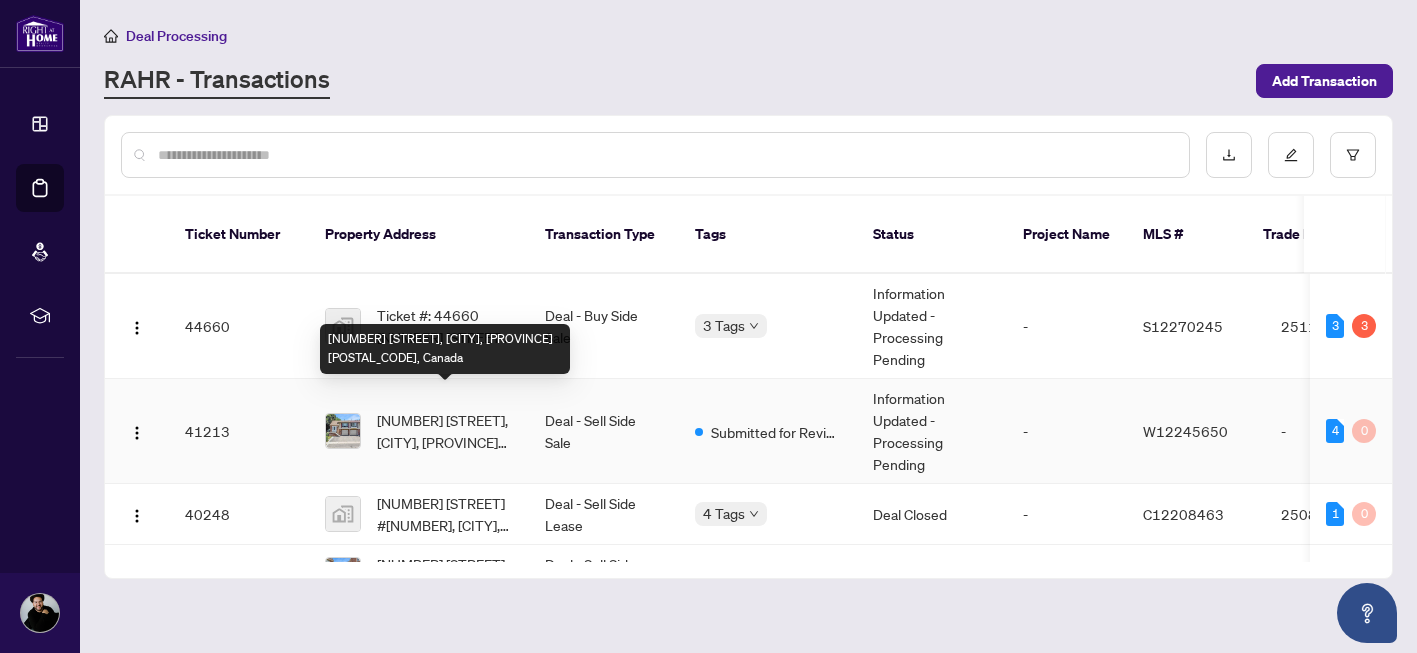 click on "[NUMBER] [STREET], [CITY], [PROVINCE] [POSTAL_CODE], Canada" at bounding box center [445, 431] 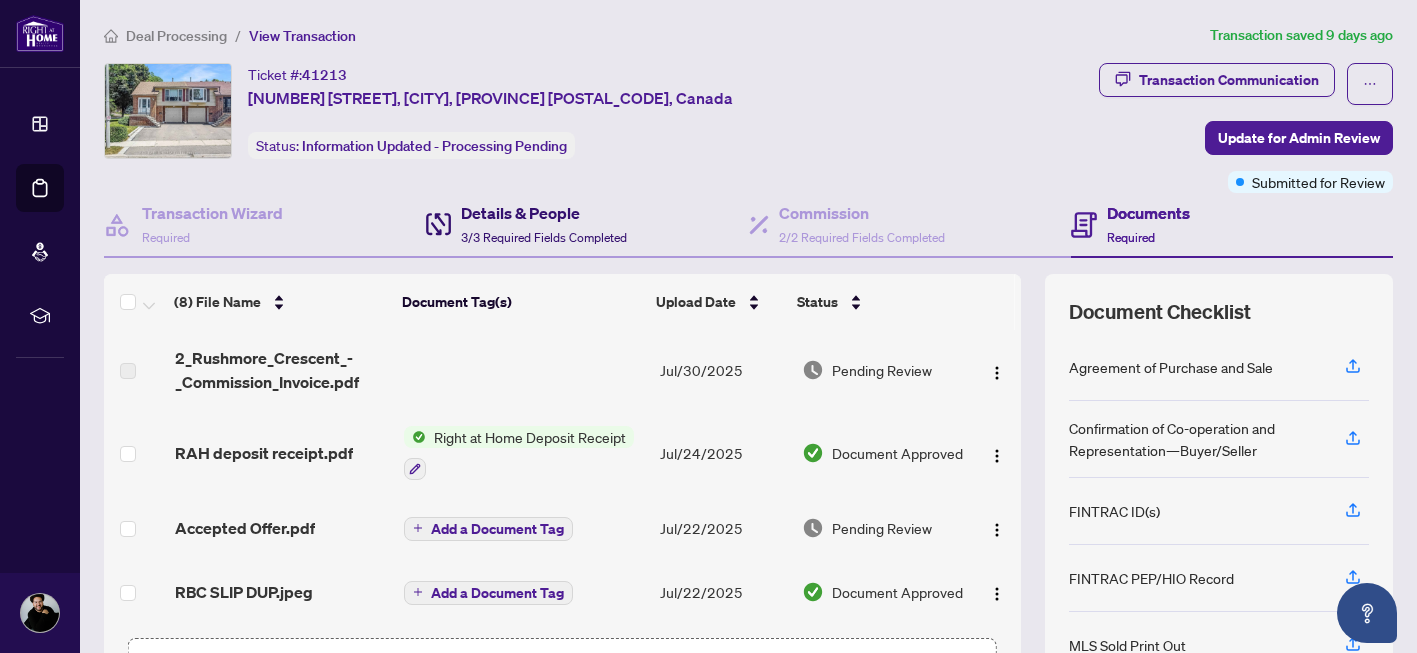 click on "Details & People" at bounding box center (544, 213) 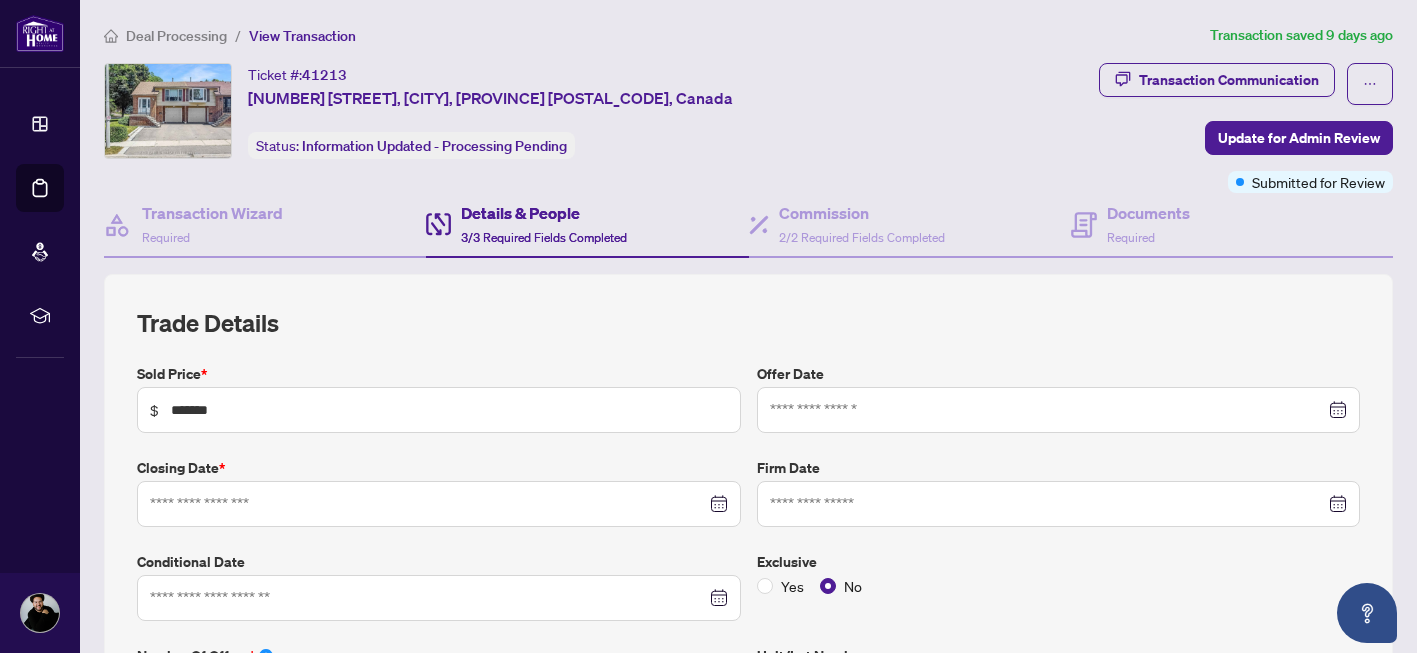 type on "**********" 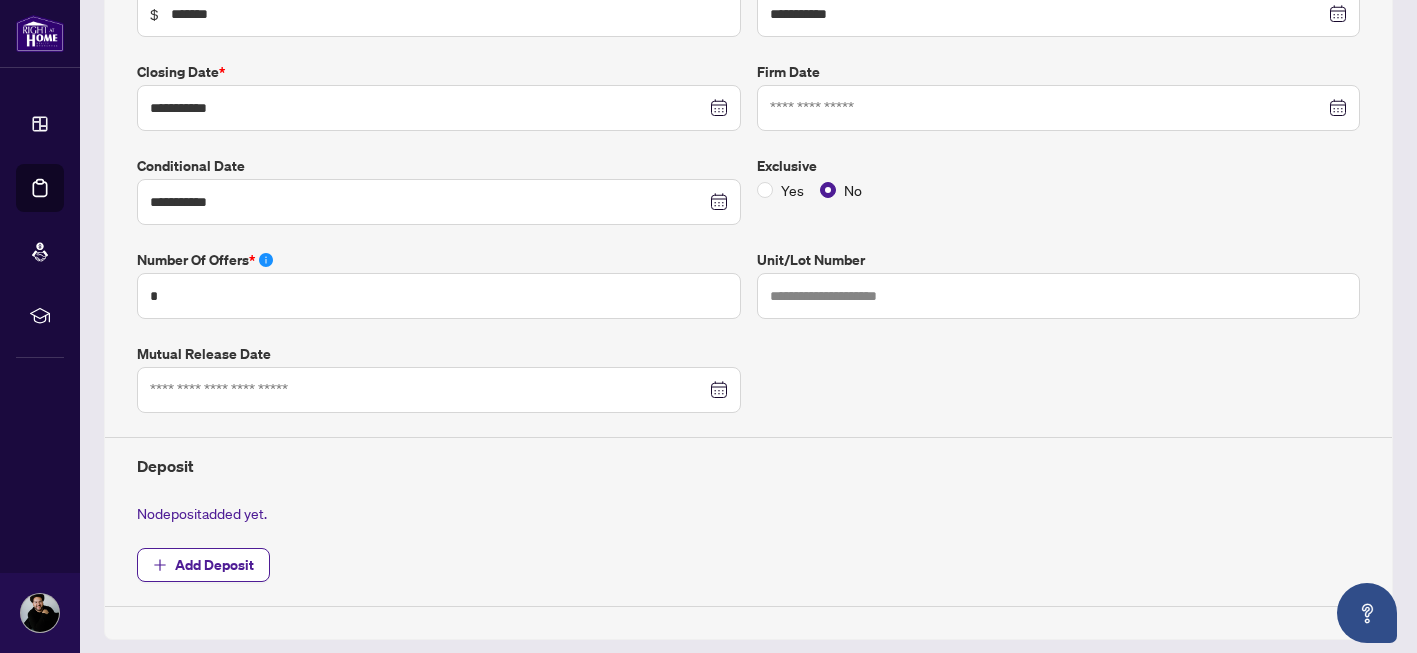 scroll, scrollTop: 0, scrollLeft: 0, axis: both 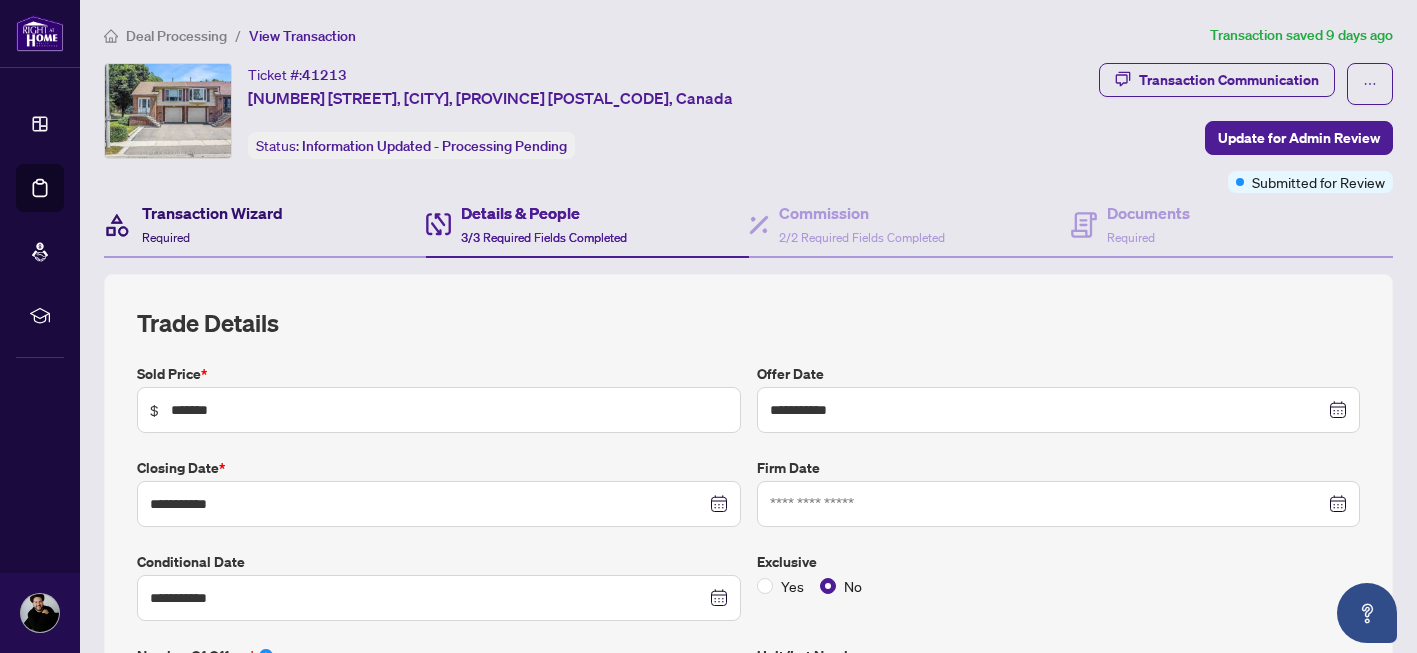 click on "Transaction Wizard" at bounding box center (212, 213) 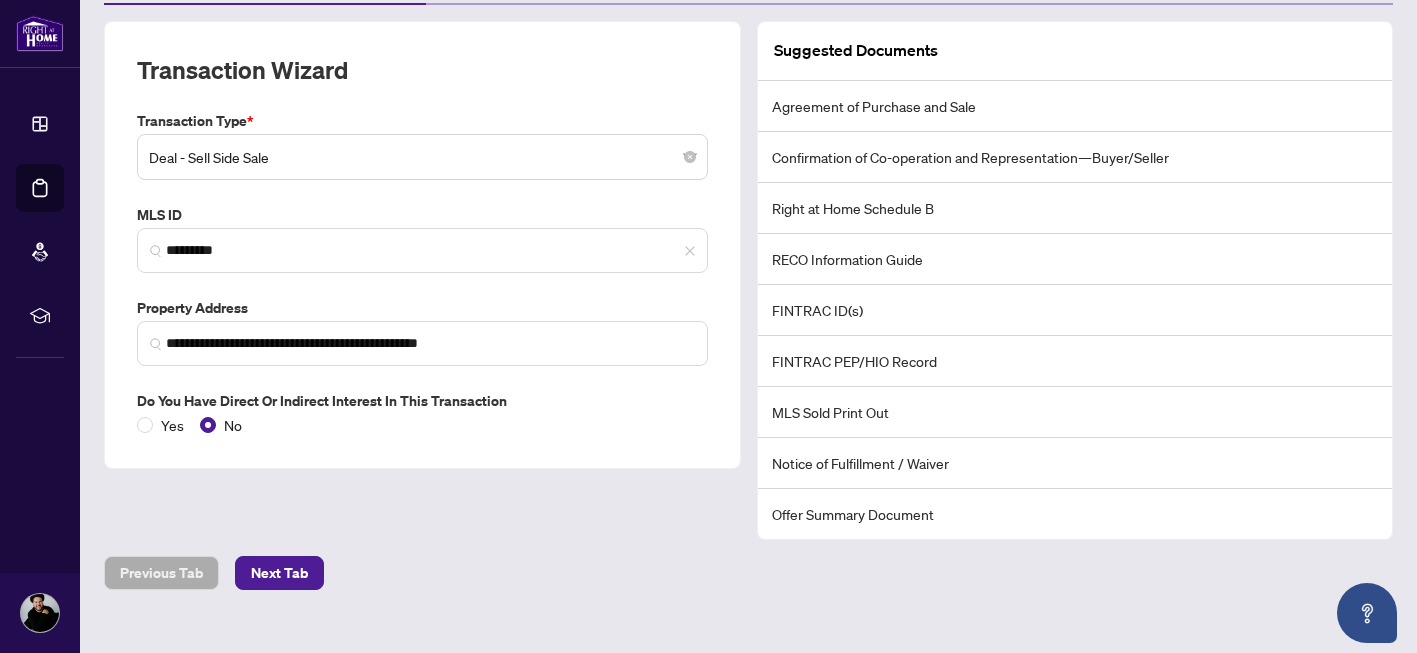 scroll, scrollTop: 0, scrollLeft: 0, axis: both 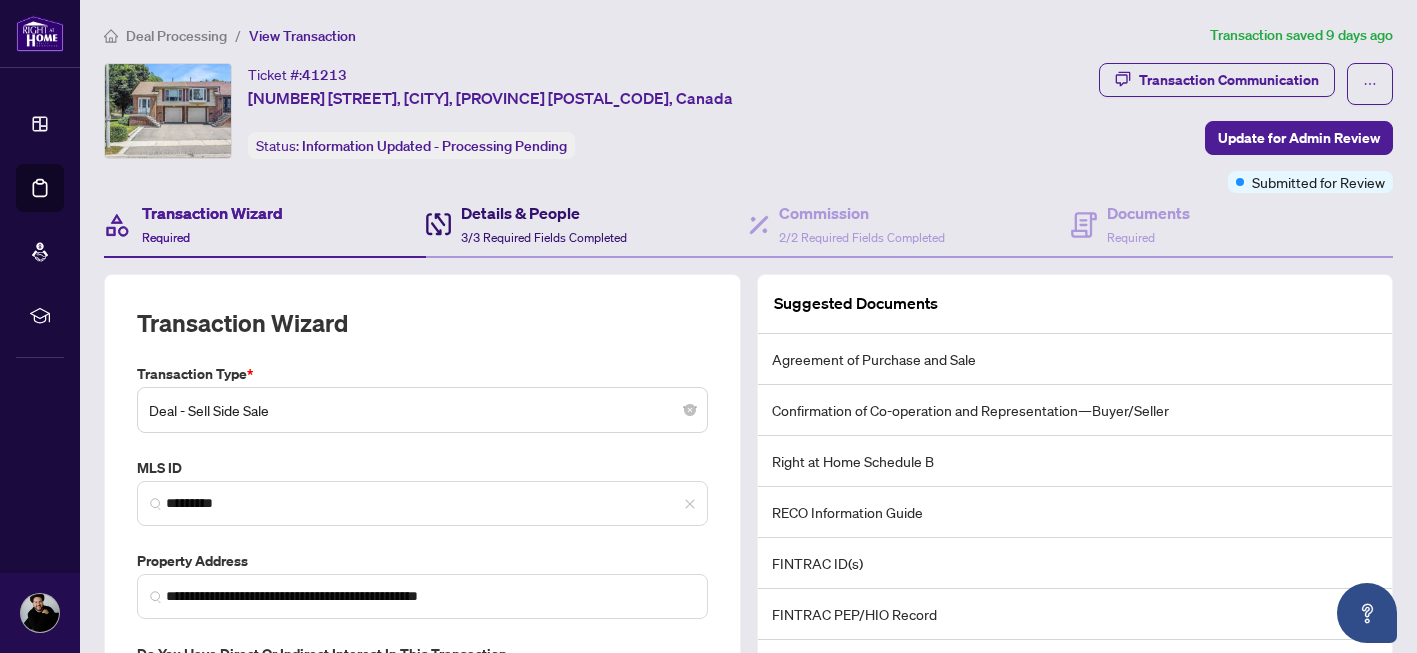 click on "Details & People 3/3 Required Fields Completed" at bounding box center [544, 224] 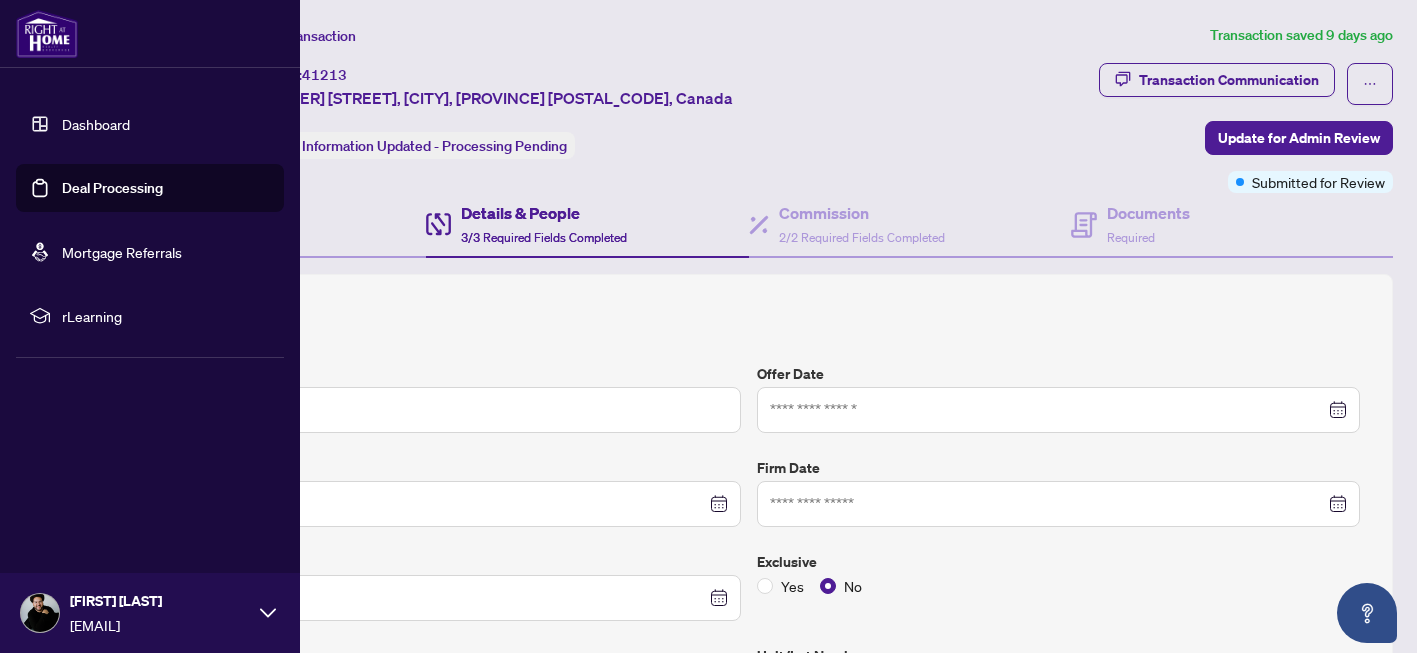 type on "**********" 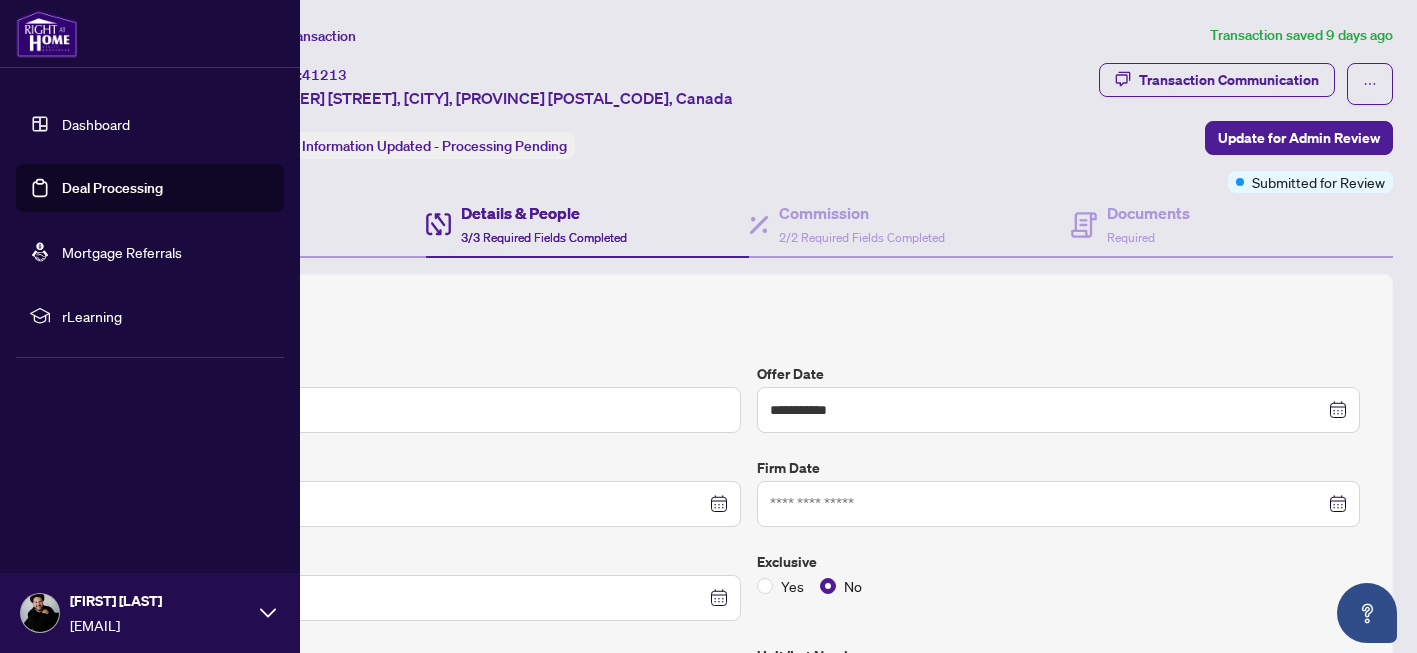 click on "Deal Processing" at bounding box center (112, 188) 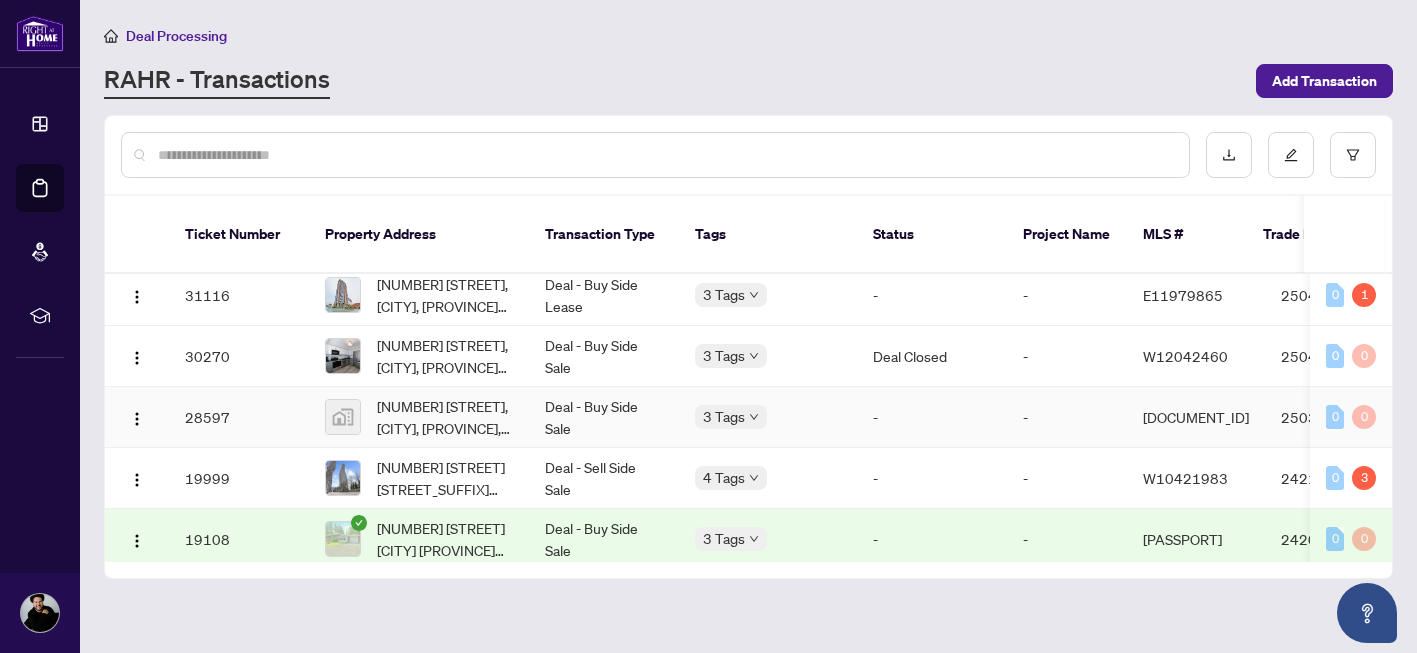 scroll, scrollTop: 0, scrollLeft: 0, axis: both 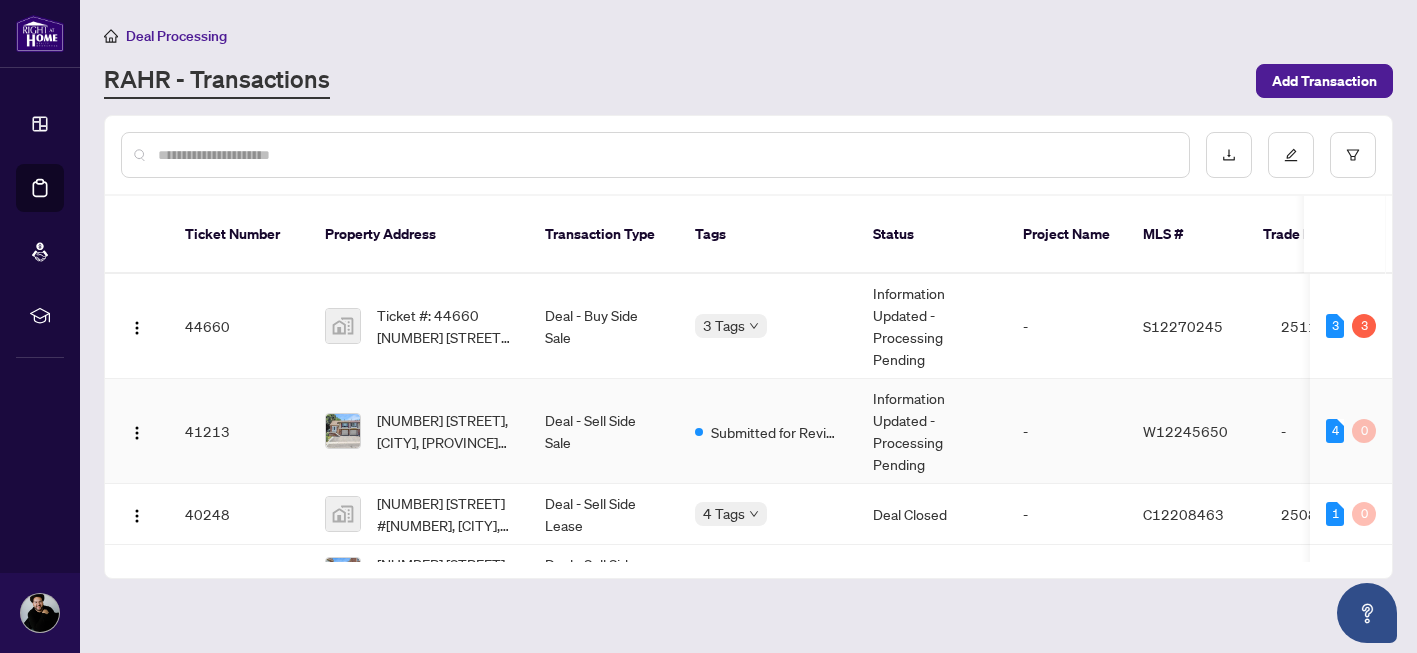 click on "[NUMBER] [STREET], [CITY], [PROVINCE] [POSTAL_CODE], Canada" at bounding box center (445, 431) 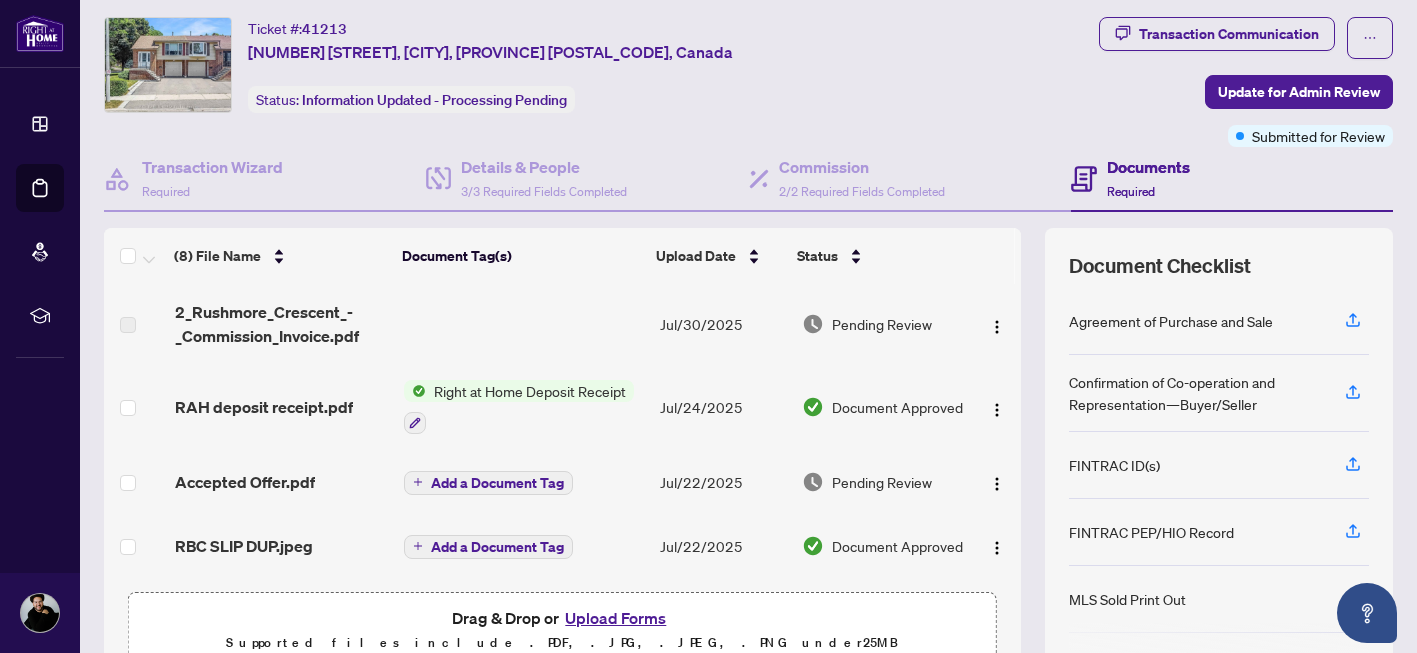 scroll, scrollTop: 28, scrollLeft: 0, axis: vertical 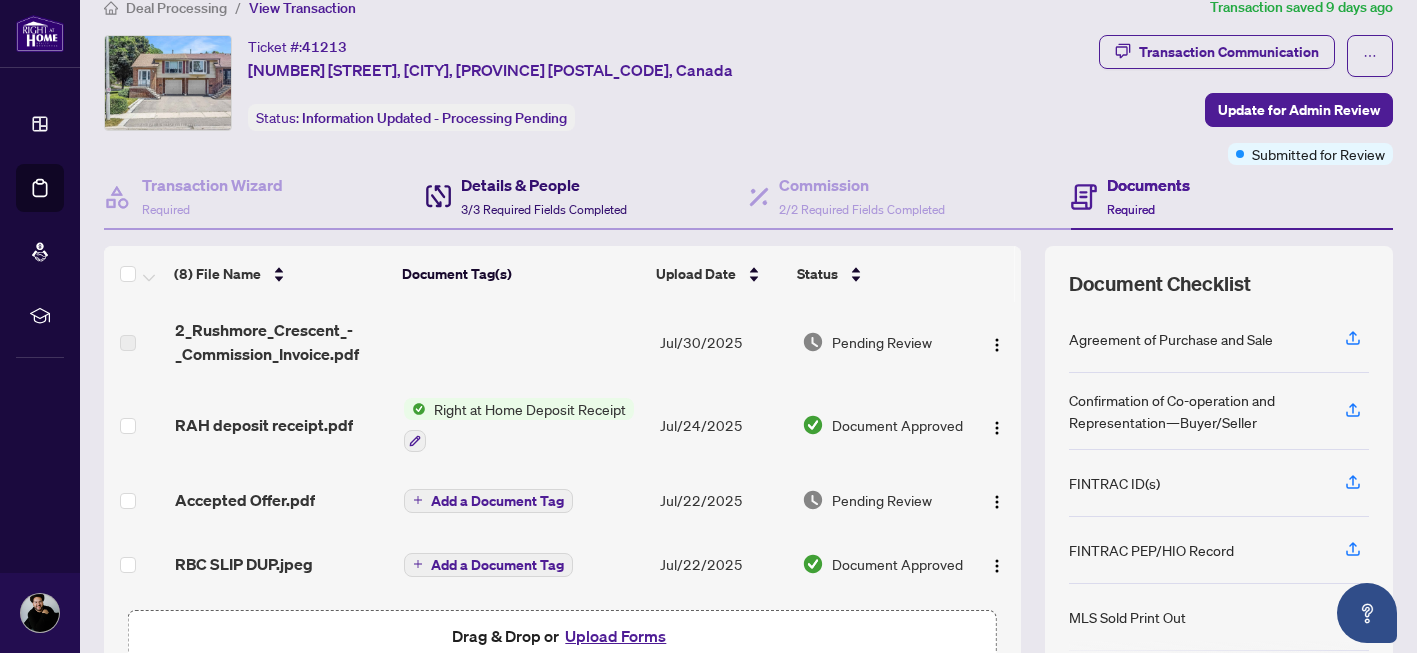 click on "3/3 Required Fields Completed" at bounding box center (544, 209) 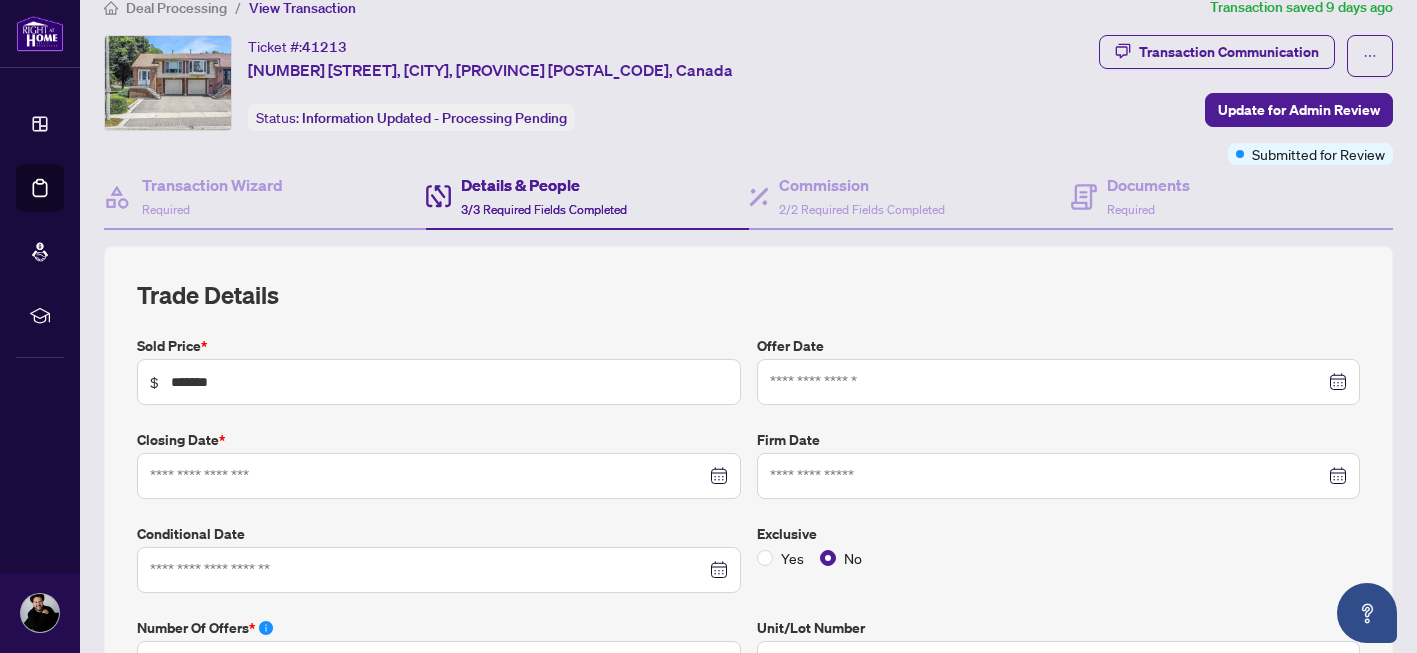 type on "**********" 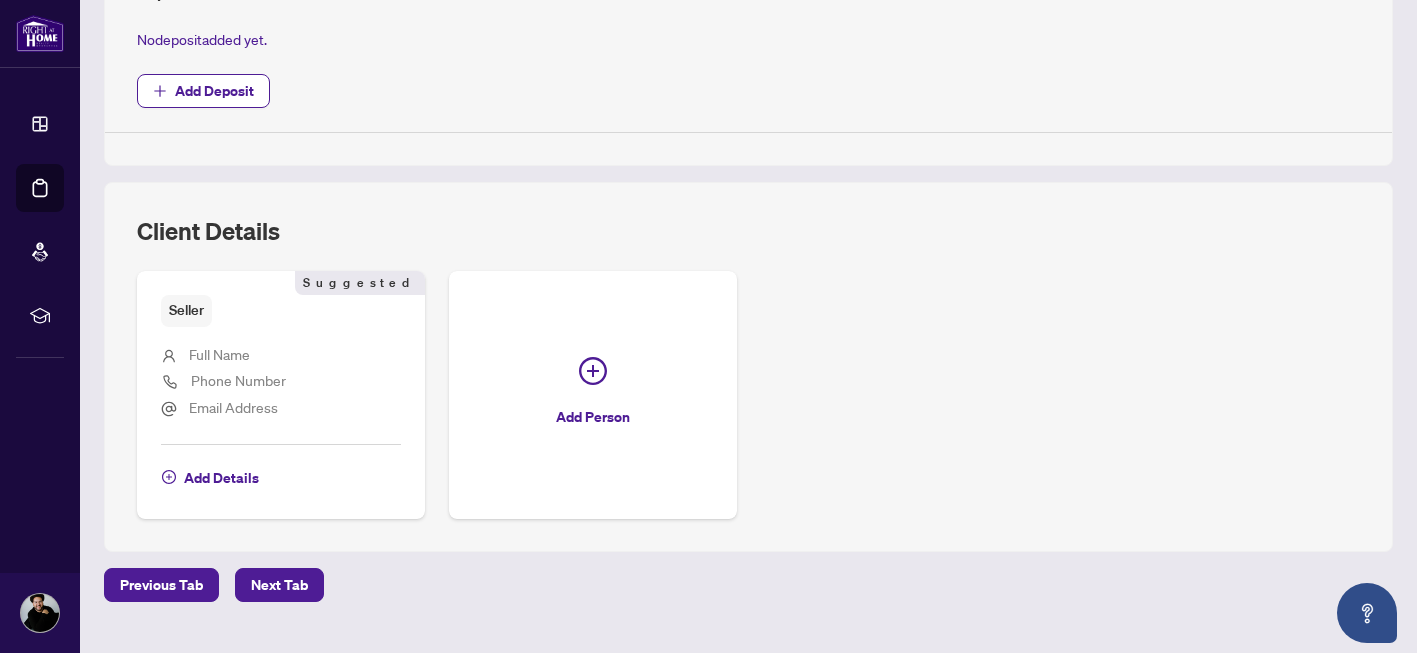 scroll, scrollTop: 871, scrollLeft: 0, axis: vertical 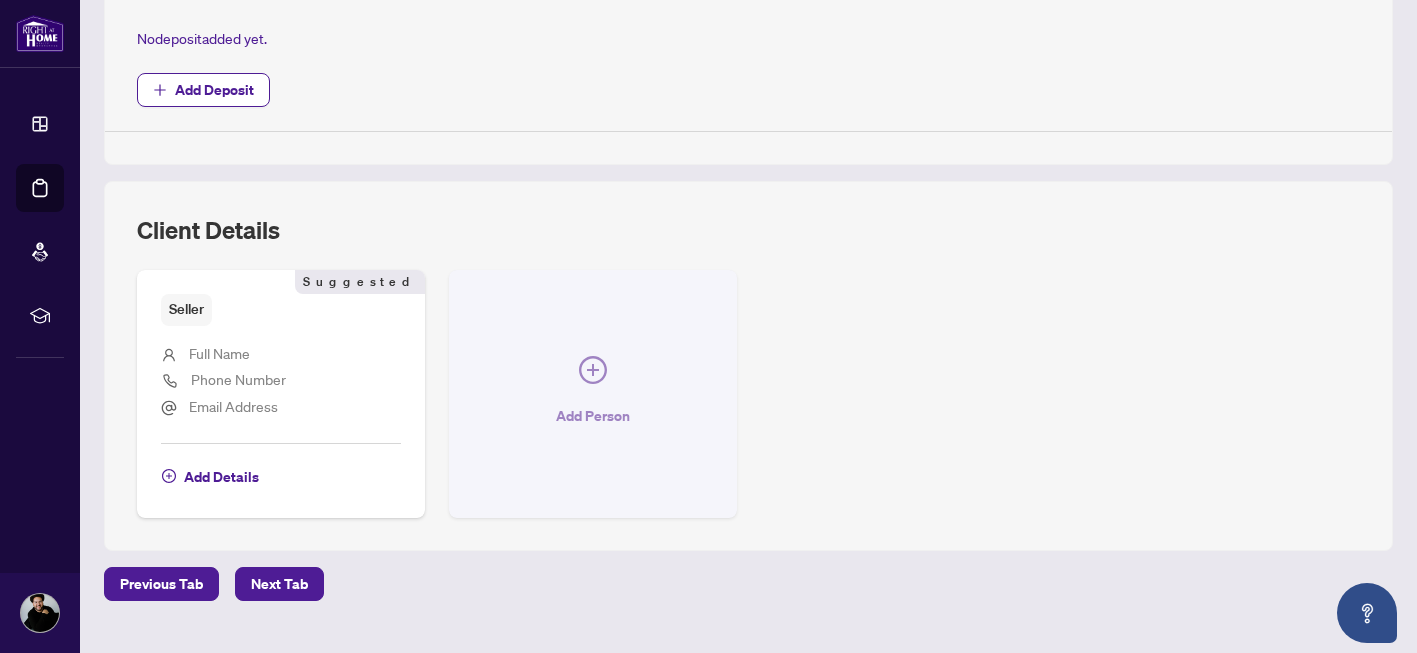 click 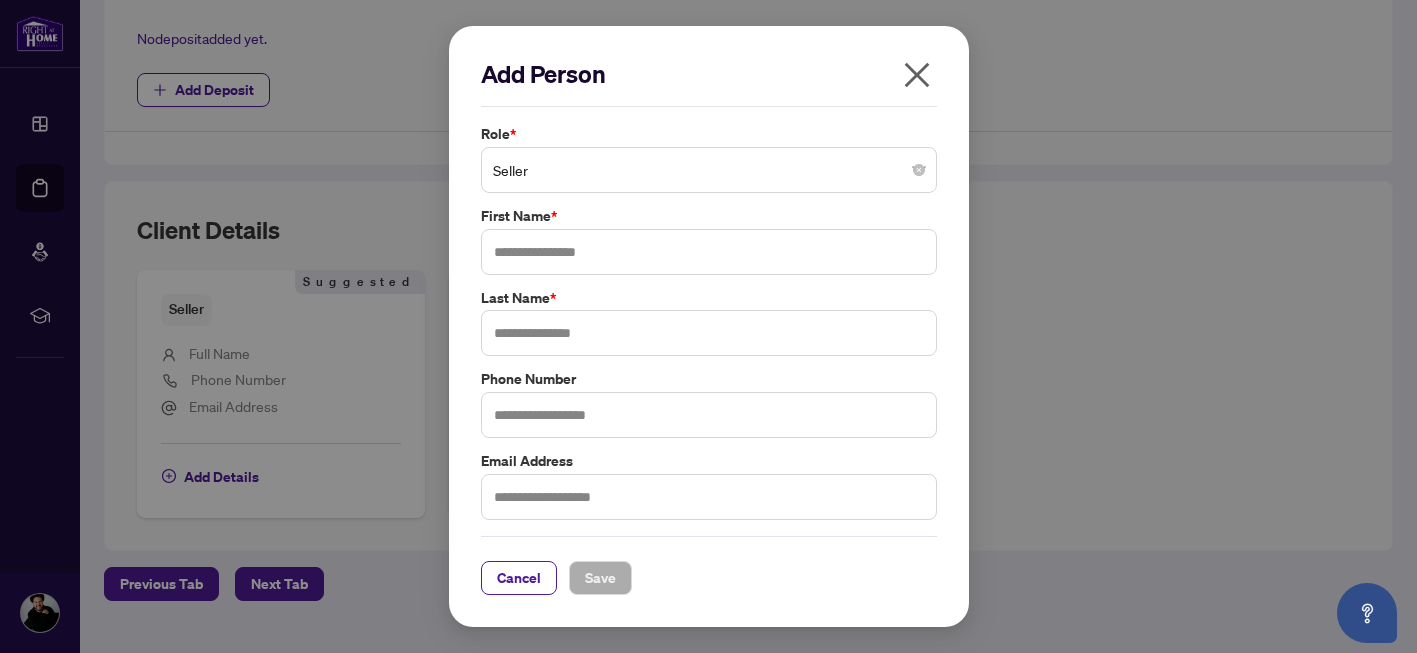 click on "Seller" at bounding box center (709, 170) 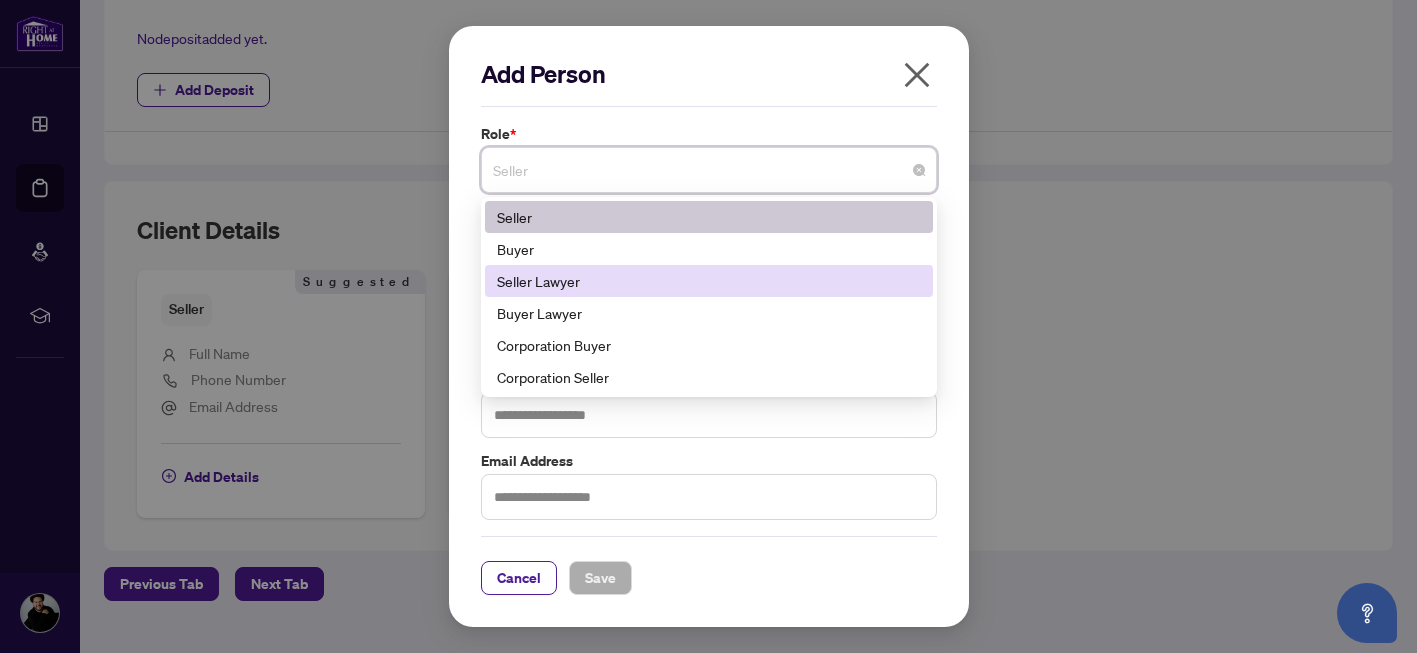 click on "Seller Lawyer" at bounding box center (709, 281) 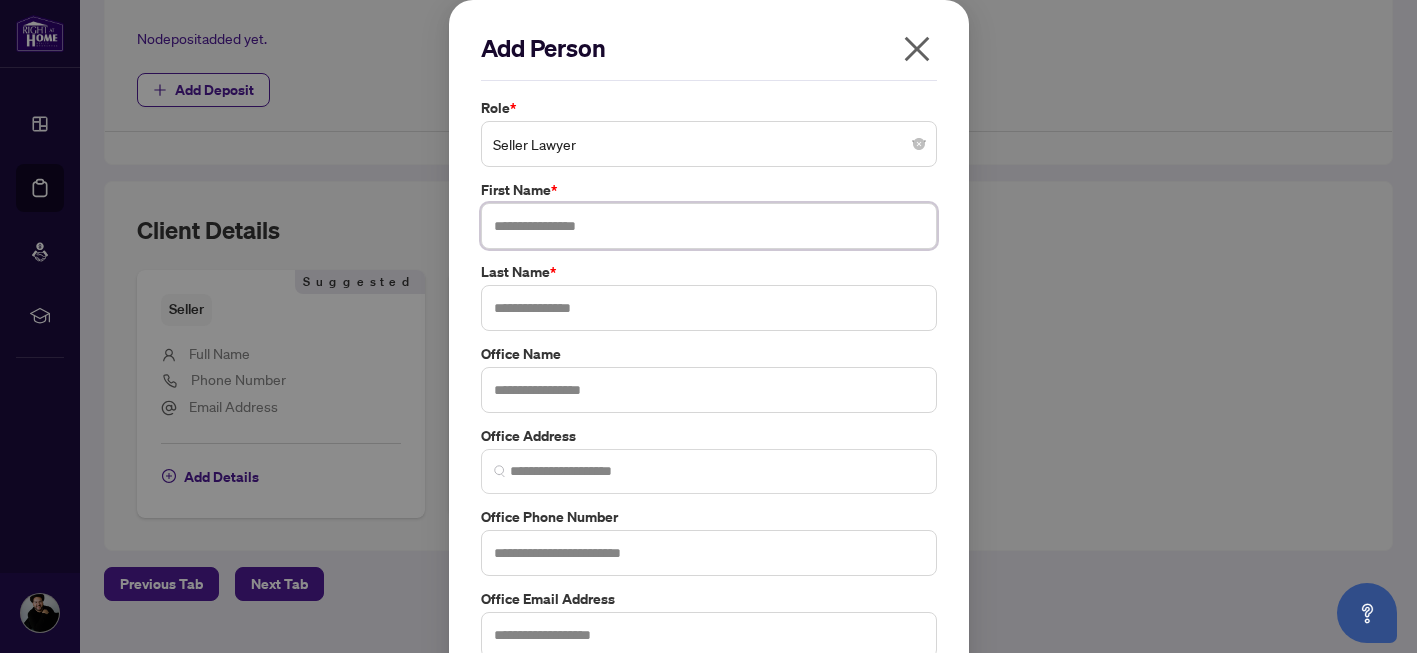 click at bounding box center (709, 226) 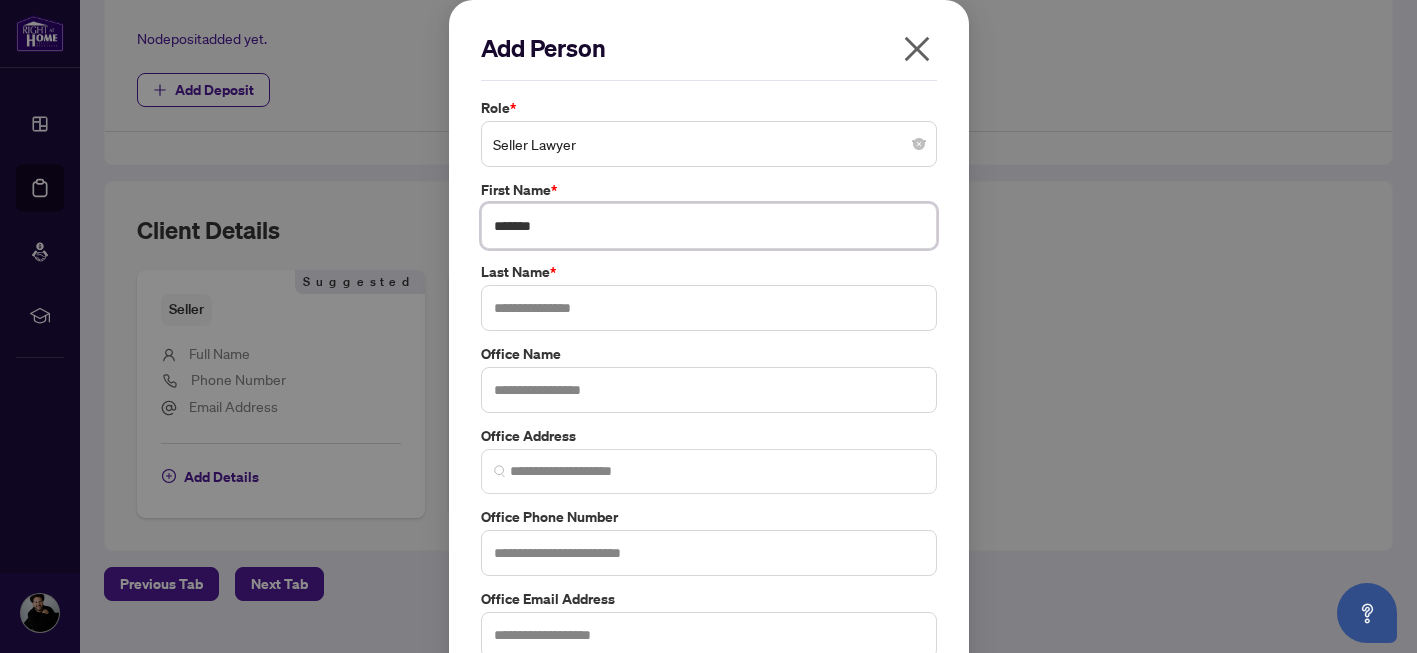 type on "*******" 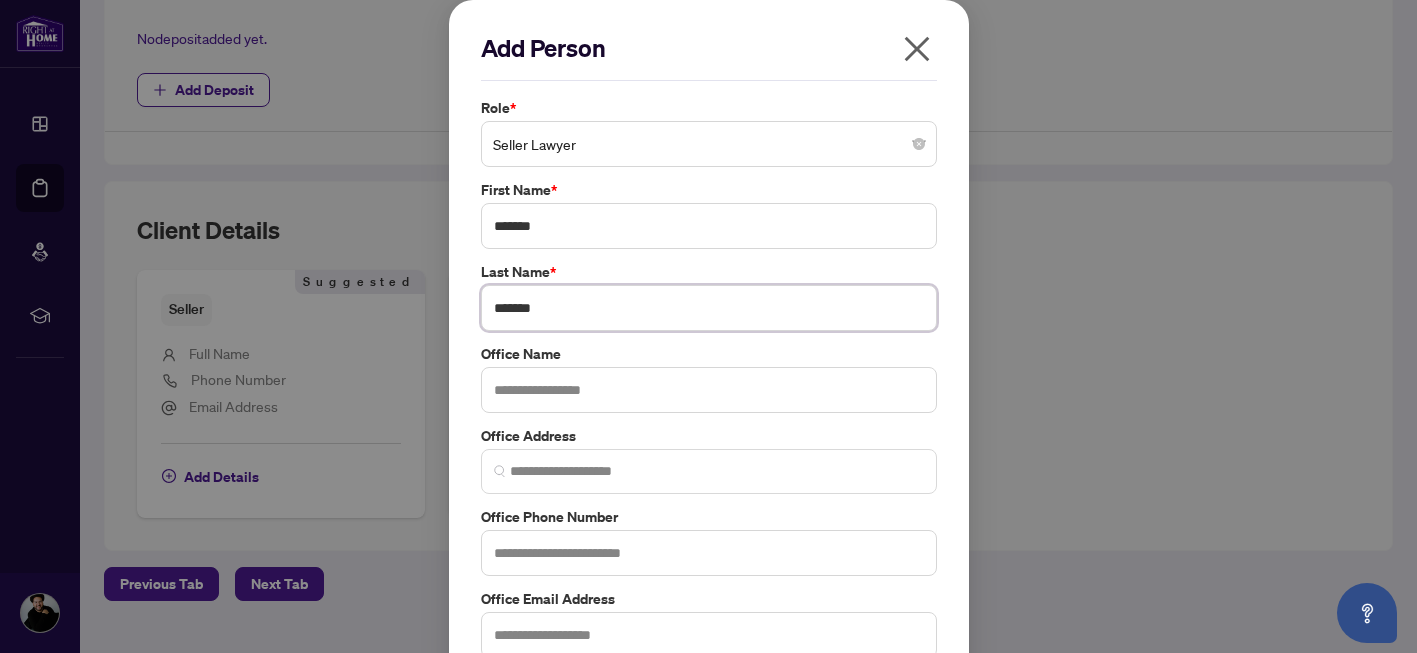 type on "*******" 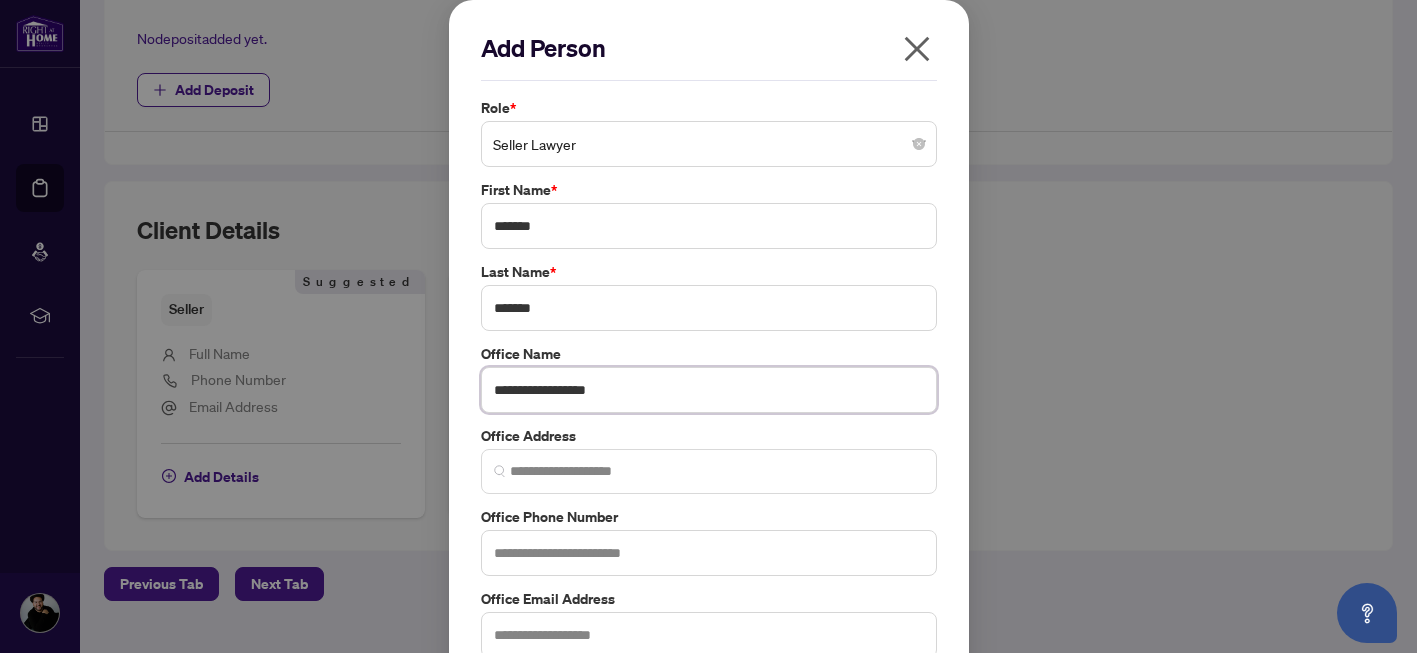 type on "**********" 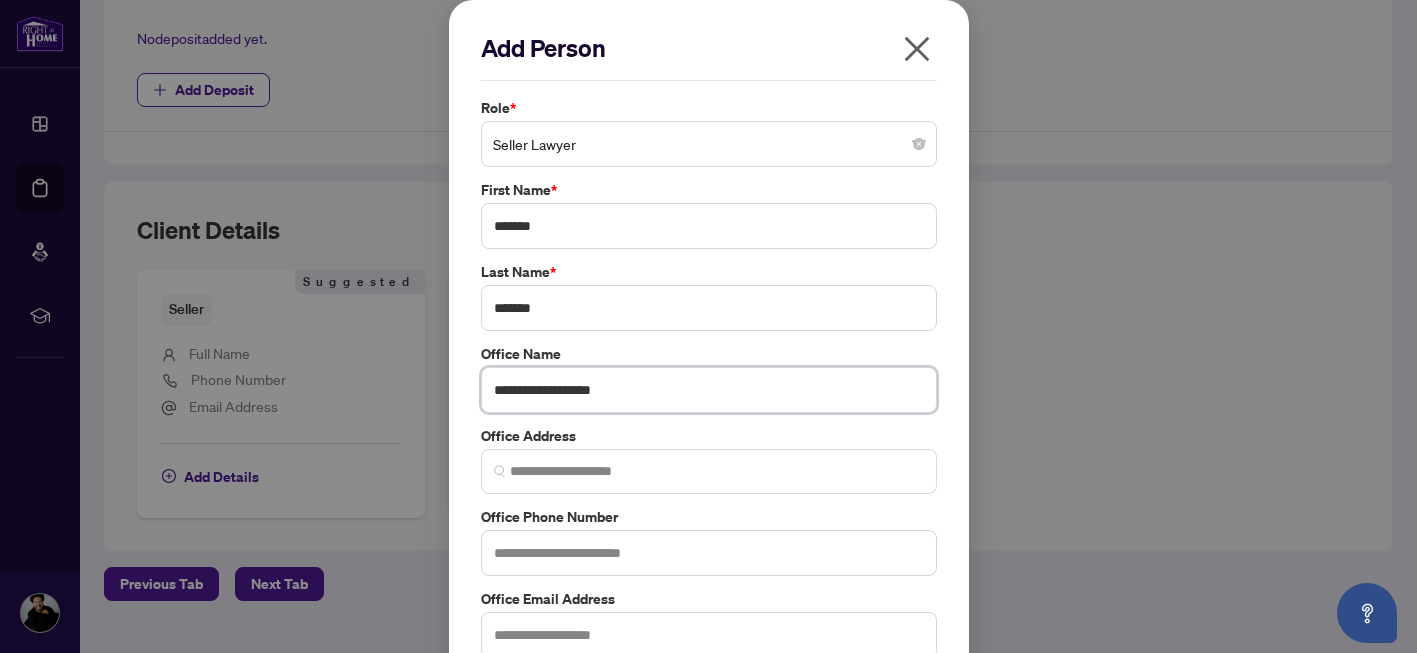 drag, startPoint x: 673, startPoint y: 387, endPoint x: 486, endPoint y: 387, distance: 187 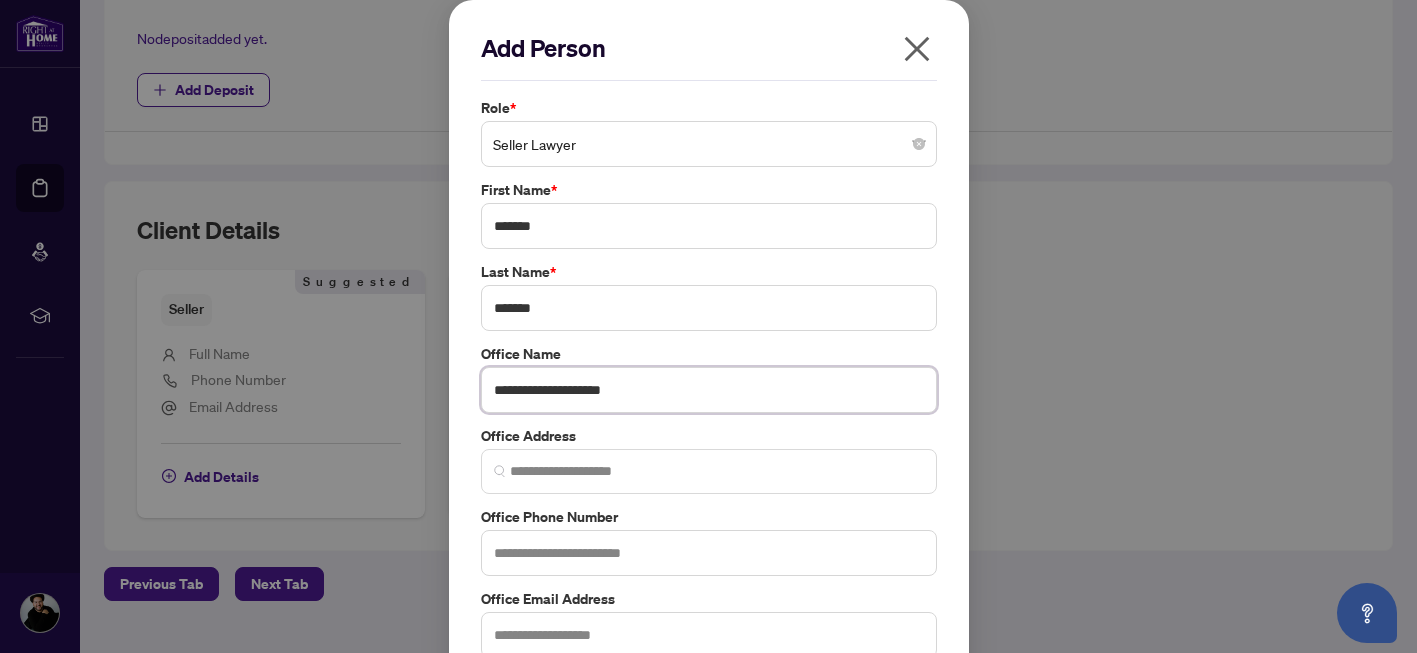 type on "**********" 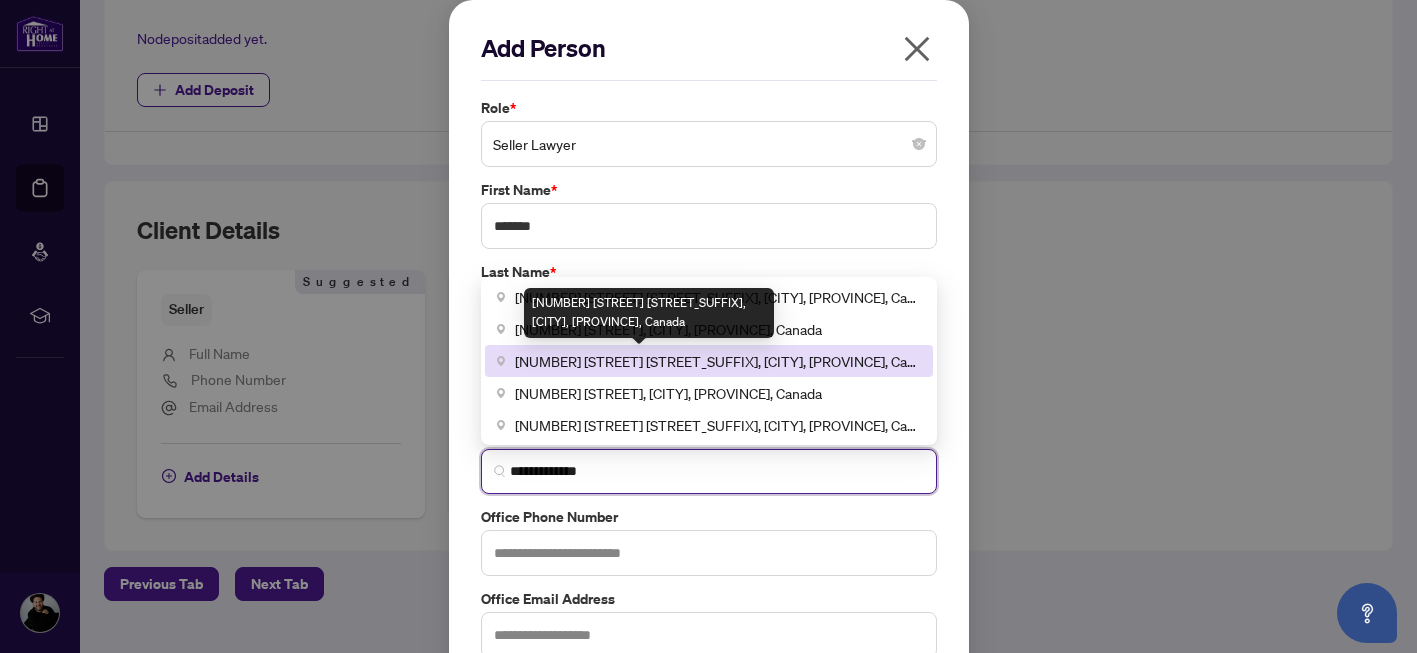 click on "[NUMBER] [STREET] [STREET_SUFFIX], [CITY], [PROVINCE], Canada" at bounding box center [718, 361] 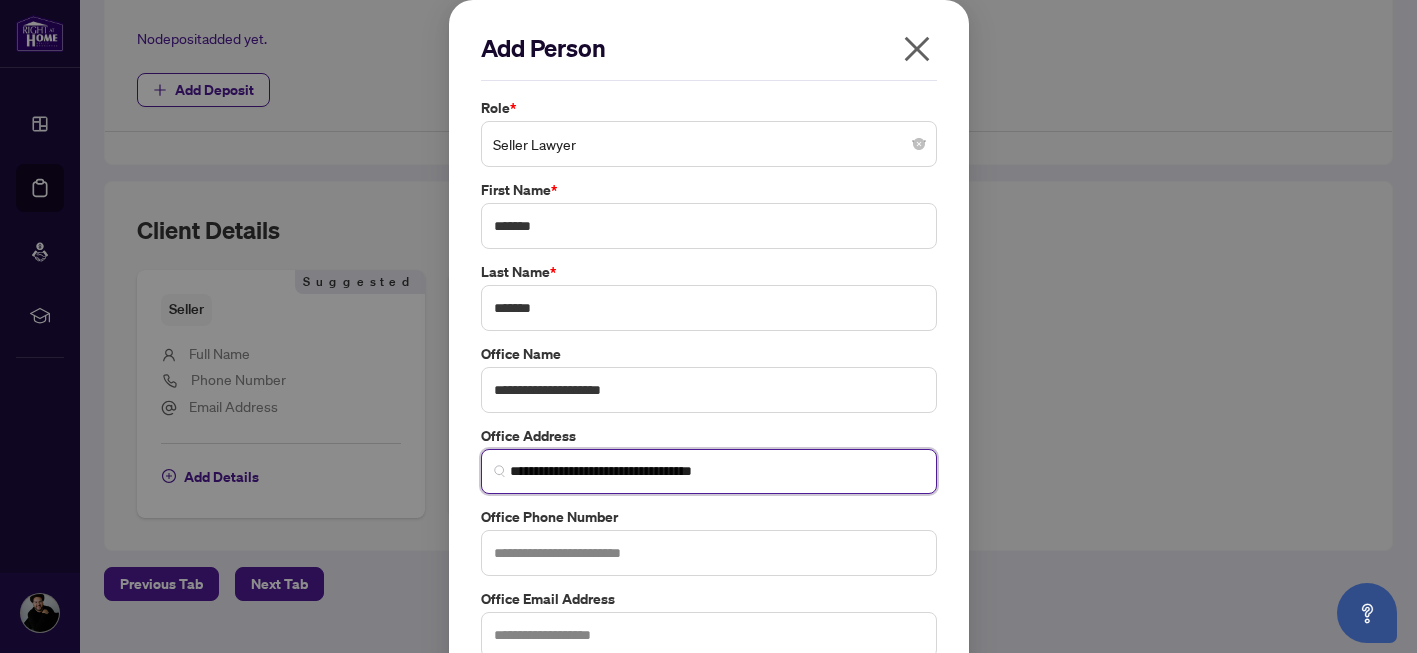 type on "**********" 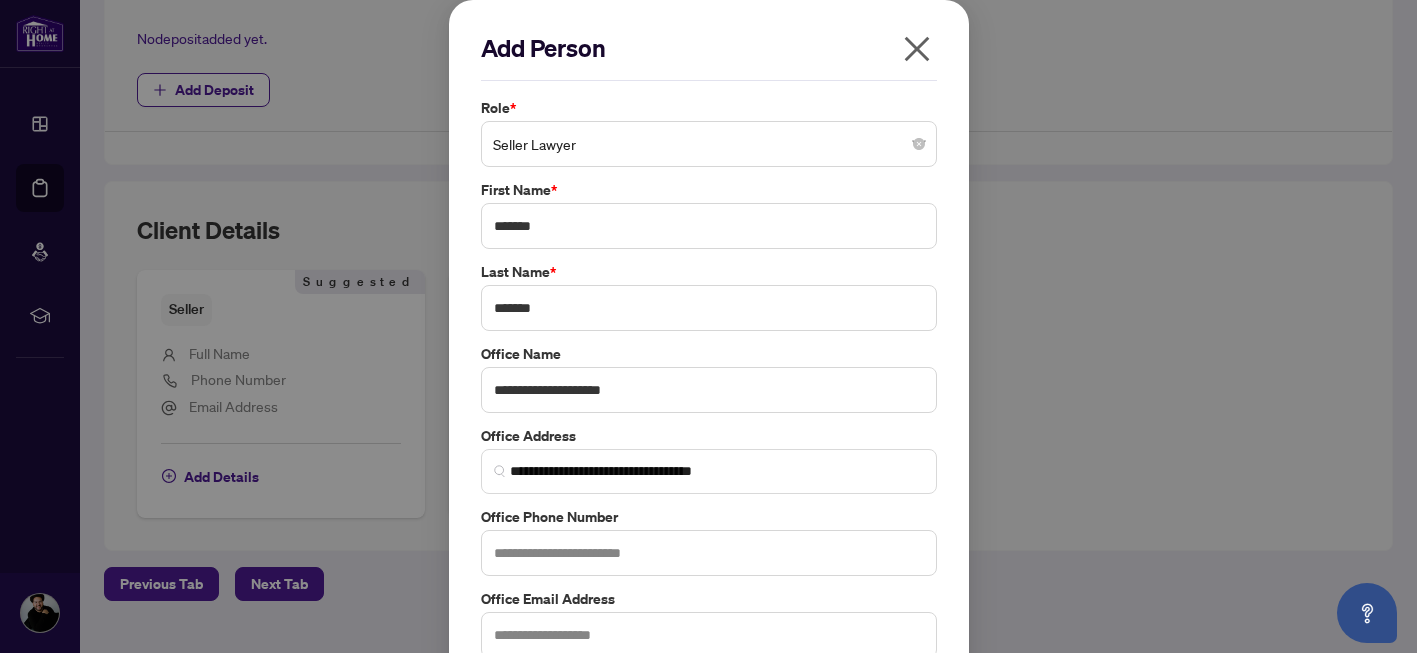 click on "Office Phone Number" at bounding box center [709, 517] 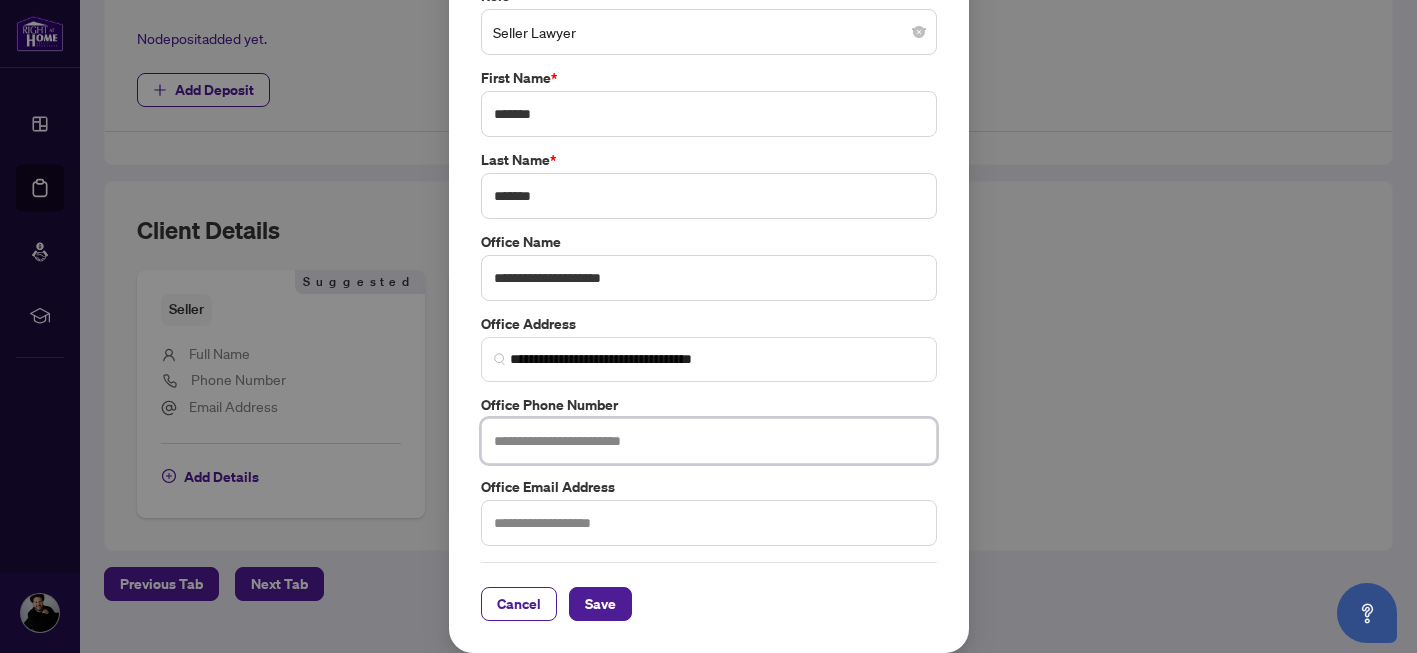 click at bounding box center (709, 441) 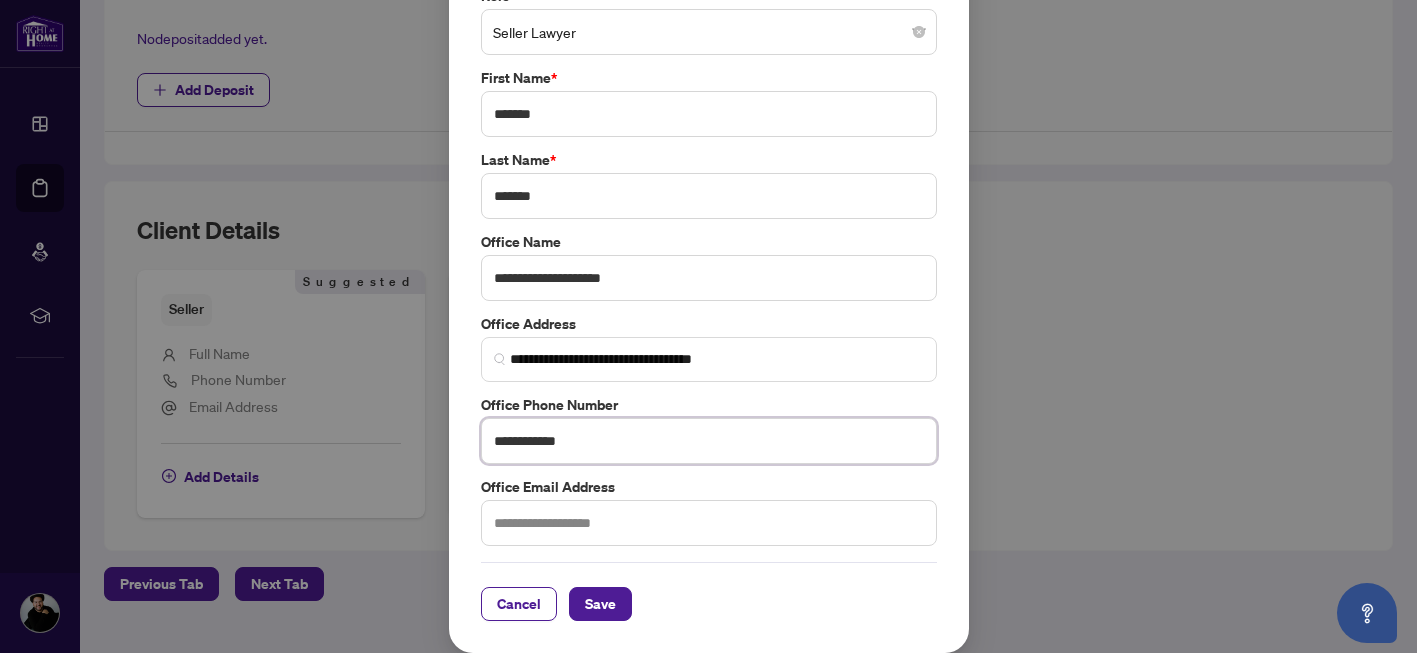 type on "**********" 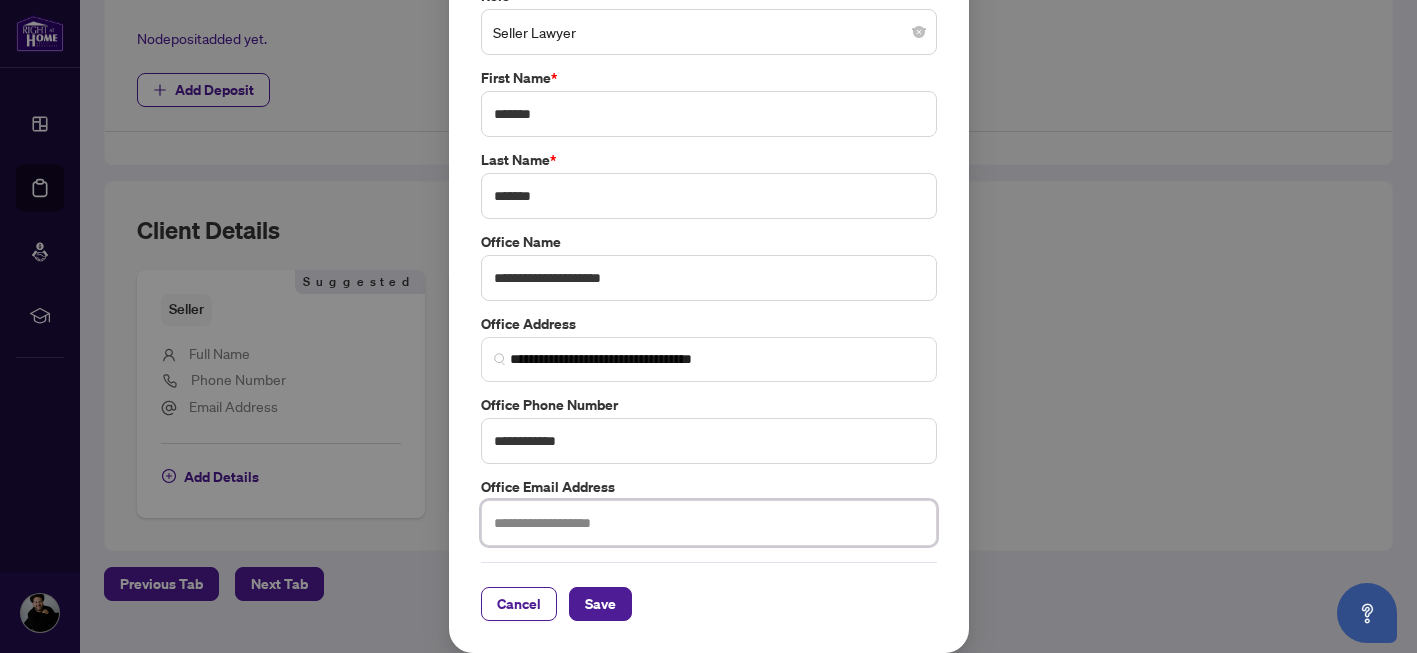click at bounding box center (709, 523) 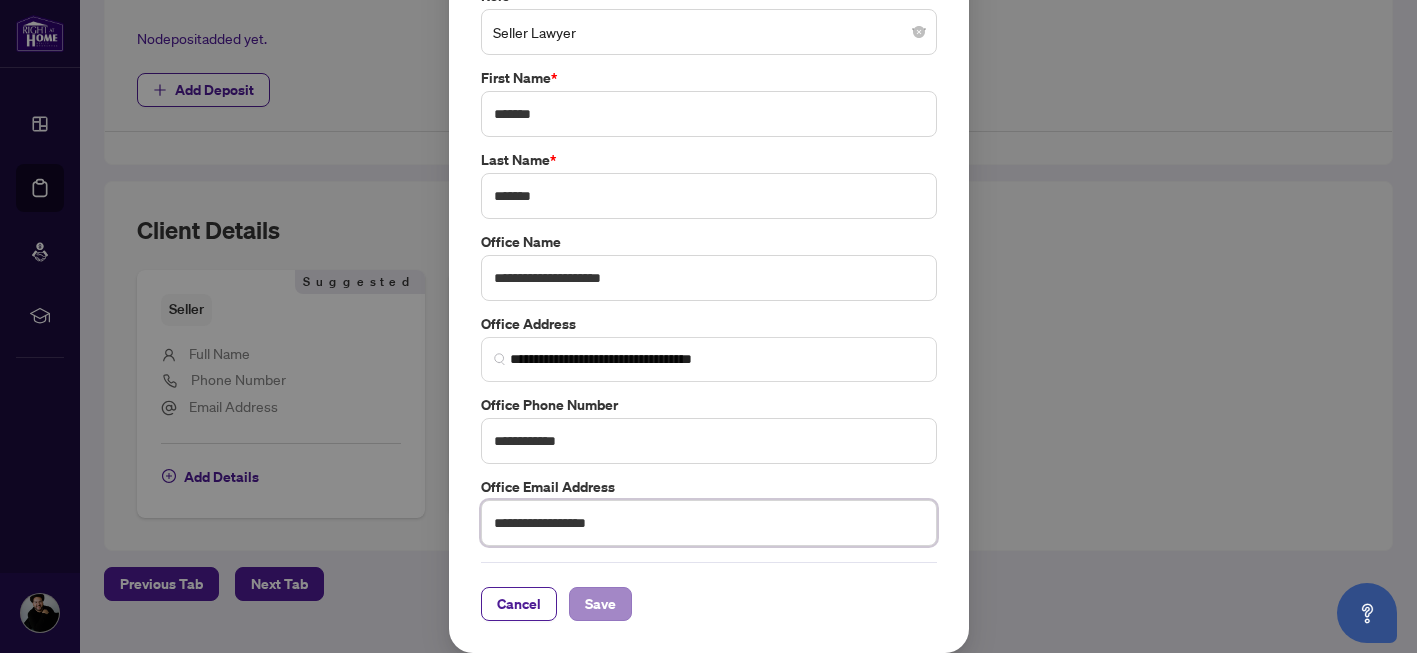type on "**********" 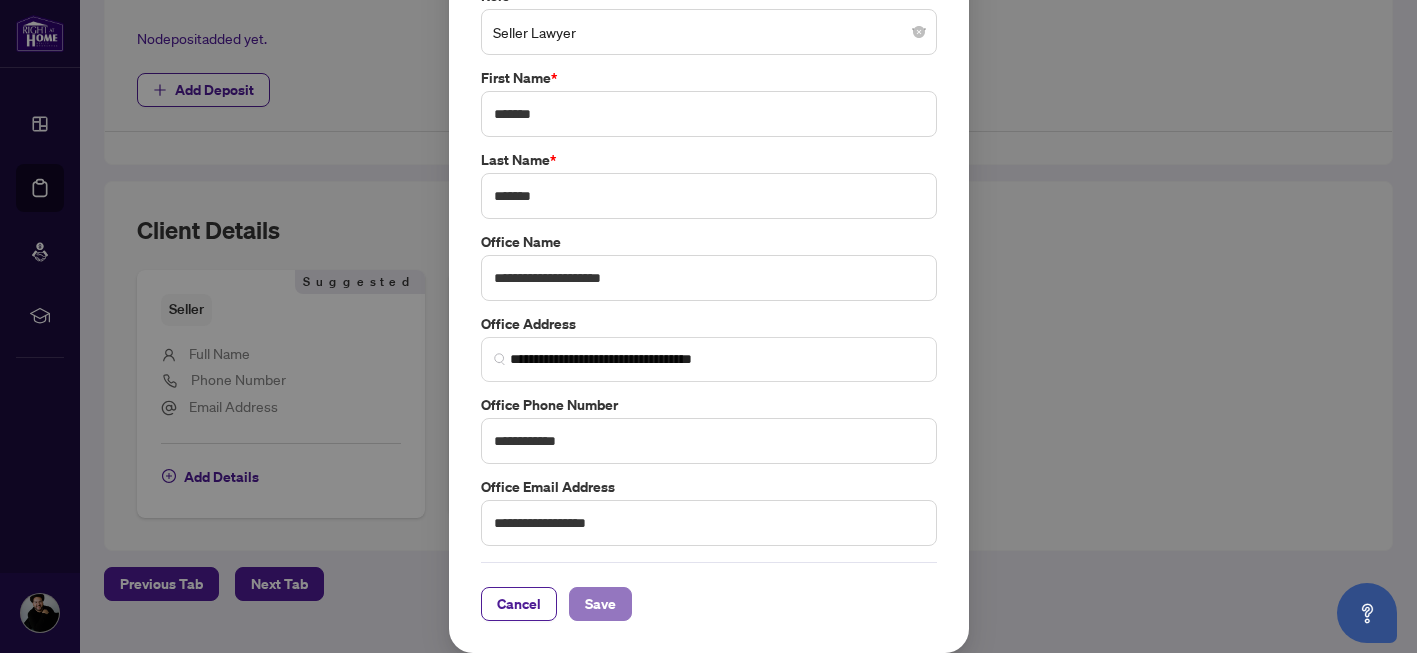 click on "Save" at bounding box center [600, 604] 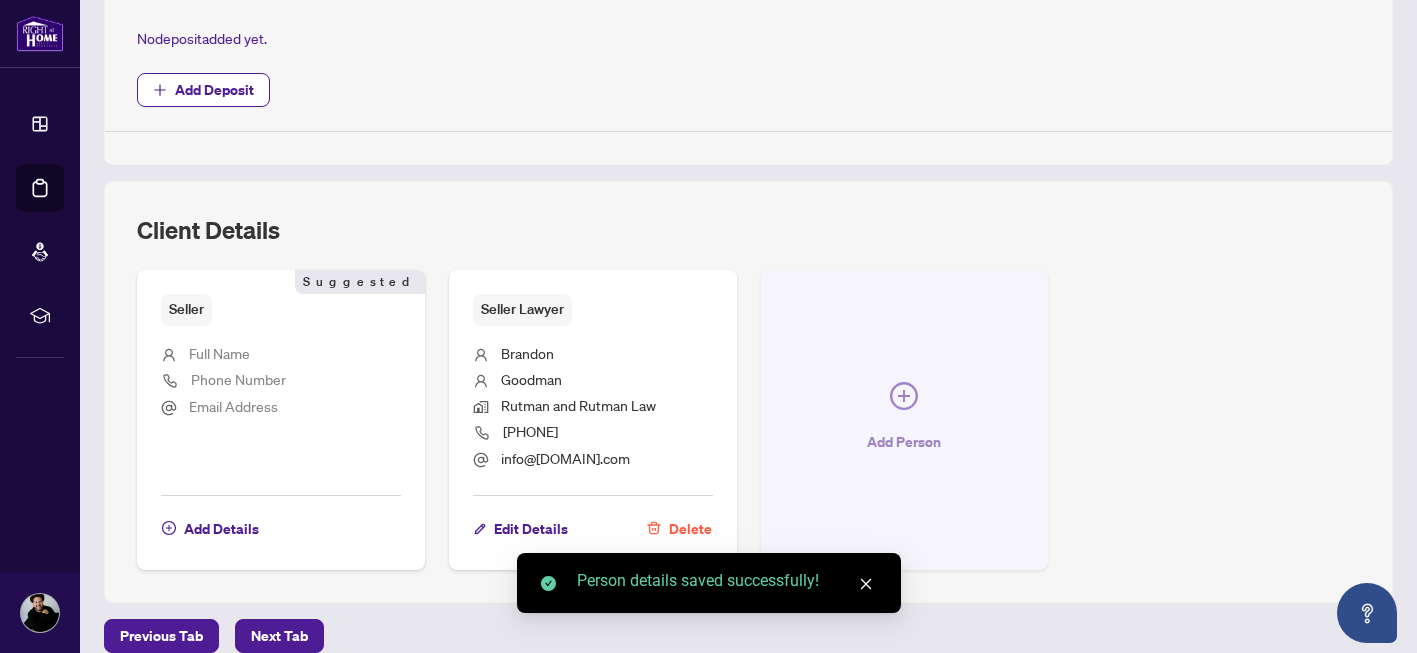 click on "Add Person" at bounding box center (904, 442) 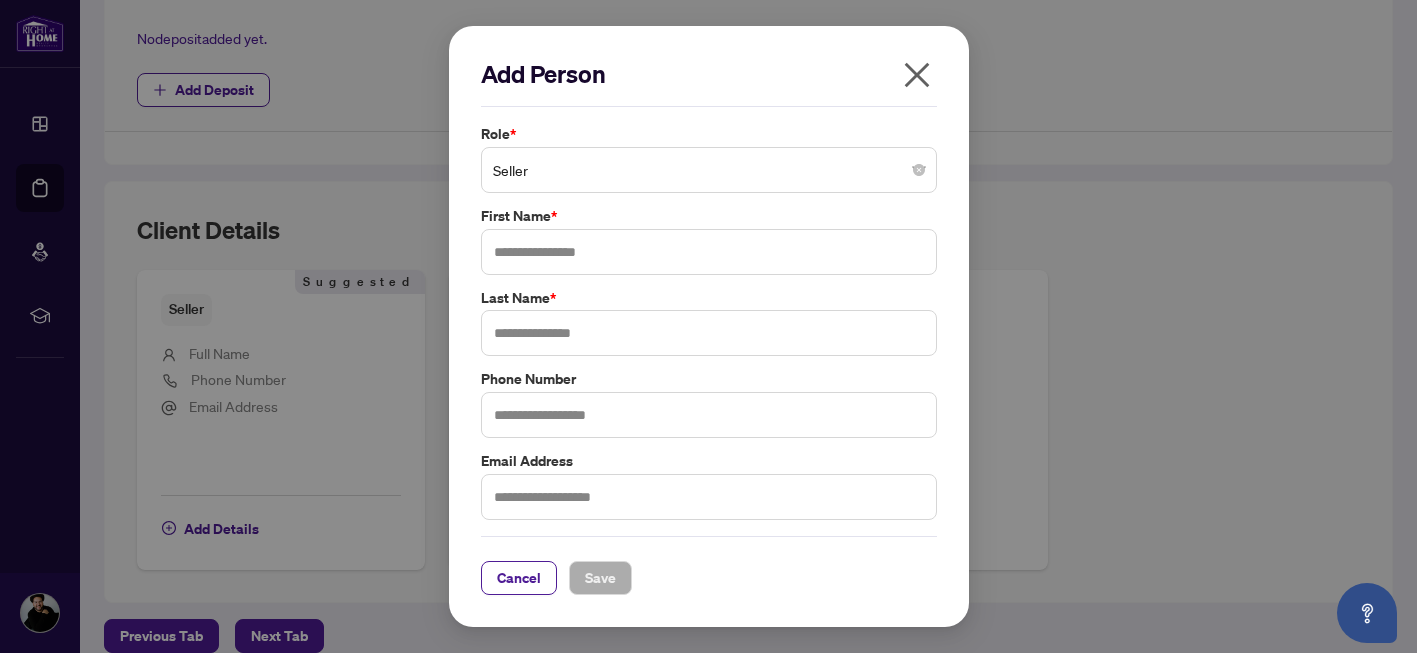 click on "Seller" at bounding box center (709, 170) 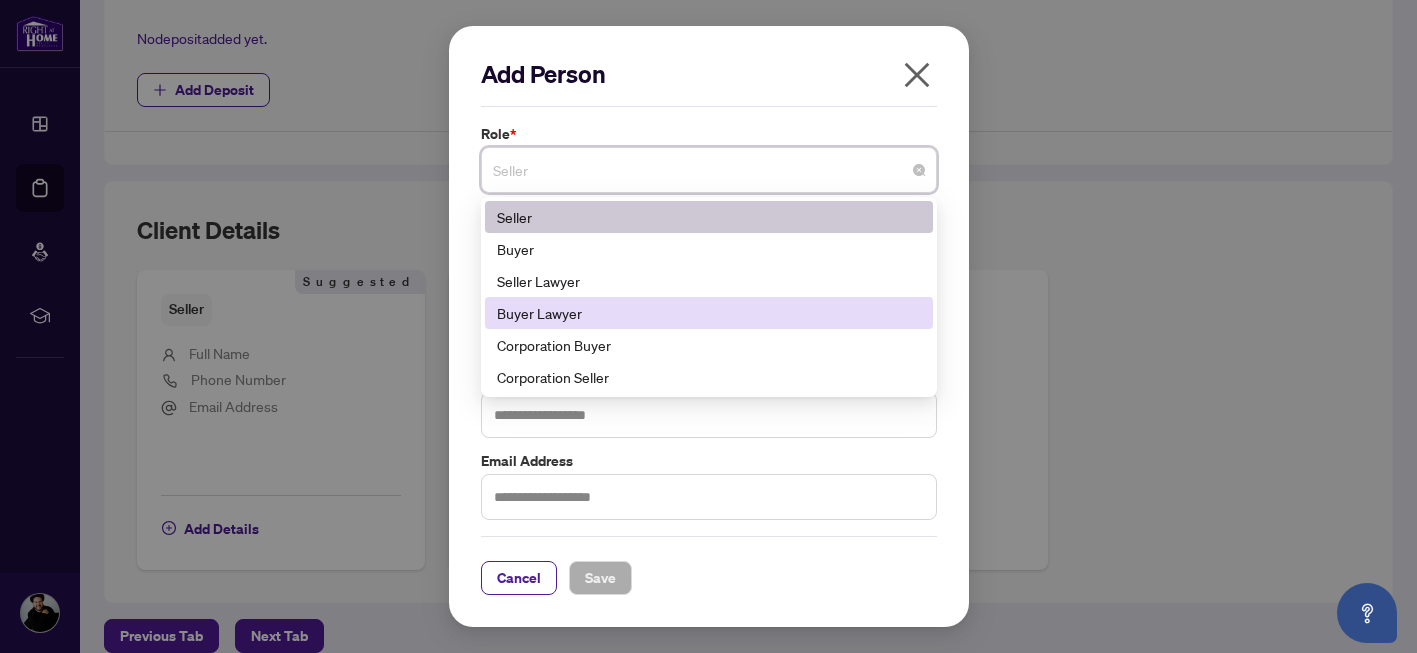 click on "Buyer Lawyer" at bounding box center (709, 313) 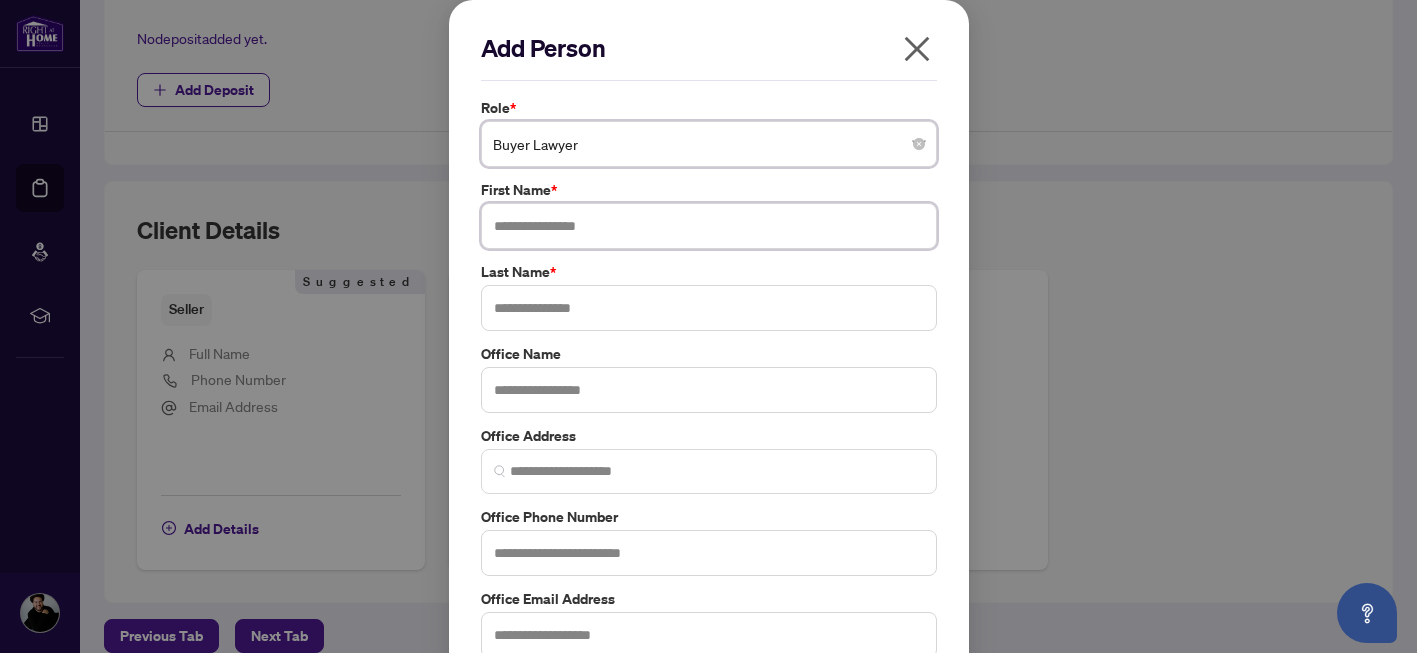 click at bounding box center (709, 226) 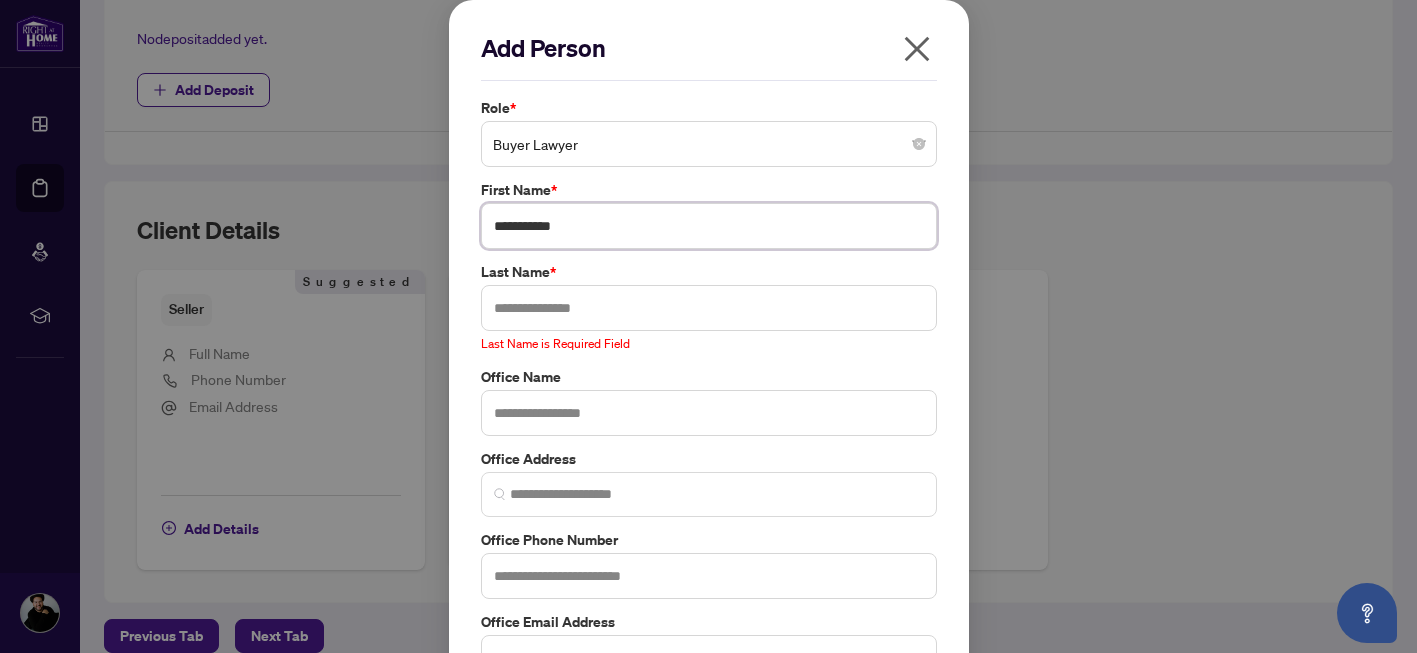 click on "**********" at bounding box center (709, 226) 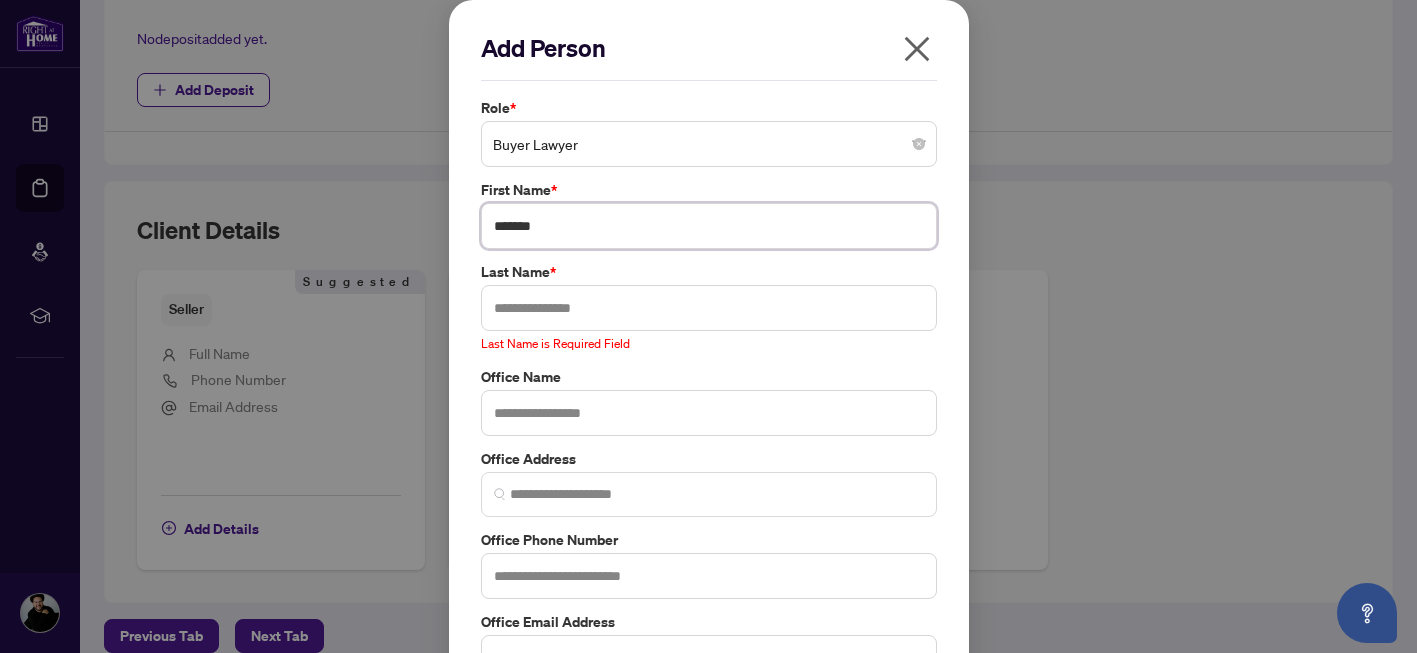 type on "******" 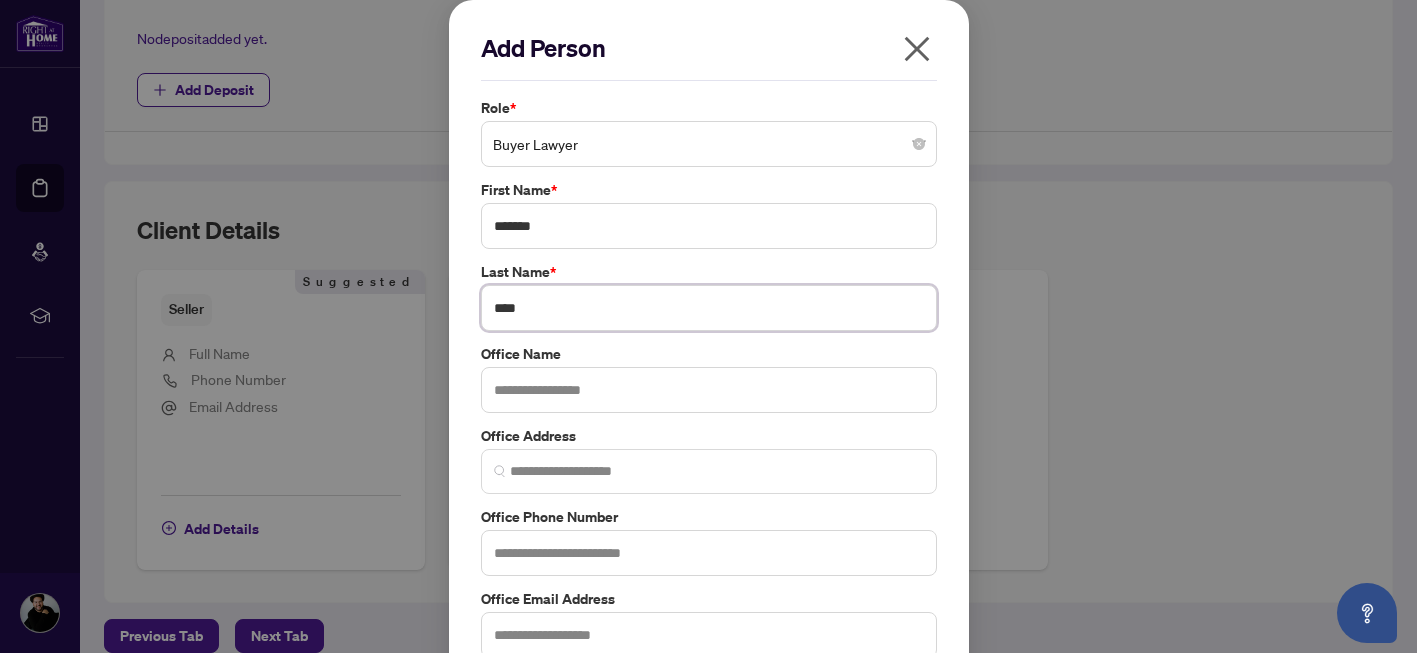 type on "****" 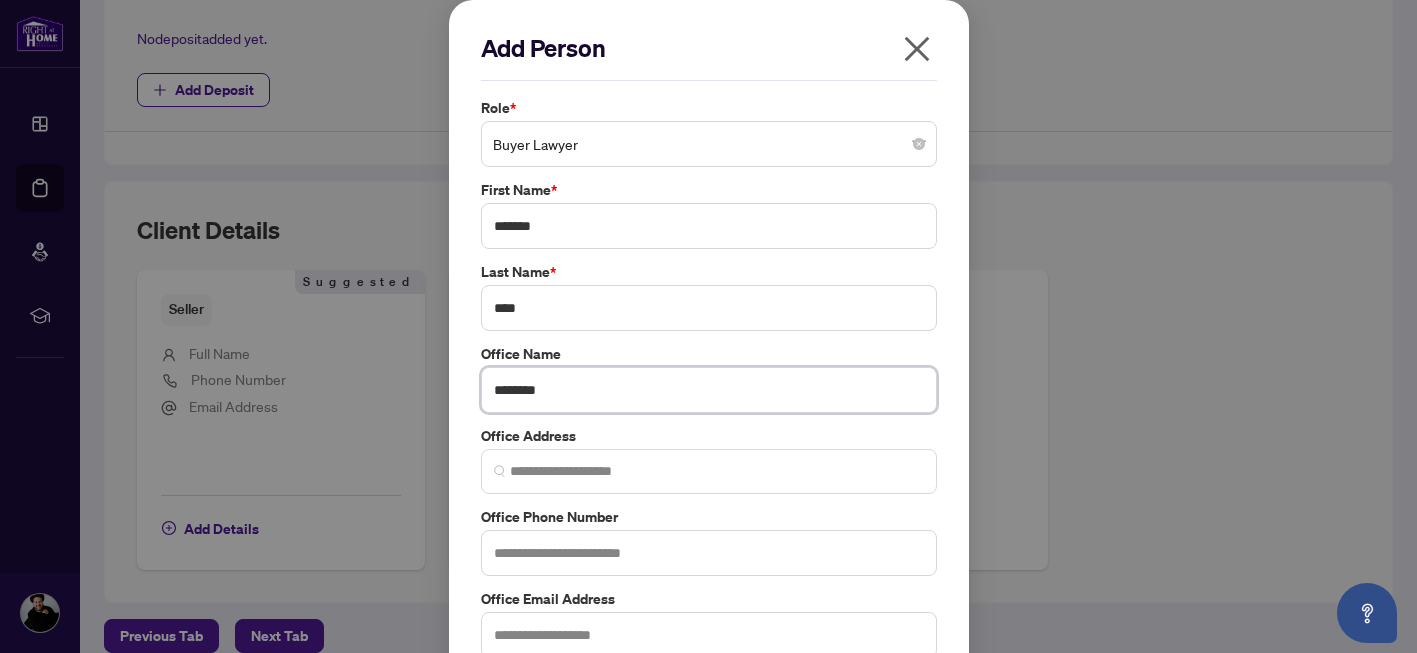 type on "********" 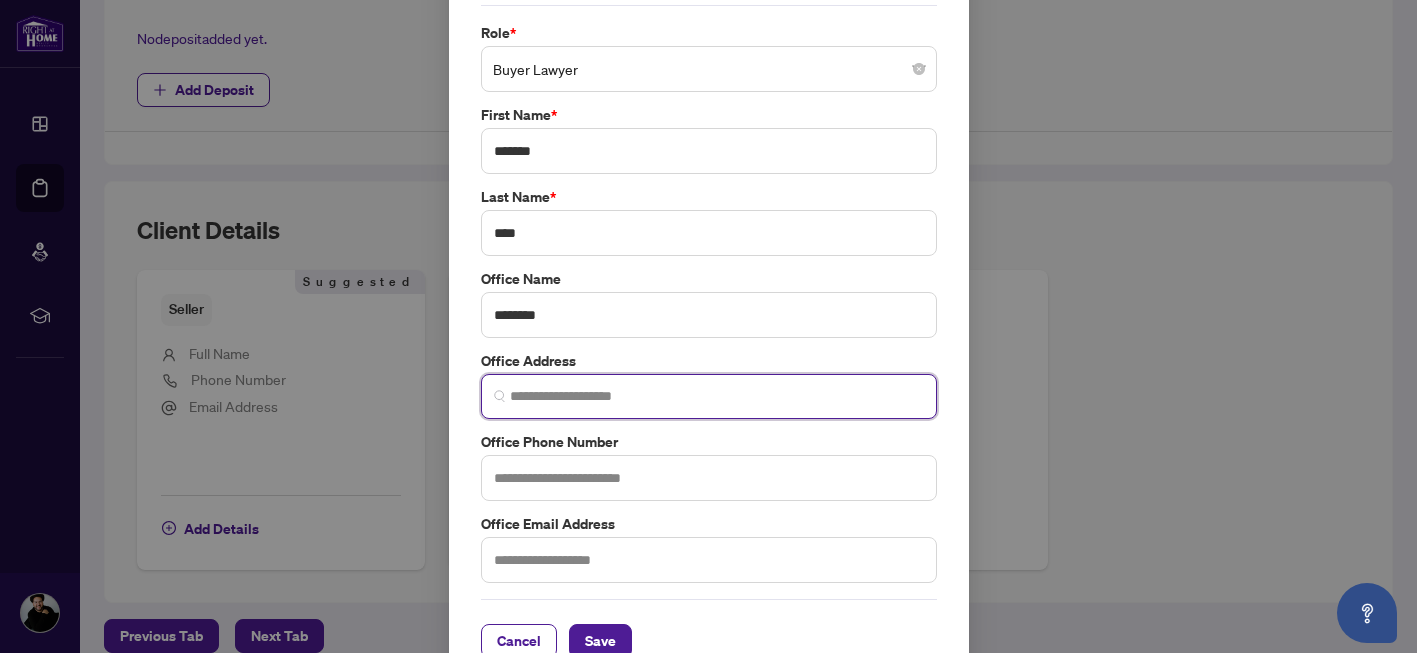scroll, scrollTop: 79, scrollLeft: 0, axis: vertical 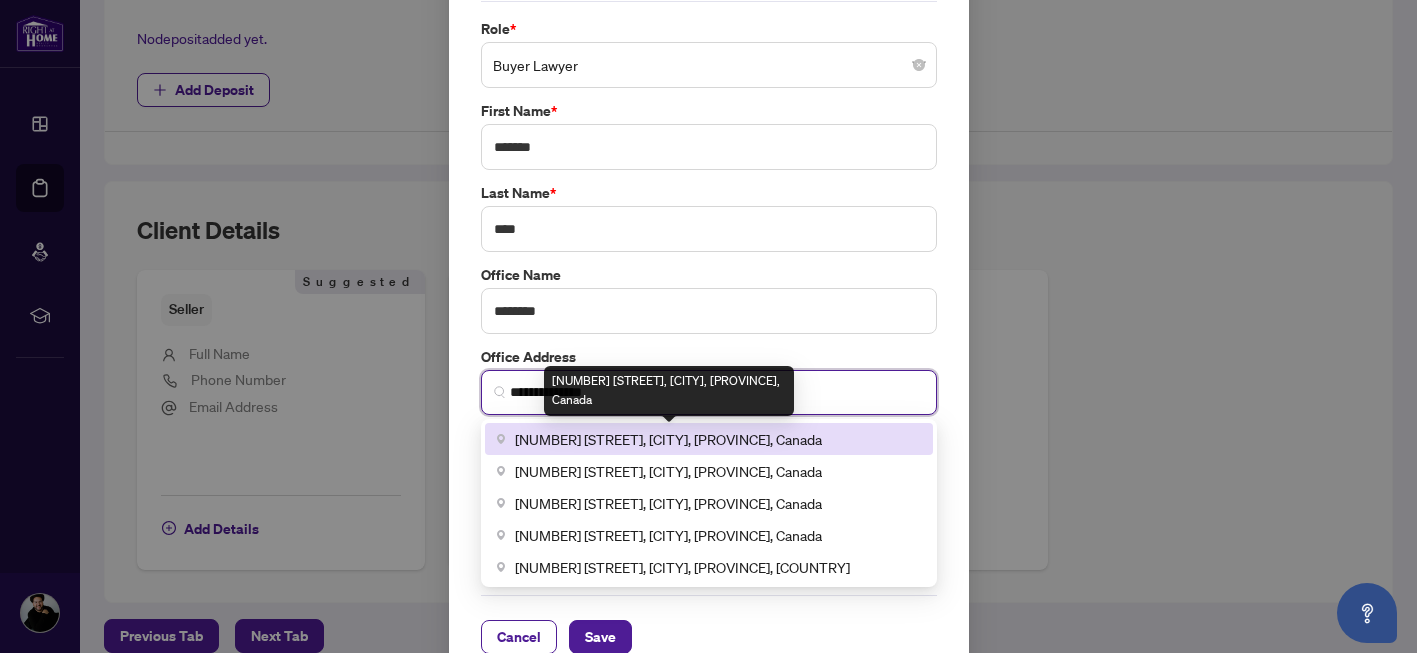 click on "[NUMBER] [STREET], [CITY], [PROVINCE], Canada" at bounding box center [668, 439] 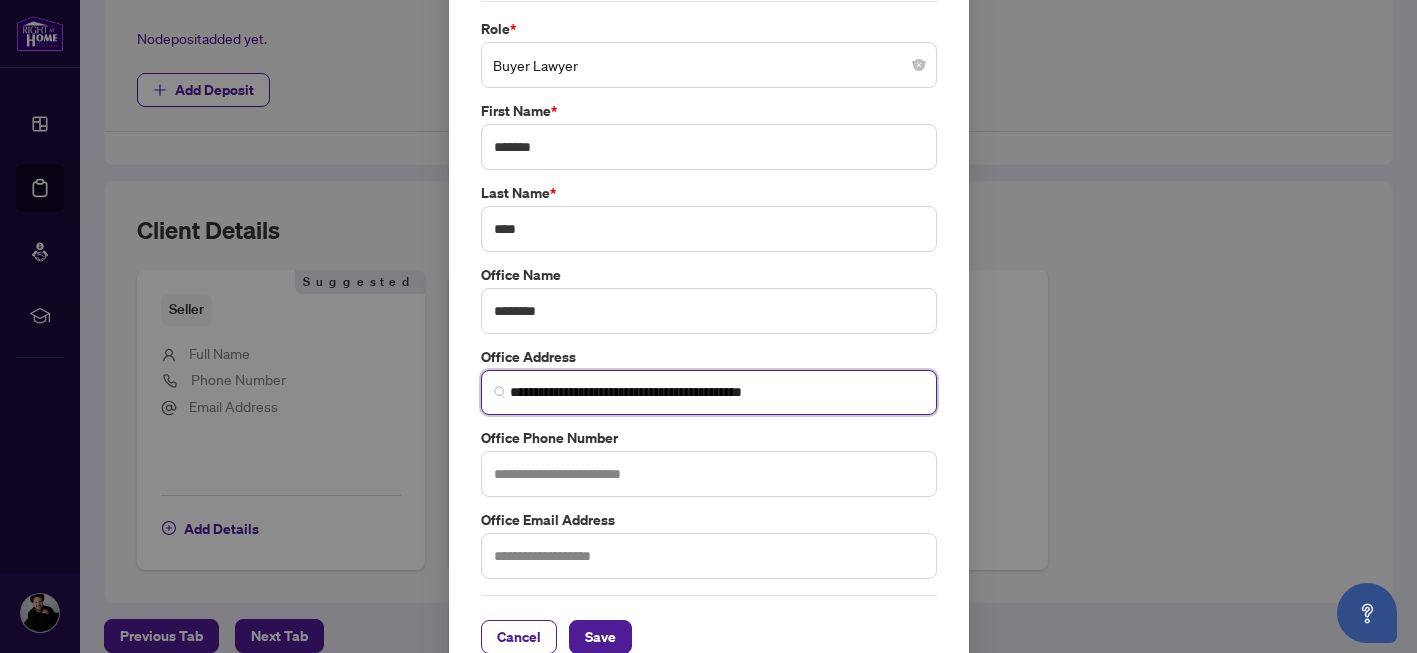 scroll, scrollTop: 112, scrollLeft: 0, axis: vertical 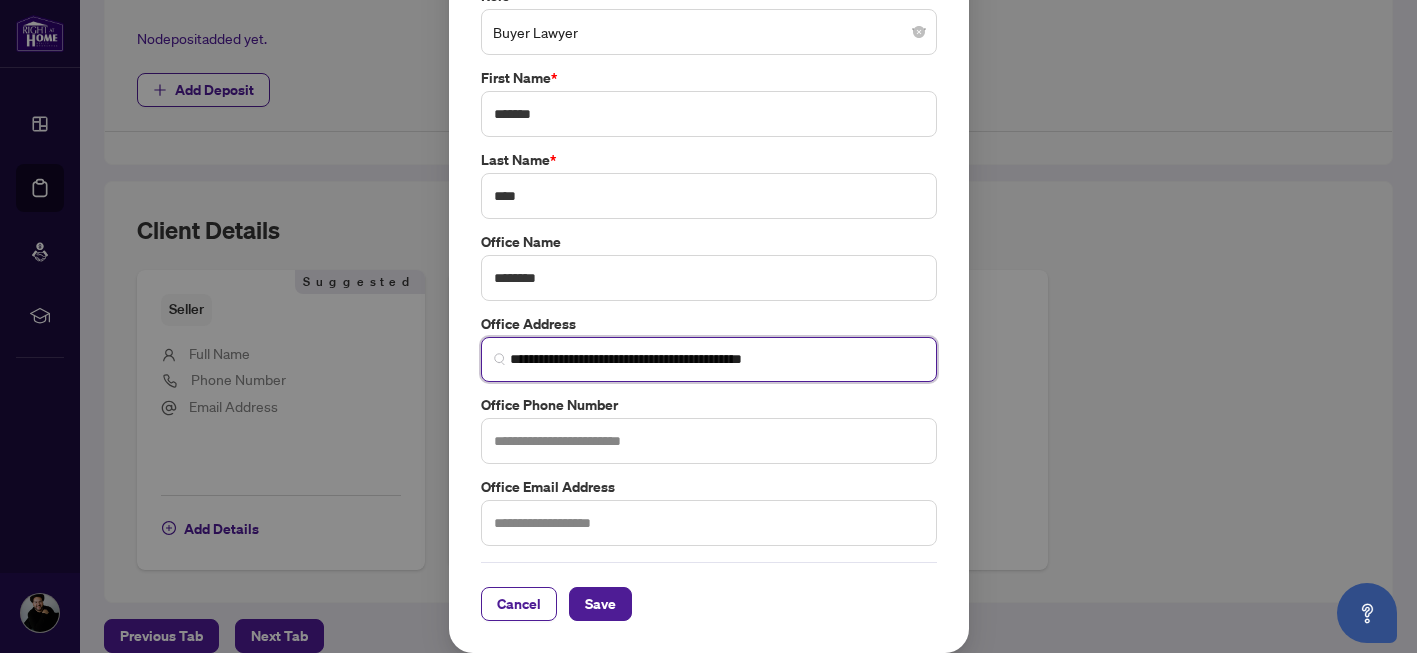 type on "**********" 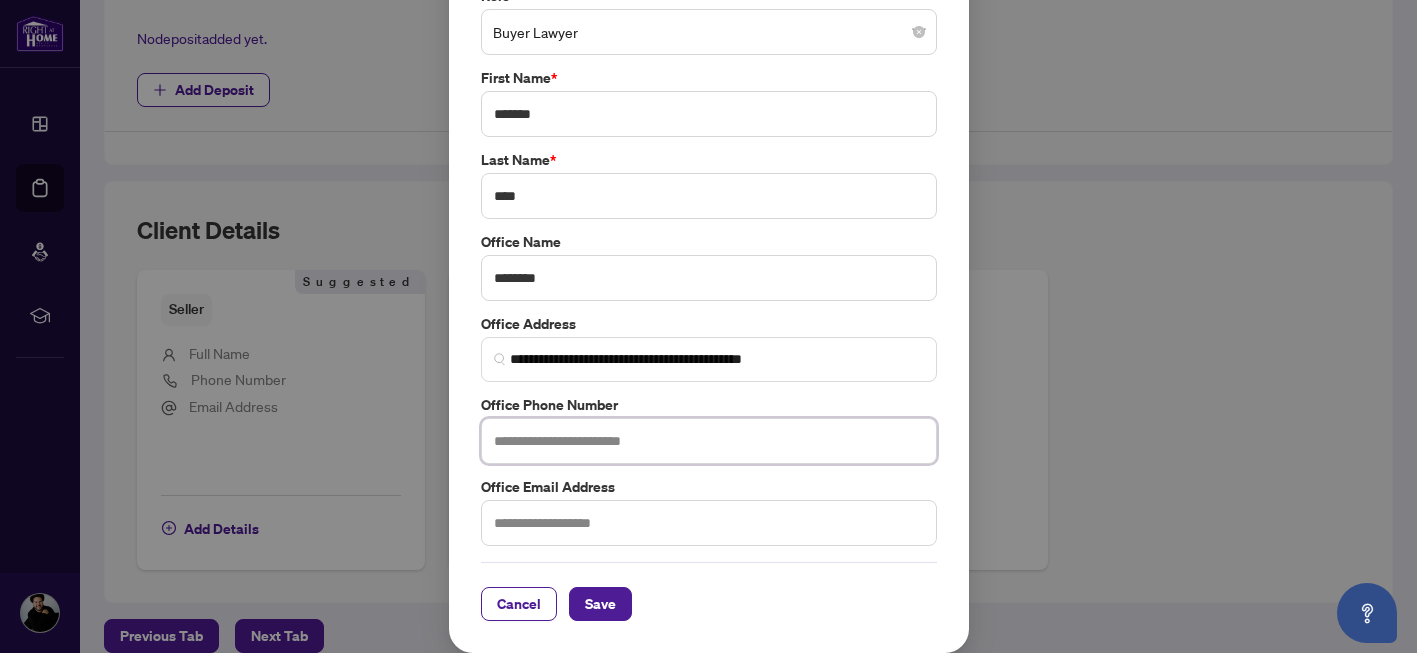 click at bounding box center (709, 441) 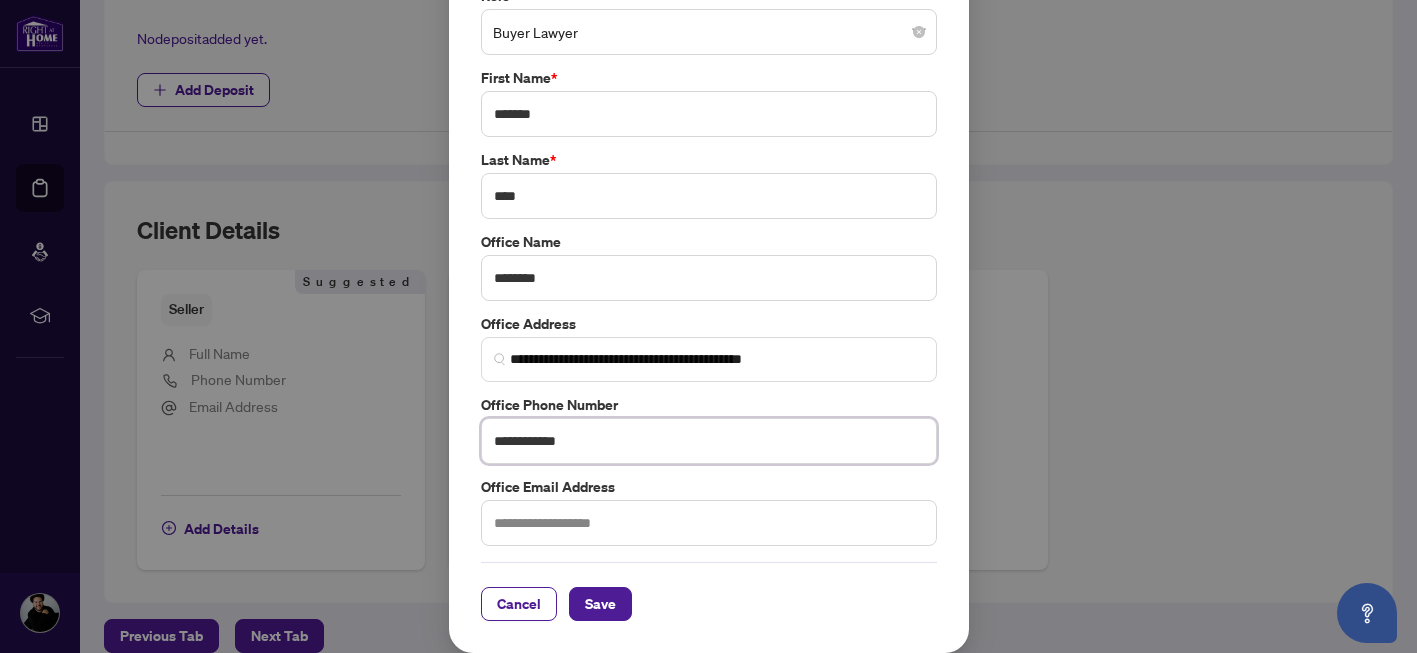 type on "**********" 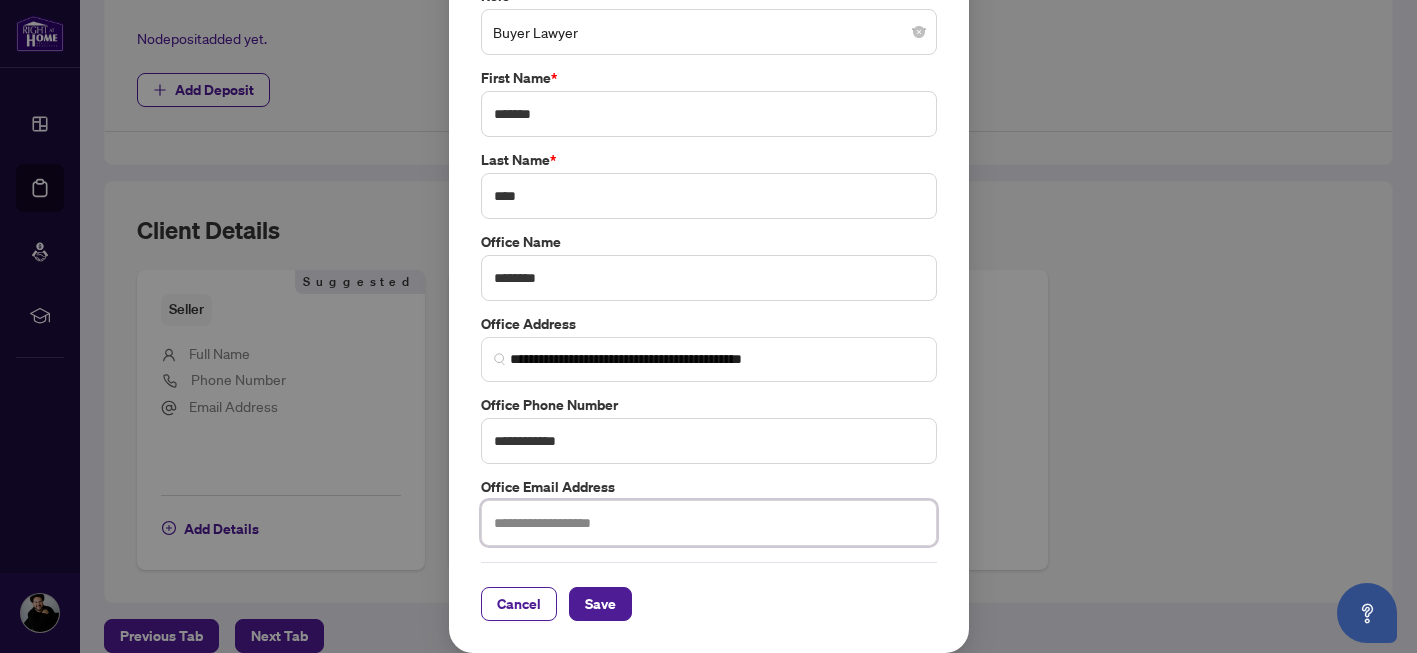 click at bounding box center (709, 523) 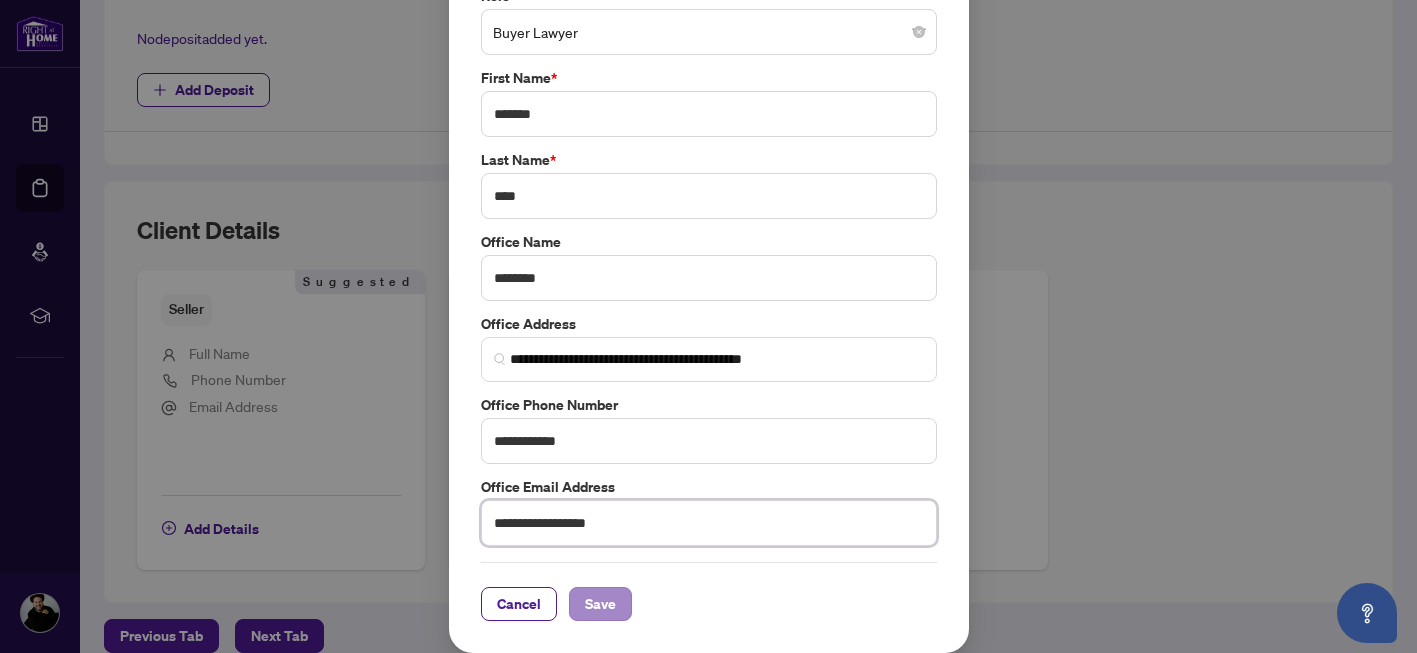 type on "**********" 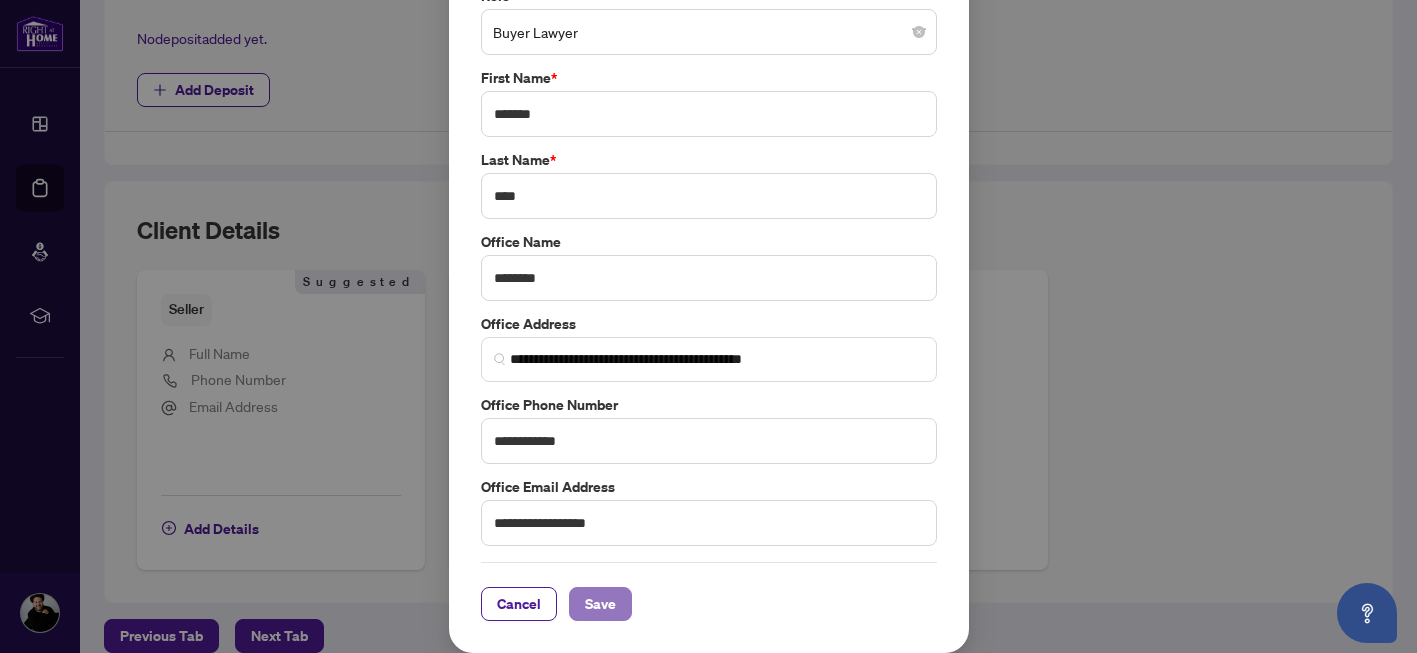click on "Save" at bounding box center [600, 604] 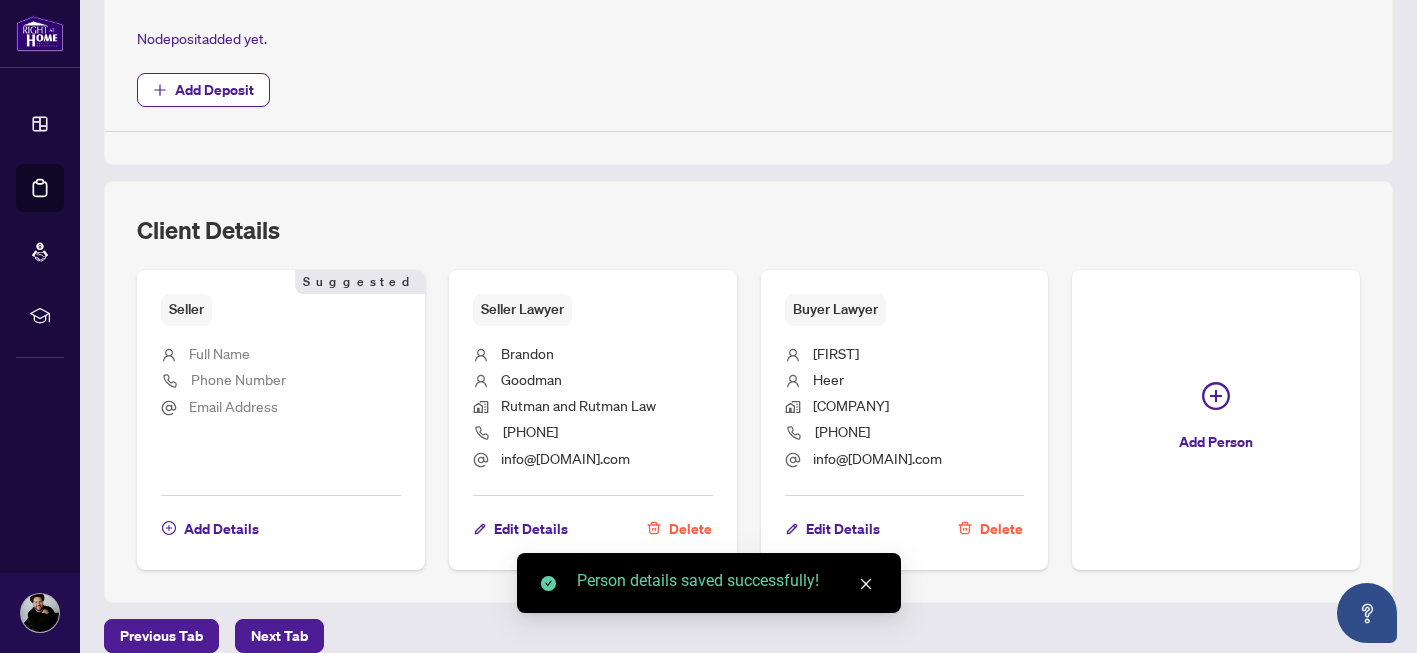 click on "Seller Suggested     Full Name
Phone Number
Email Address Add Details Suggested Seller Lawyer     [FIRST]     [LAST]
[COMPANY]
[PHONE]
info@[DOMAIN].com Edit Details Delete Buyer Lawyer     [FIRST]      [LAST]
[COMPANY]
[PHONE]
info@[DOMAIN].com Edit Details Delete Add Person" at bounding box center [748, 419] 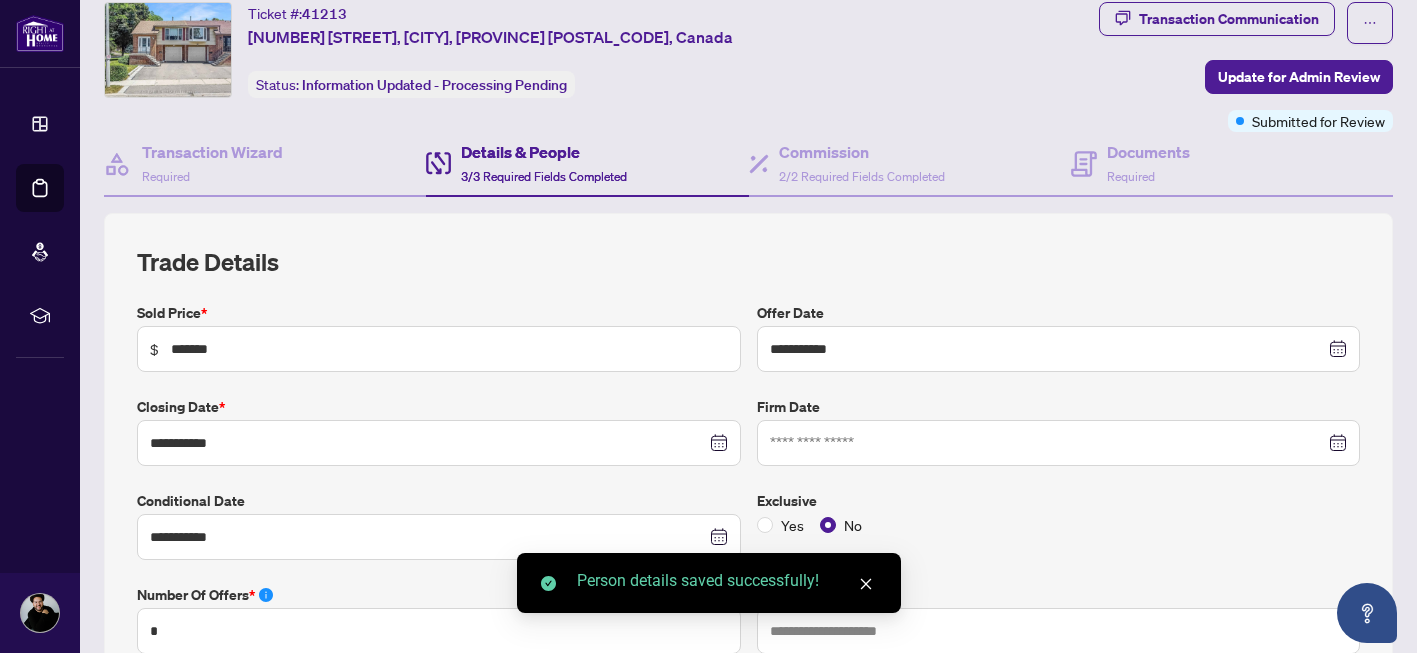 scroll, scrollTop: 54, scrollLeft: 0, axis: vertical 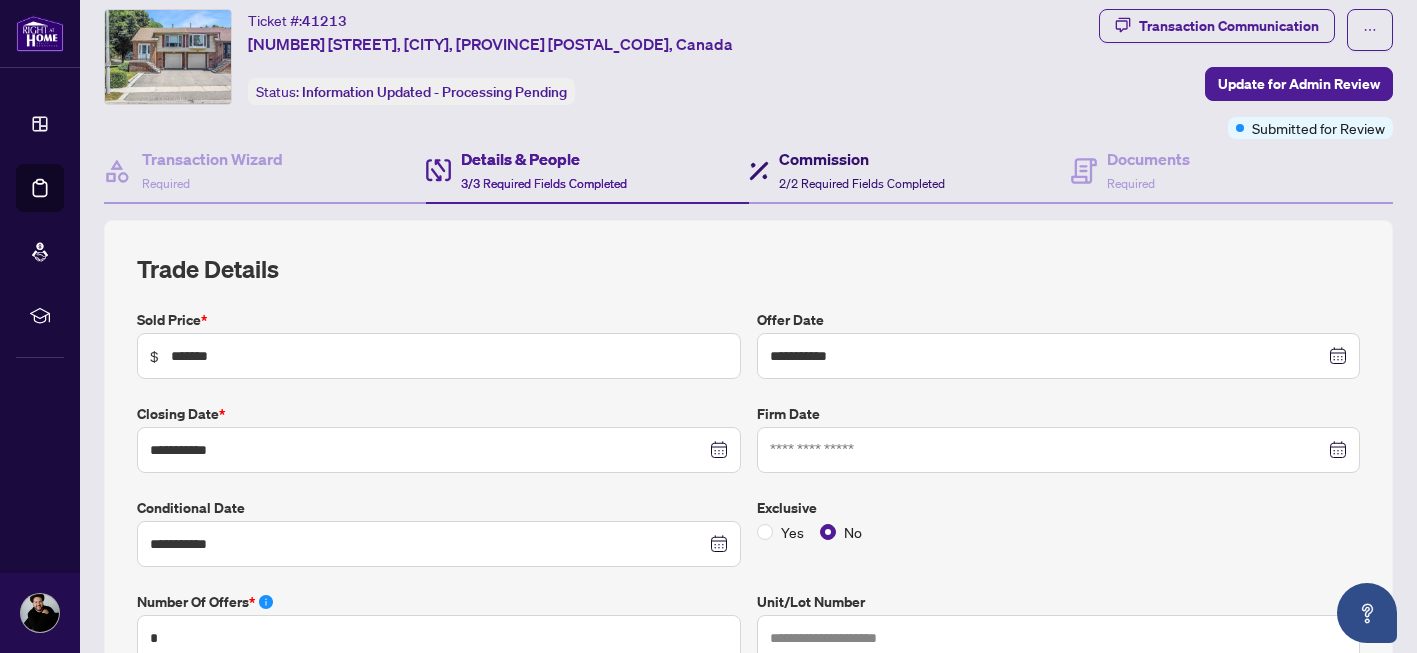 click on "Commission" at bounding box center (862, 159) 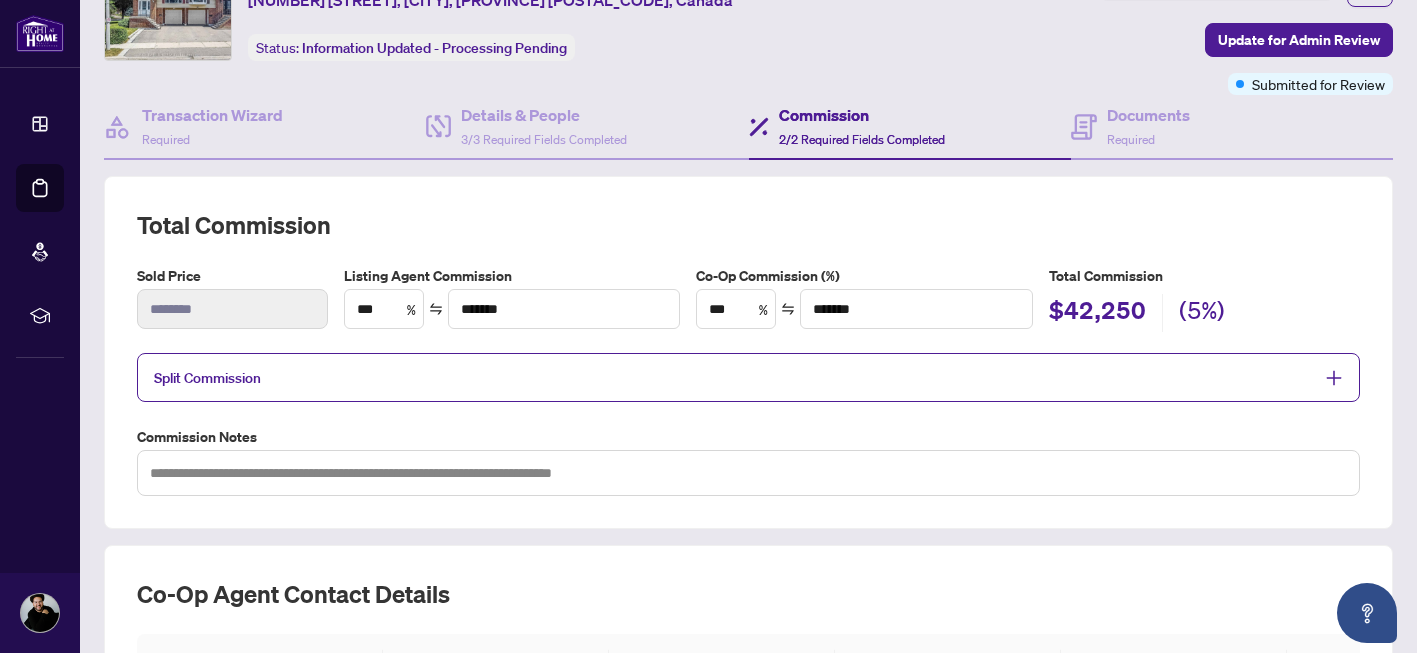 scroll, scrollTop: 68, scrollLeft: 0, axis: vertical 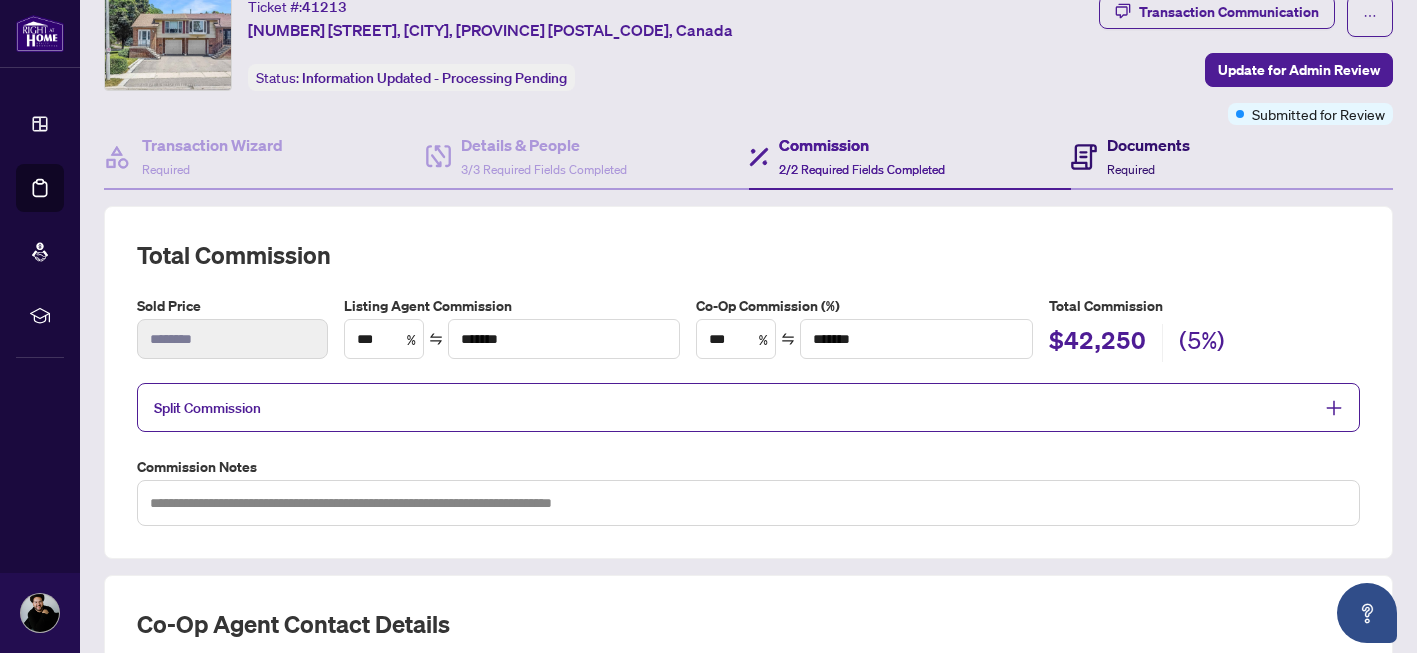click on "Documents" at bounding box center [1148, 145] 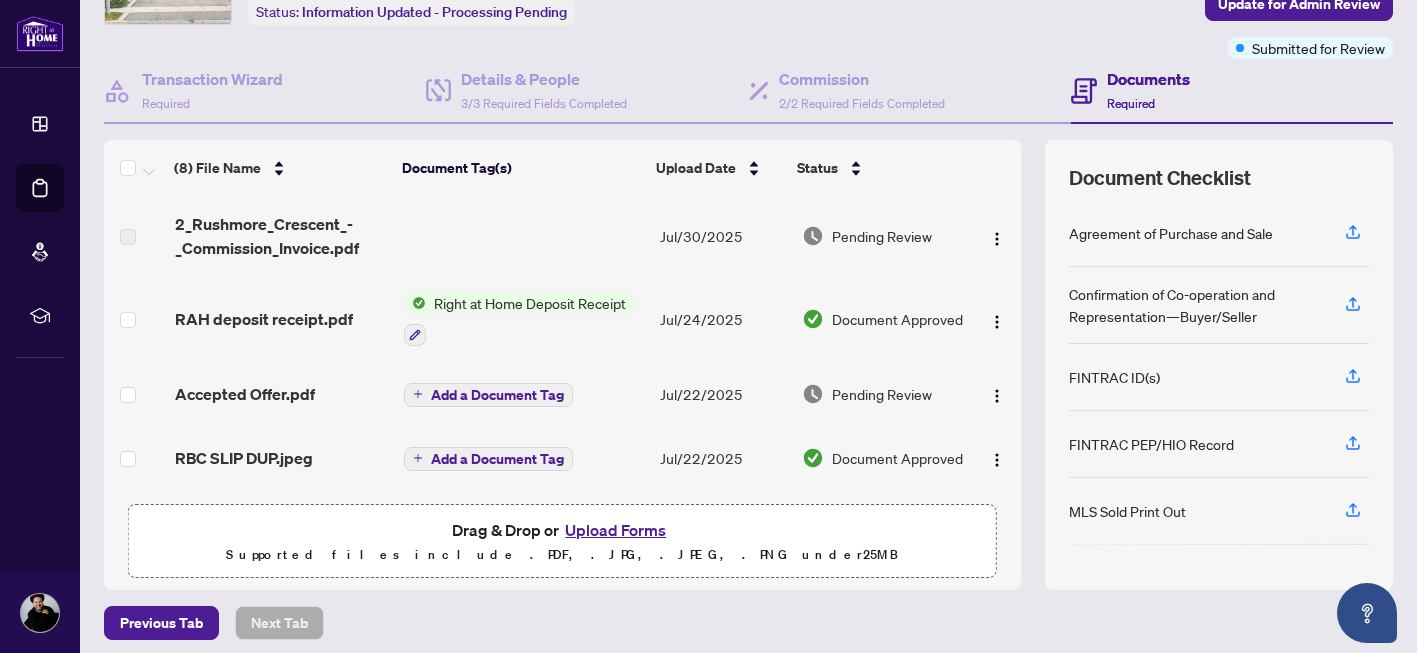 scroll, scrollTop: 0, scrollLeft: 0, axis: both 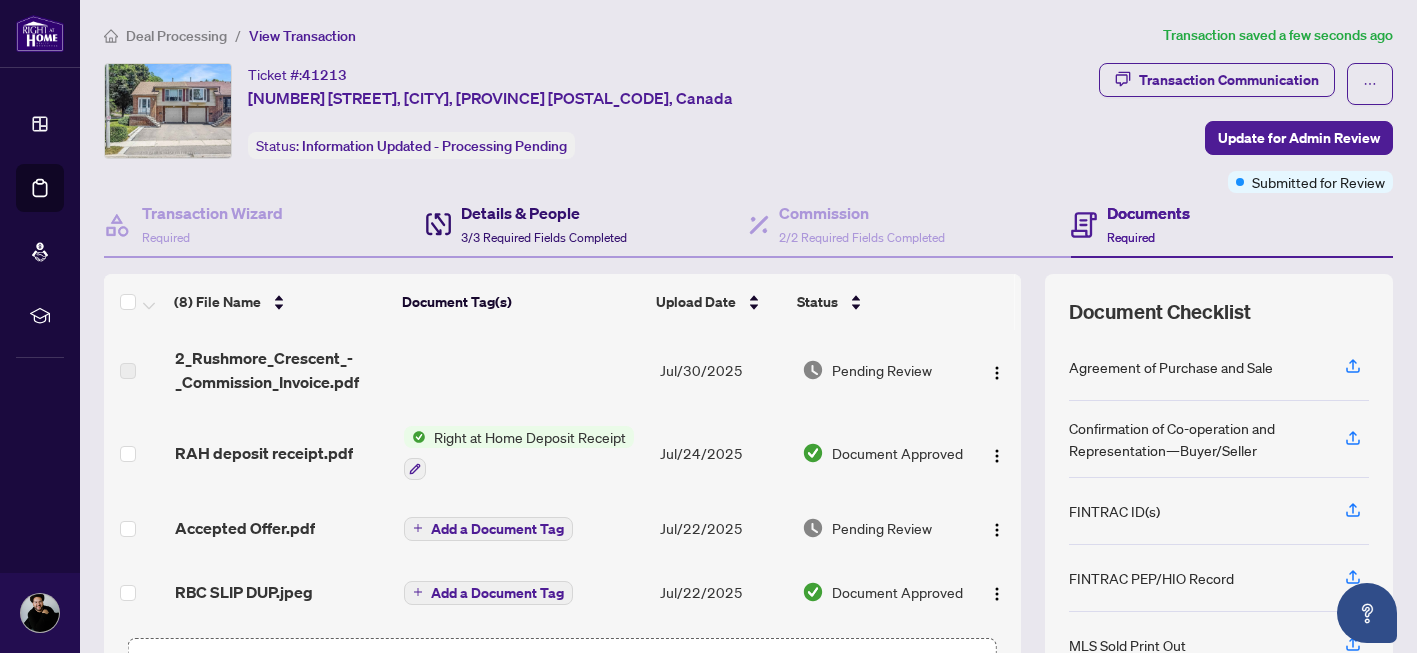 click on "Details & People" at bounding box center (544, 213) 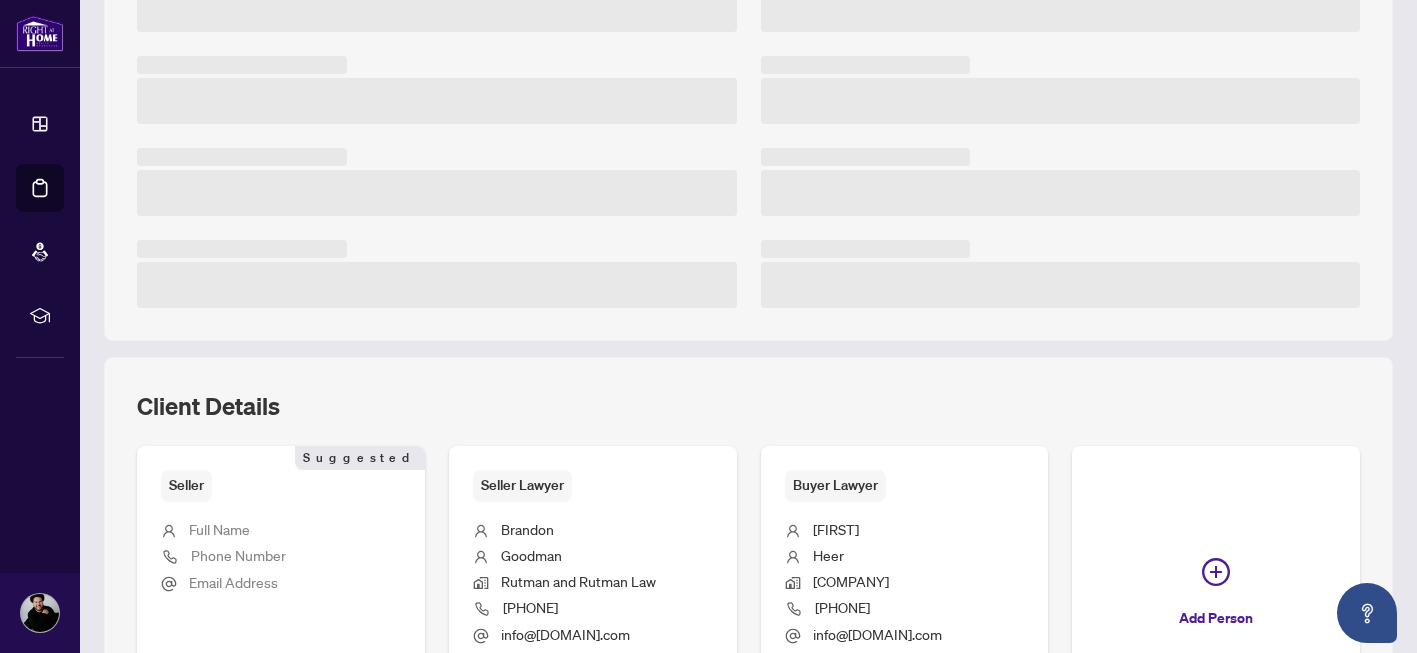 scroll, scrollTop: 667, scrollLeft: 0, axis: vertical 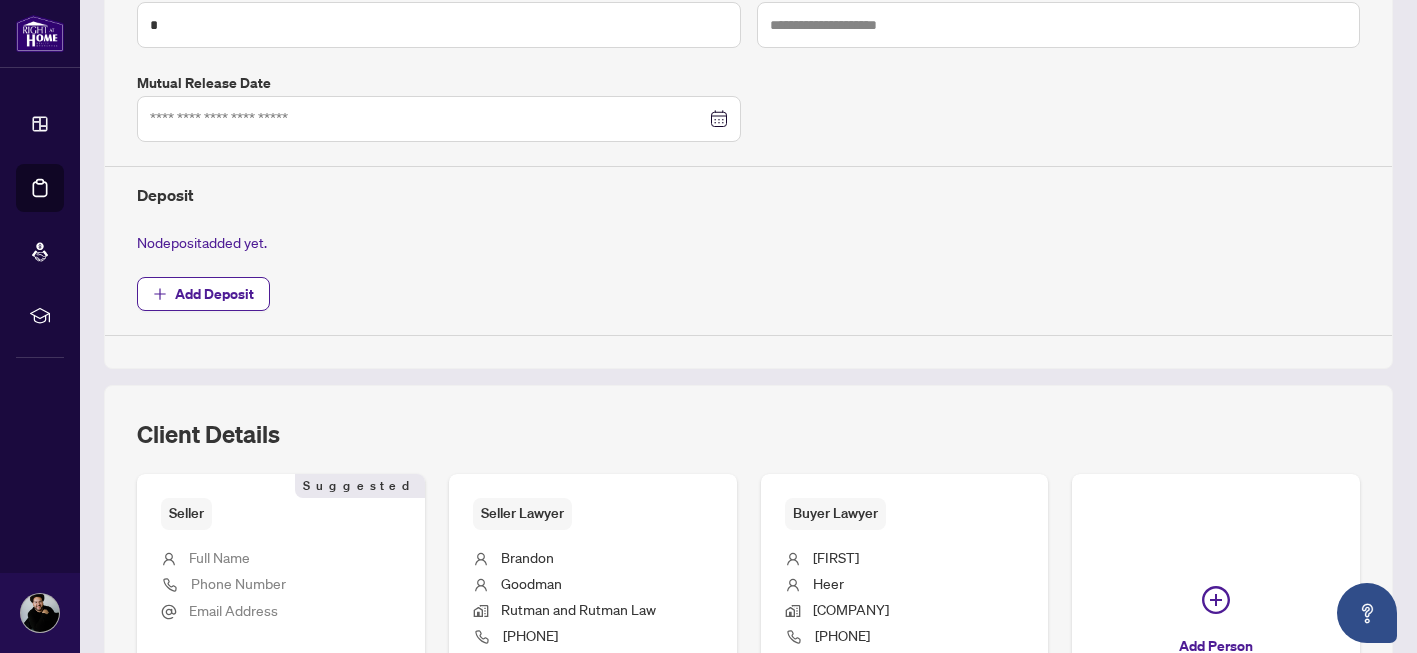 type on "**********" 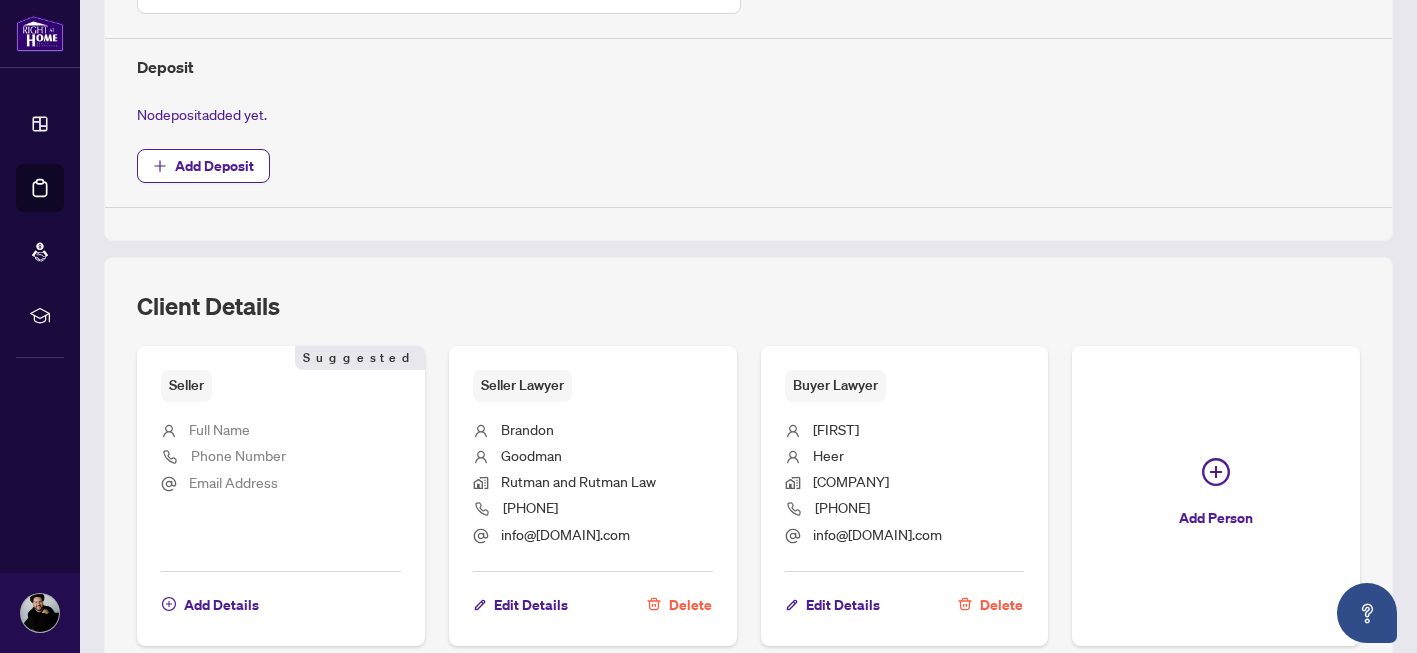 scroll, scrollTop: 881, scrollLeft: 0, axis: vertical 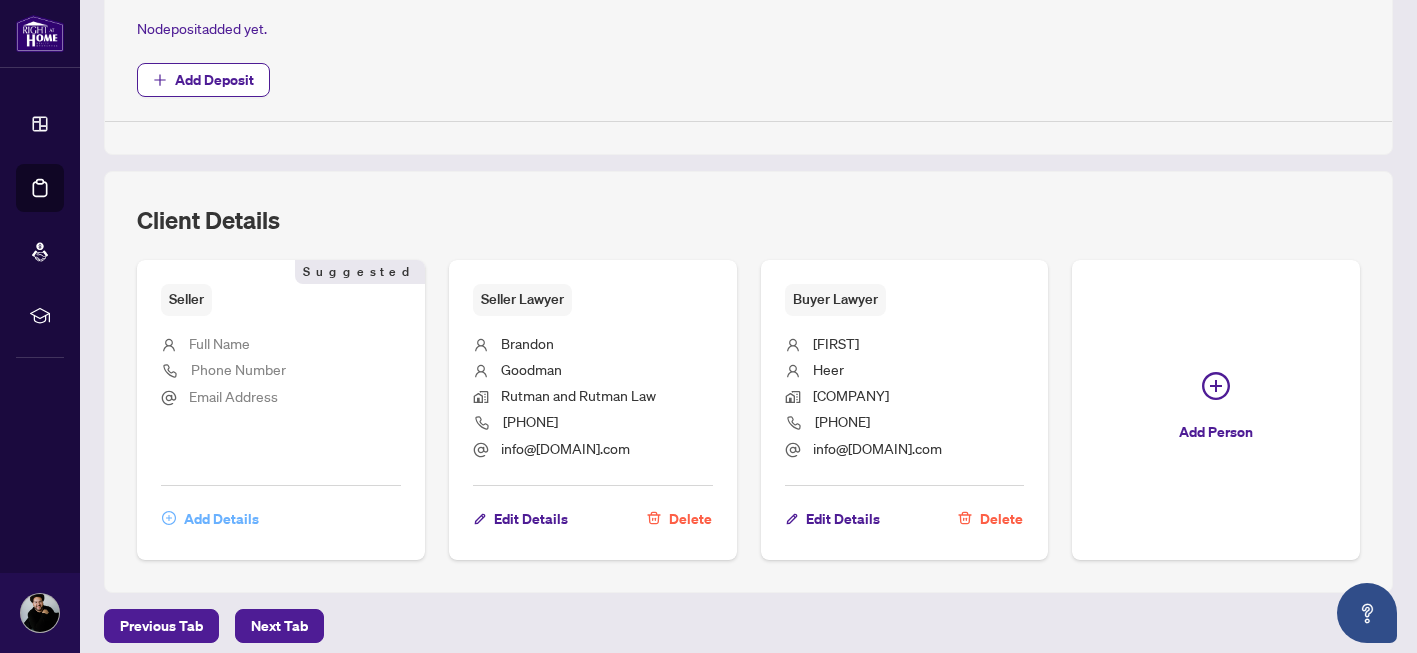click on "Add Details" at bounding box center (221, 519) 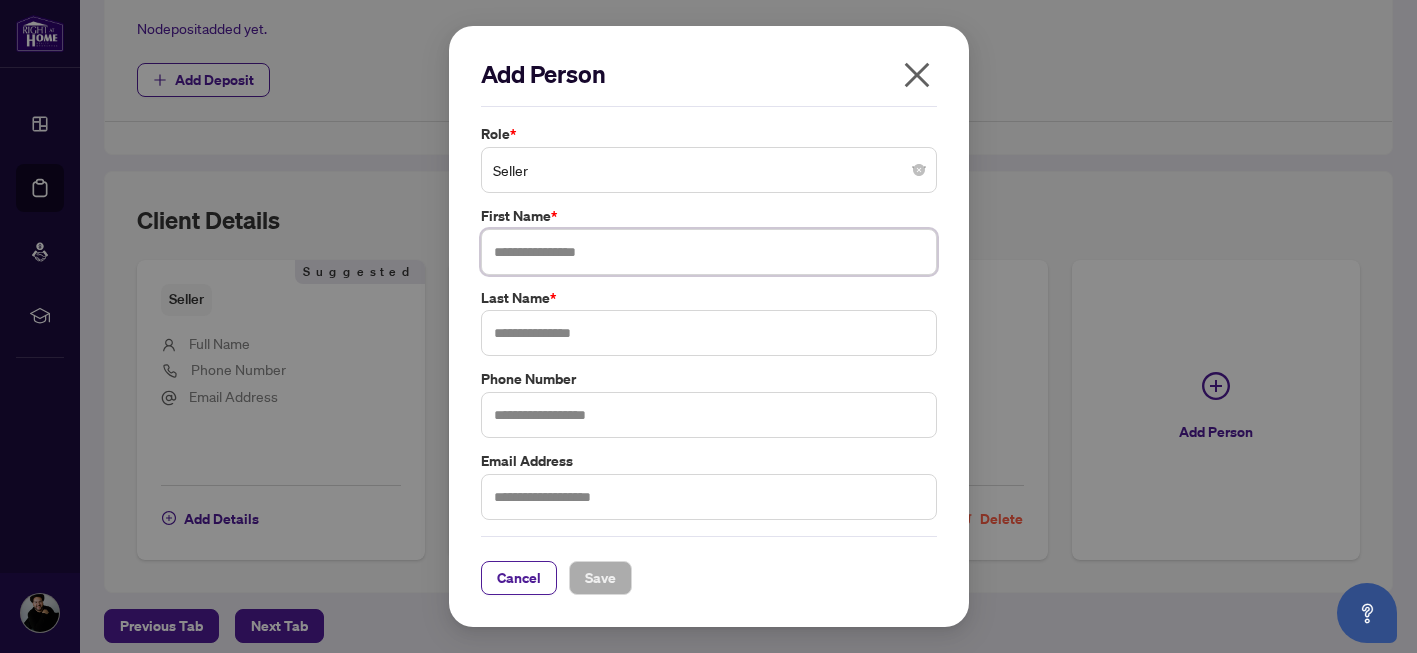 click at bounding box center [709, 252] 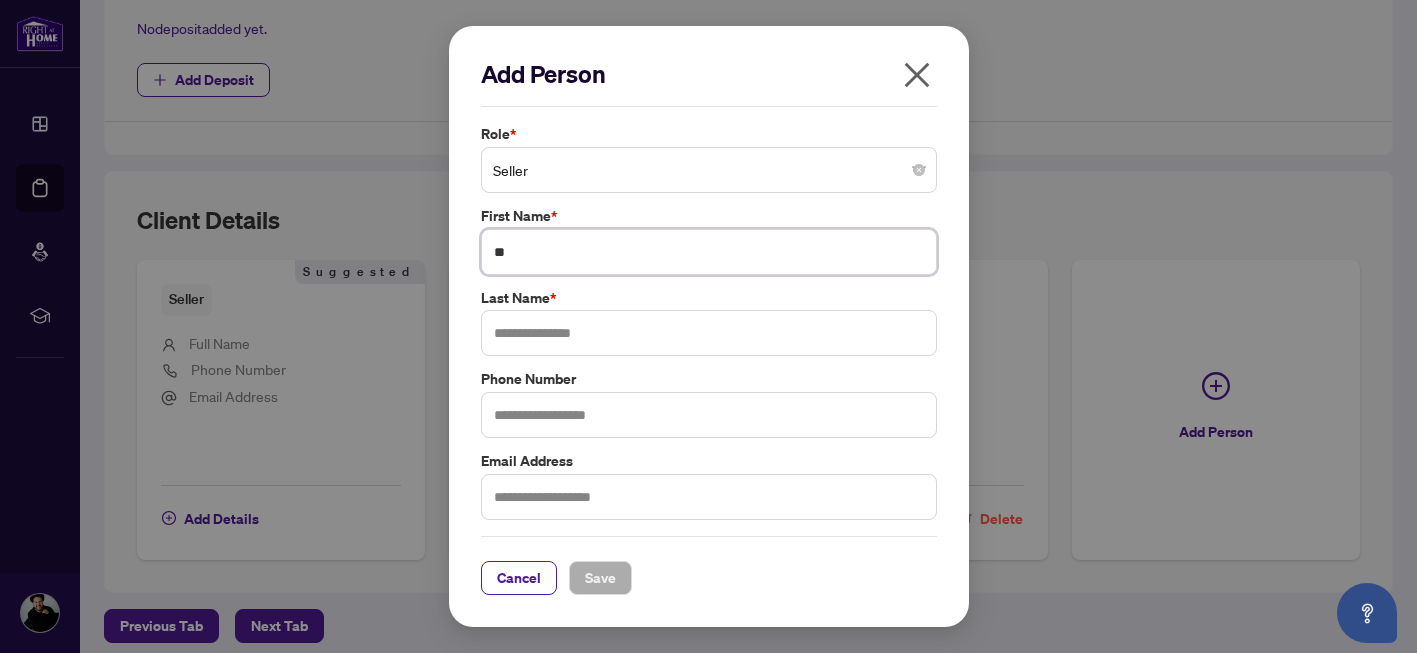 type on "*" 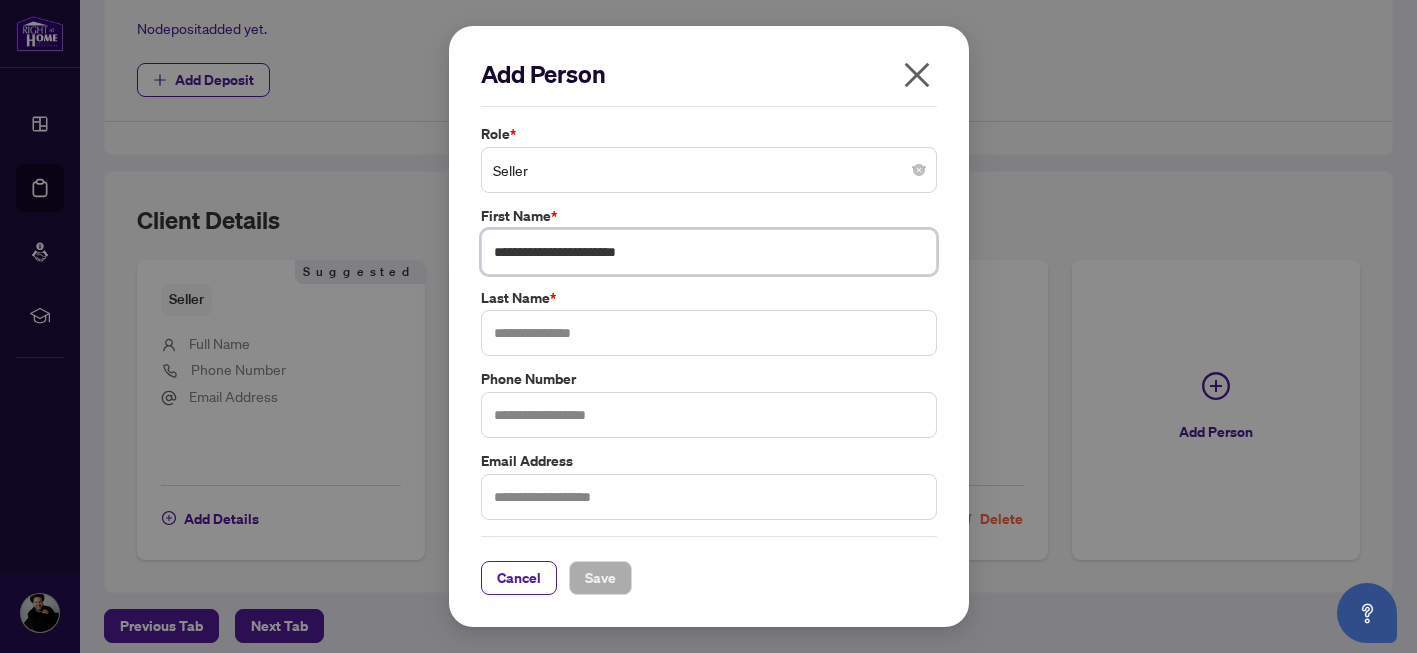 type on "**********" 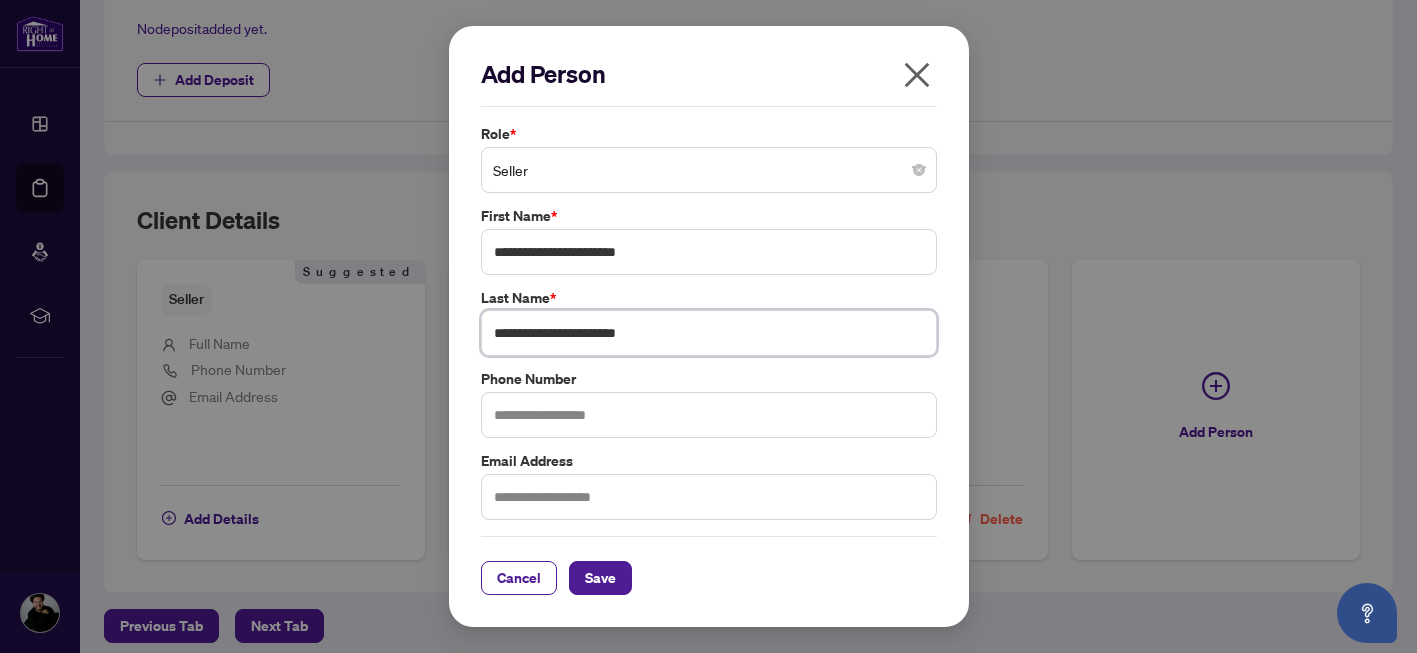 type on "**********" 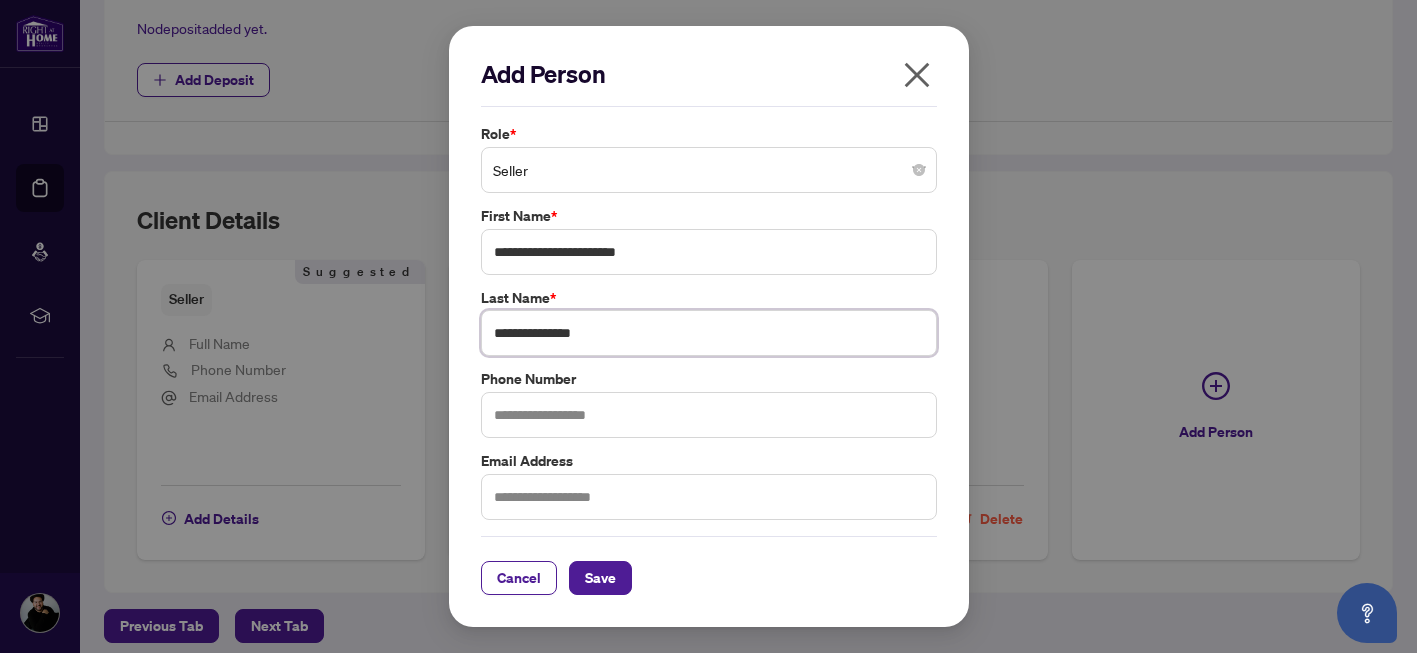 type on "**********" 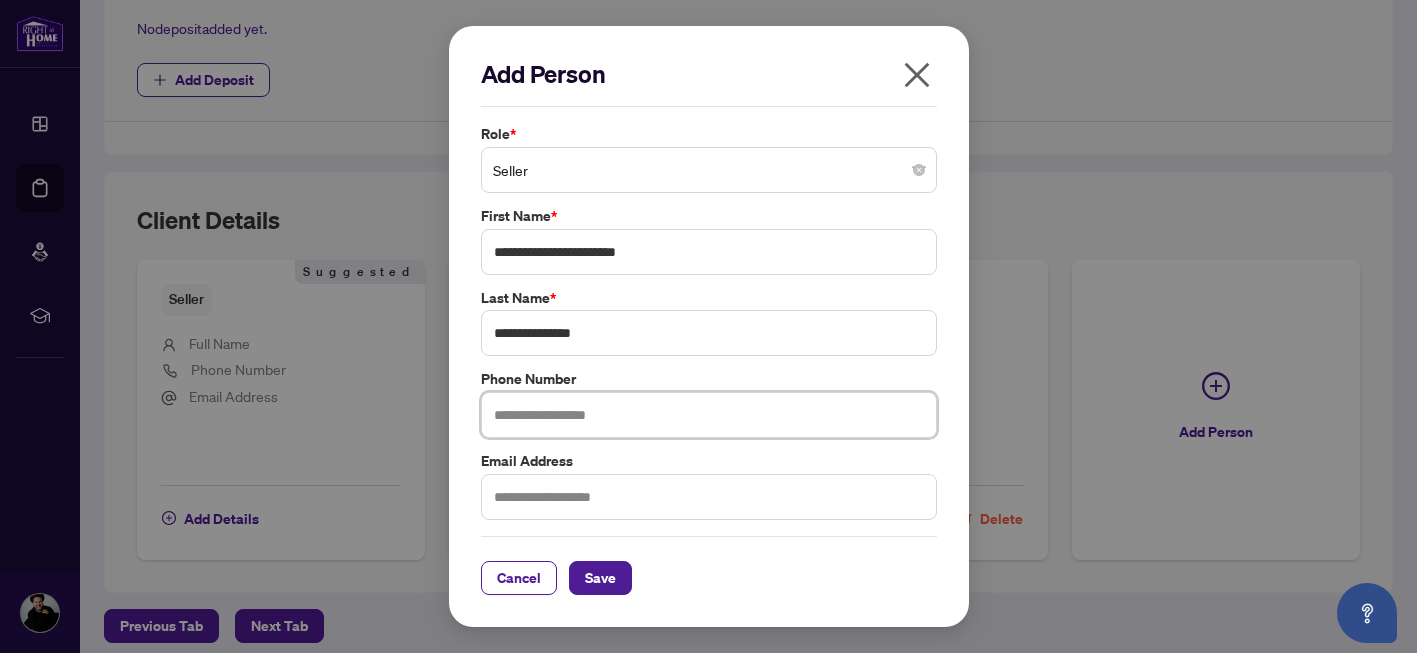 click at bounding box center (709, 415) 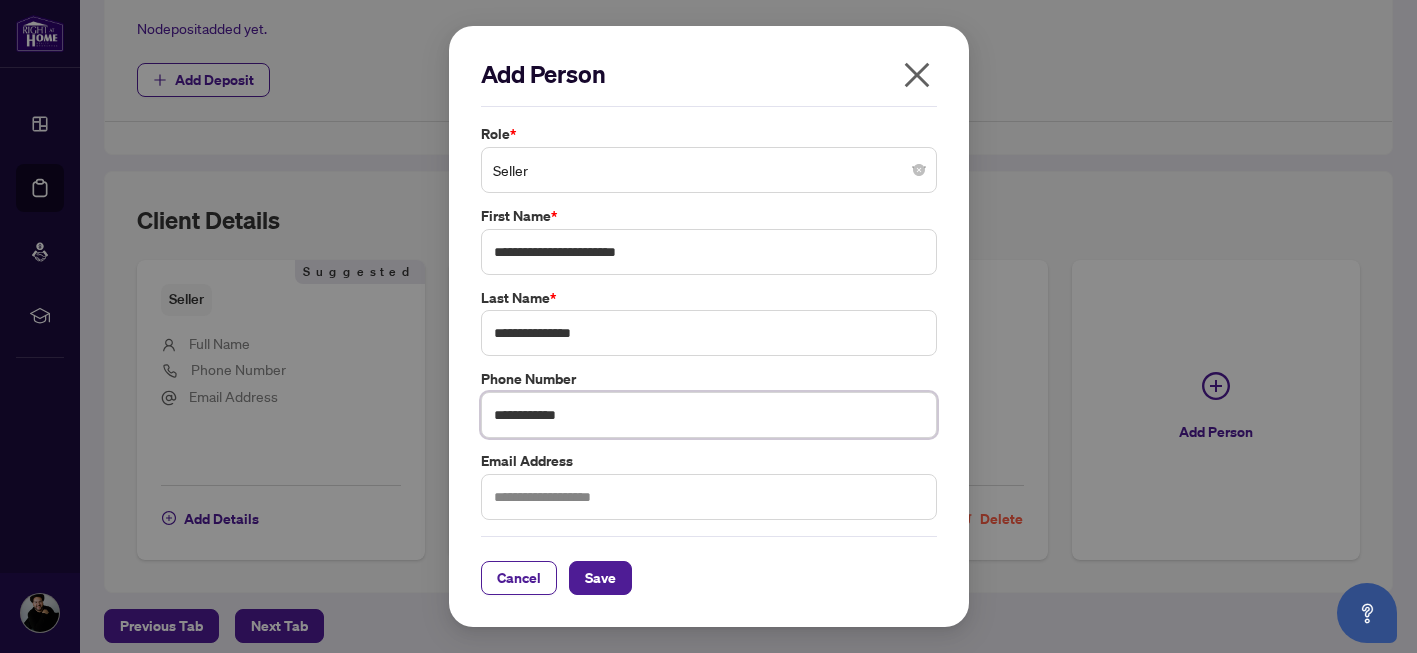 type on "**********" 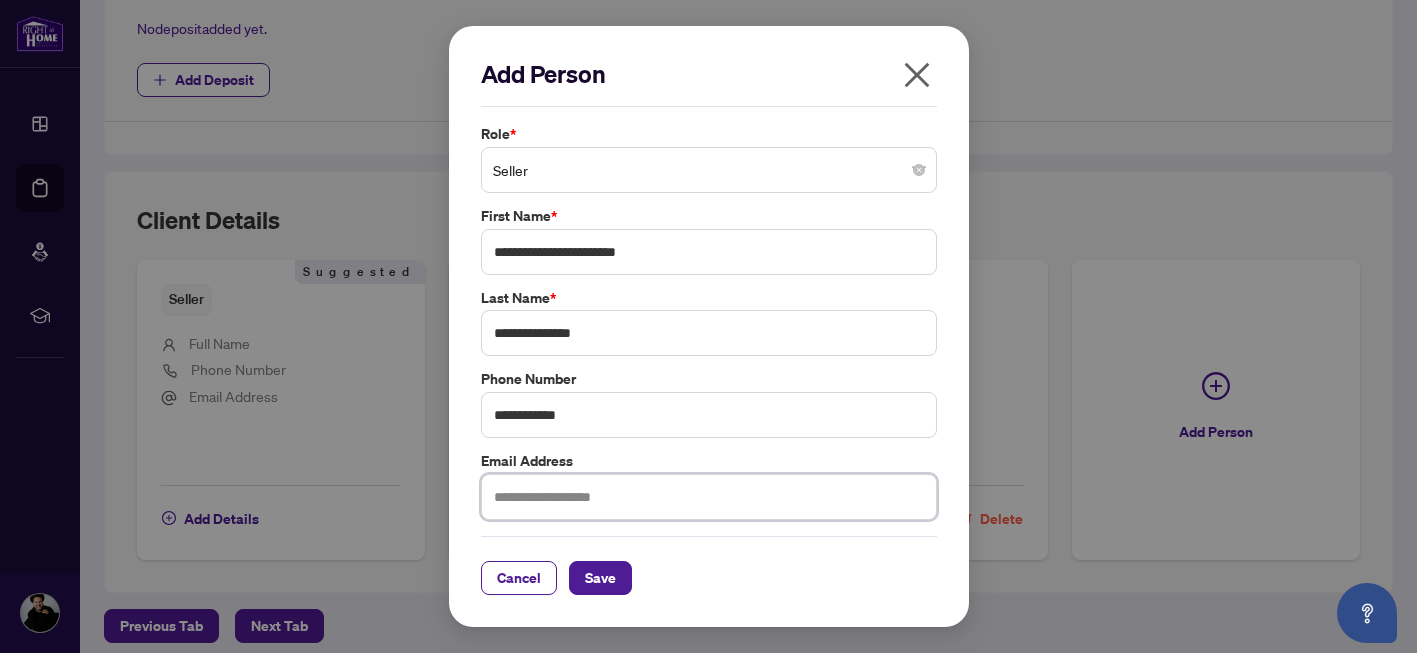 click at bounding box center [709, 497] 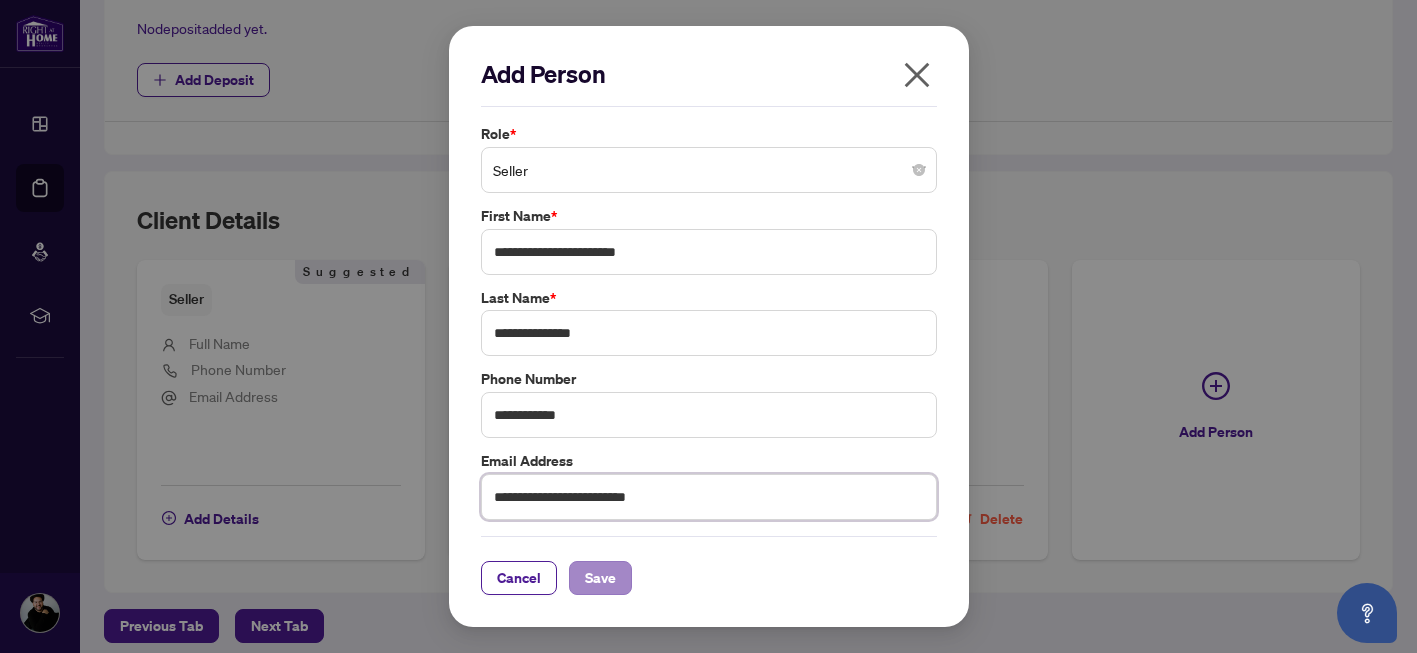type on "**********" 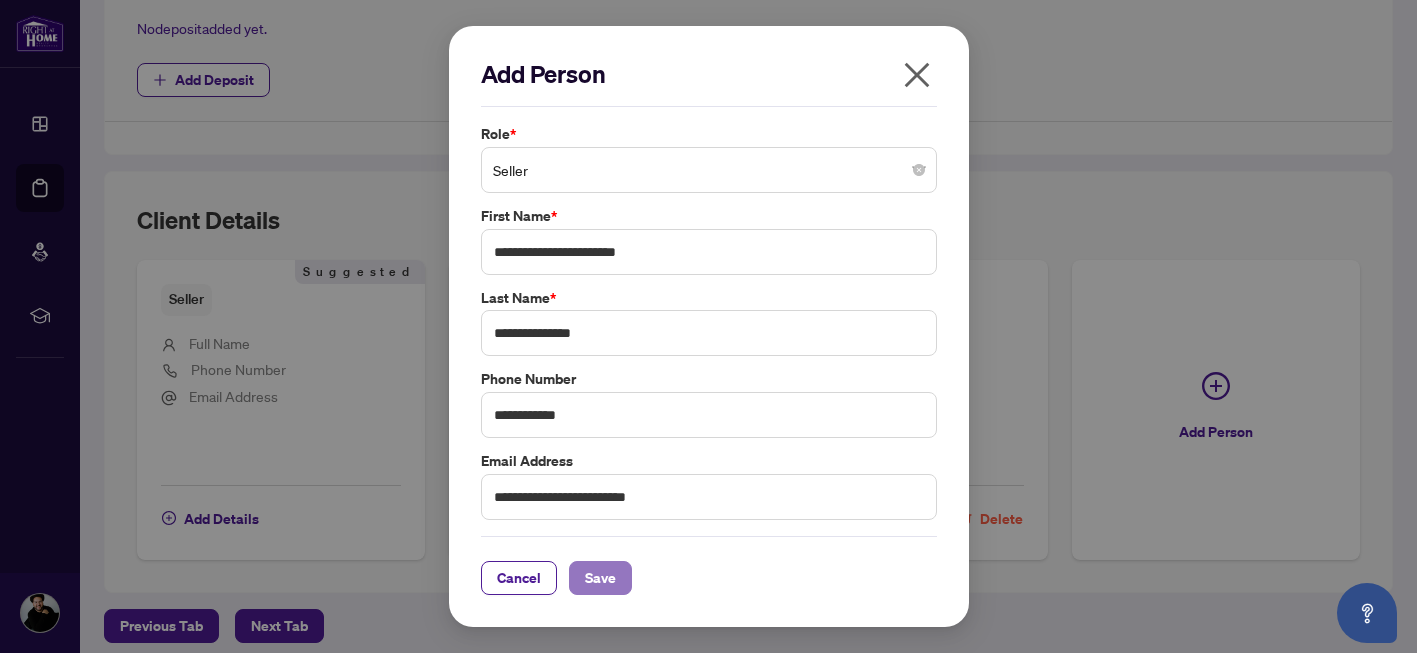 click on "Save" at bounding box center (600, 578) 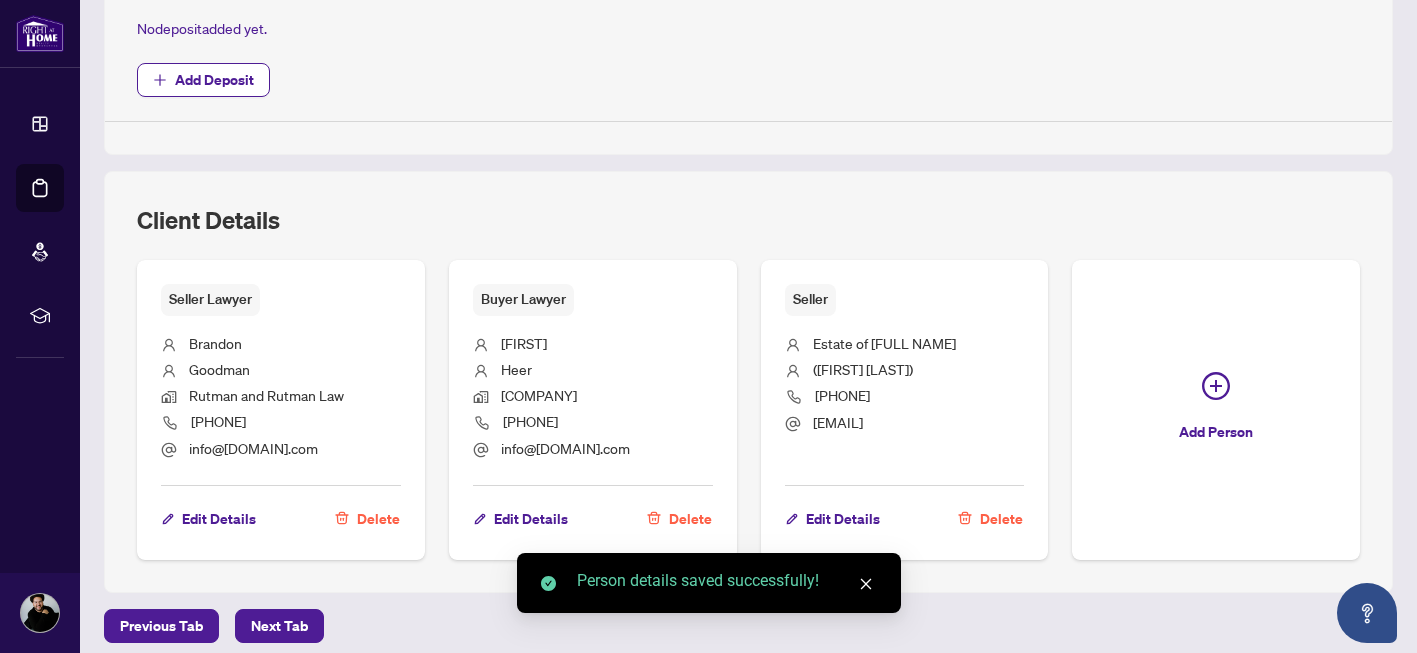 click on "Seller Lawyer     [FIRST]     [LAST]
[COMPANY]
[PHONE]
info@[DOMAIN].com Edit Details Delete Buyer Lawyer     [FIRST]      [LAST]
[COMPANY]
[PHONE]
info@[DOMAIN].com Edit Details Delete Seller     Estate of [FULL NAME]     ([FIRST] [LAST])
[PHONE]
[EMAIL] Edit Details Delete Add Person" at bounding box center (748, 409) 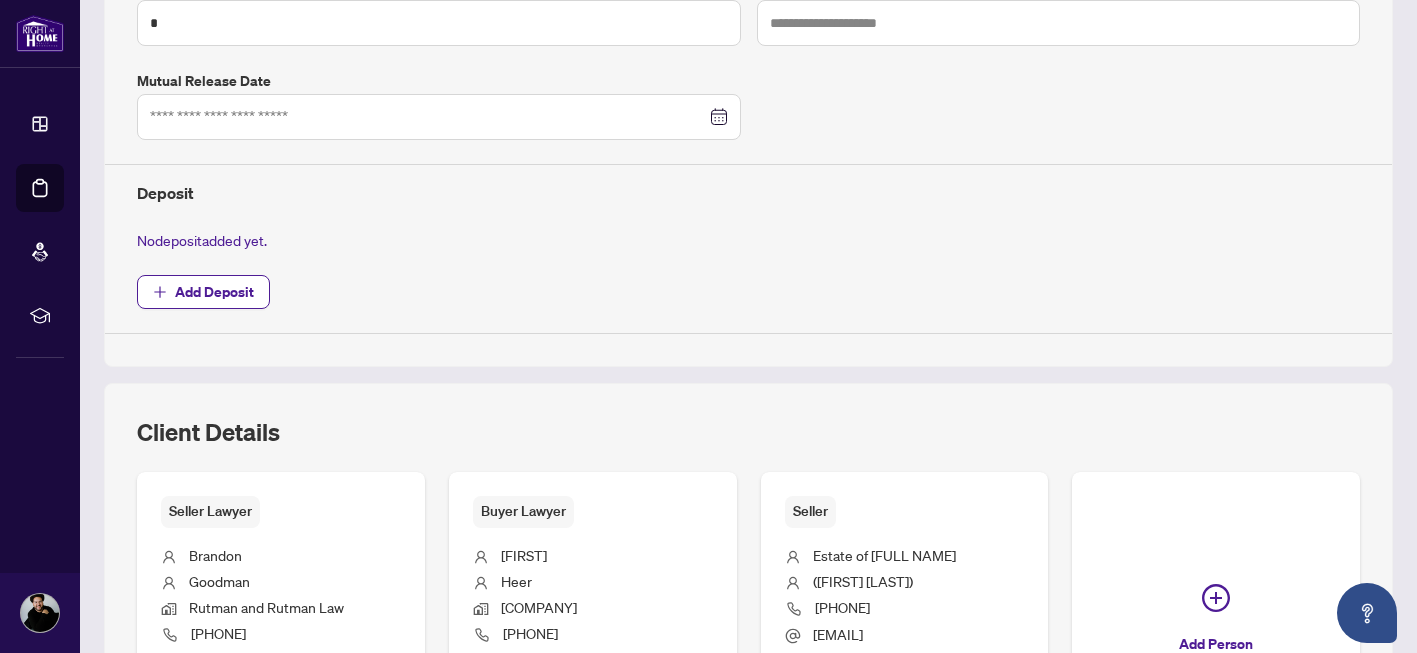 scroll, scrollTop: 963, scrollLeft: 0, axis: vertical 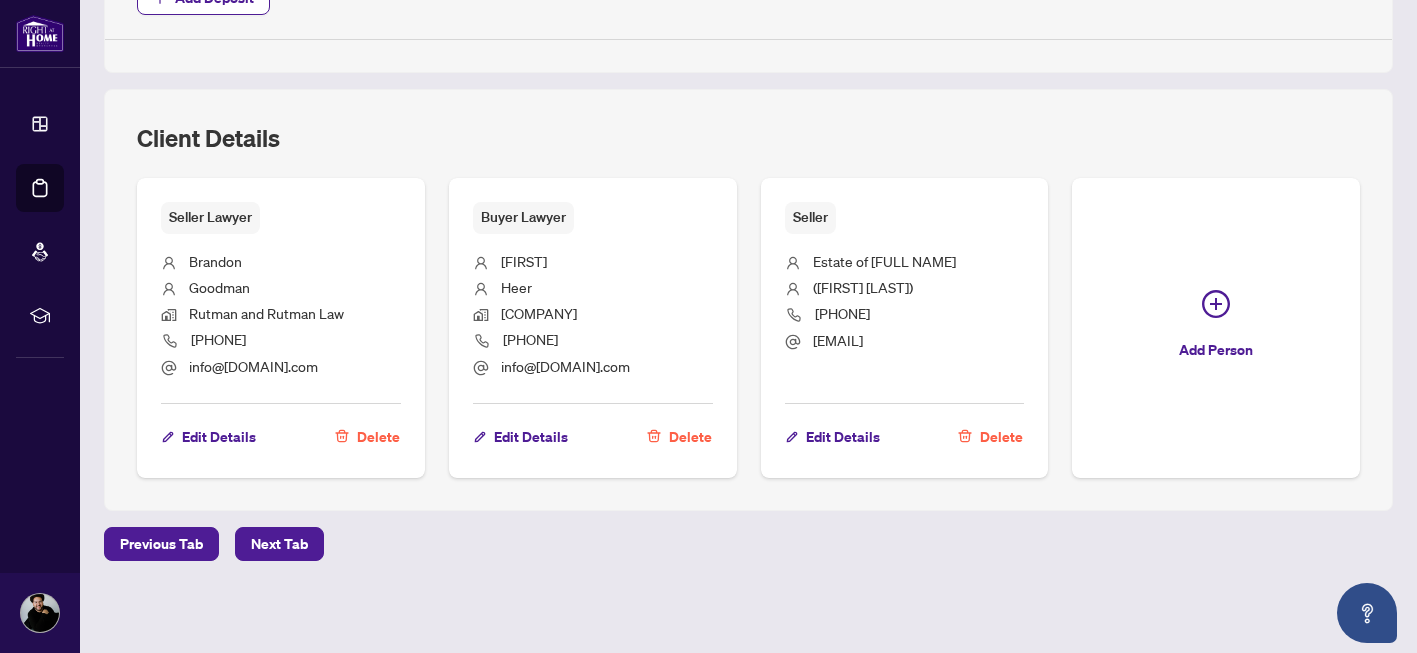 click on "Seller Lawyer     [FIRST]     [LAST]
[COMPANY]
[PHONE]
info@[DOMAIN].com Edit Details Delete Buyer Lawyer     [FIRST]      [LAST]
[COMPANY]
[PHONE]
info@[DOMAIN].com Edit Details Delete Seller     Estate of [FULL NAME]     ([FIRST] [LAST])
[PHONE]
[EMAIL] Edit Details Delete Add Person" at bounding box center (748, 327) 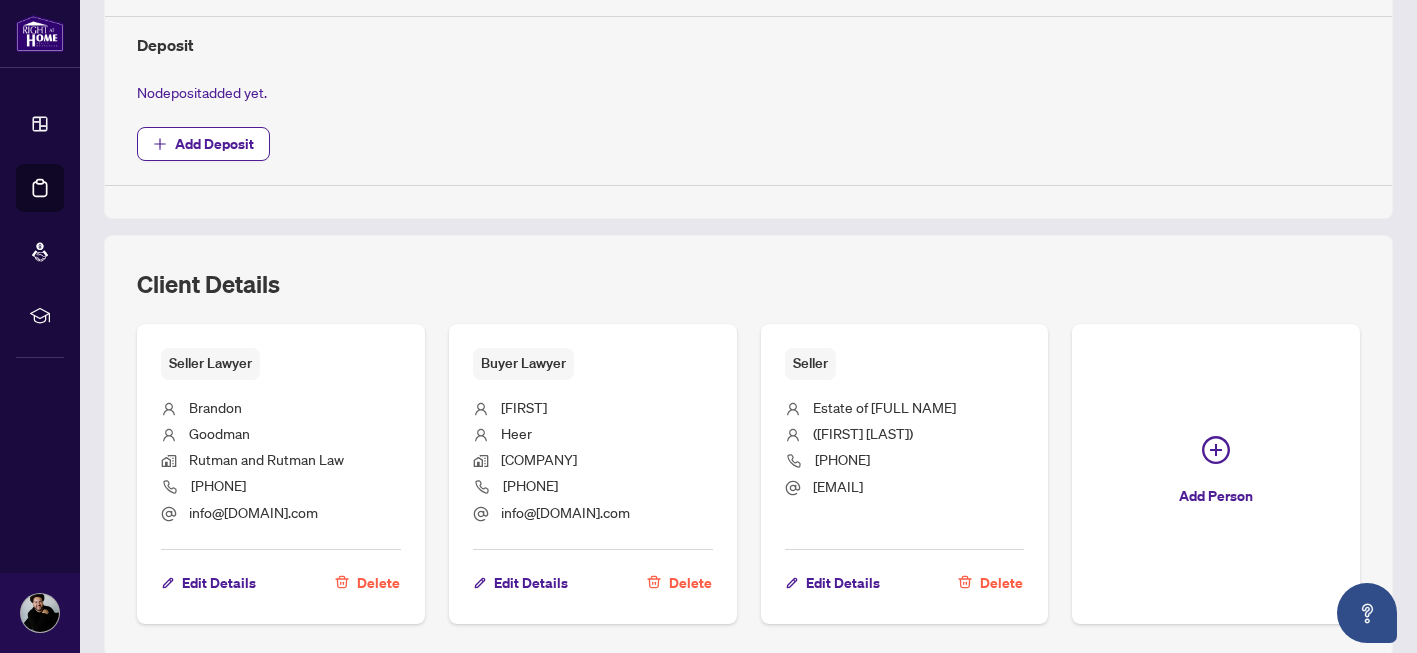 scroll, scrollTop: 824, scrollLeft: 0, axis: vertical 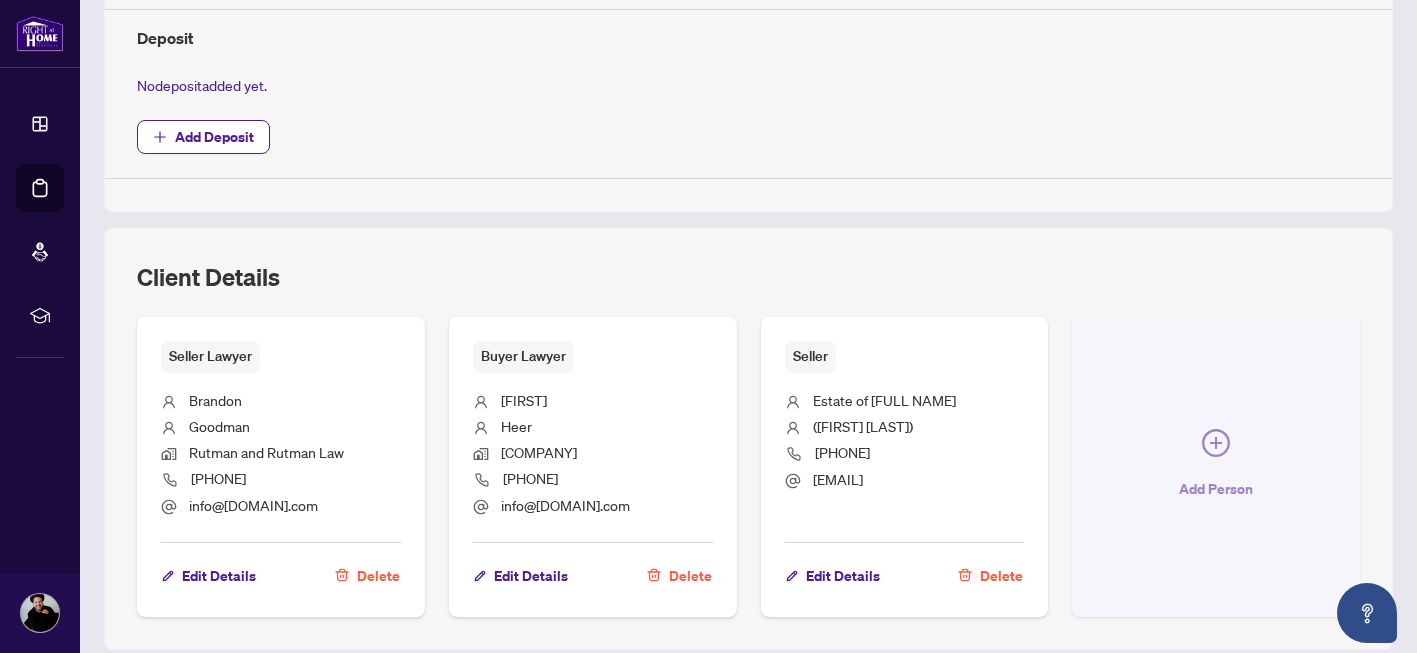 click 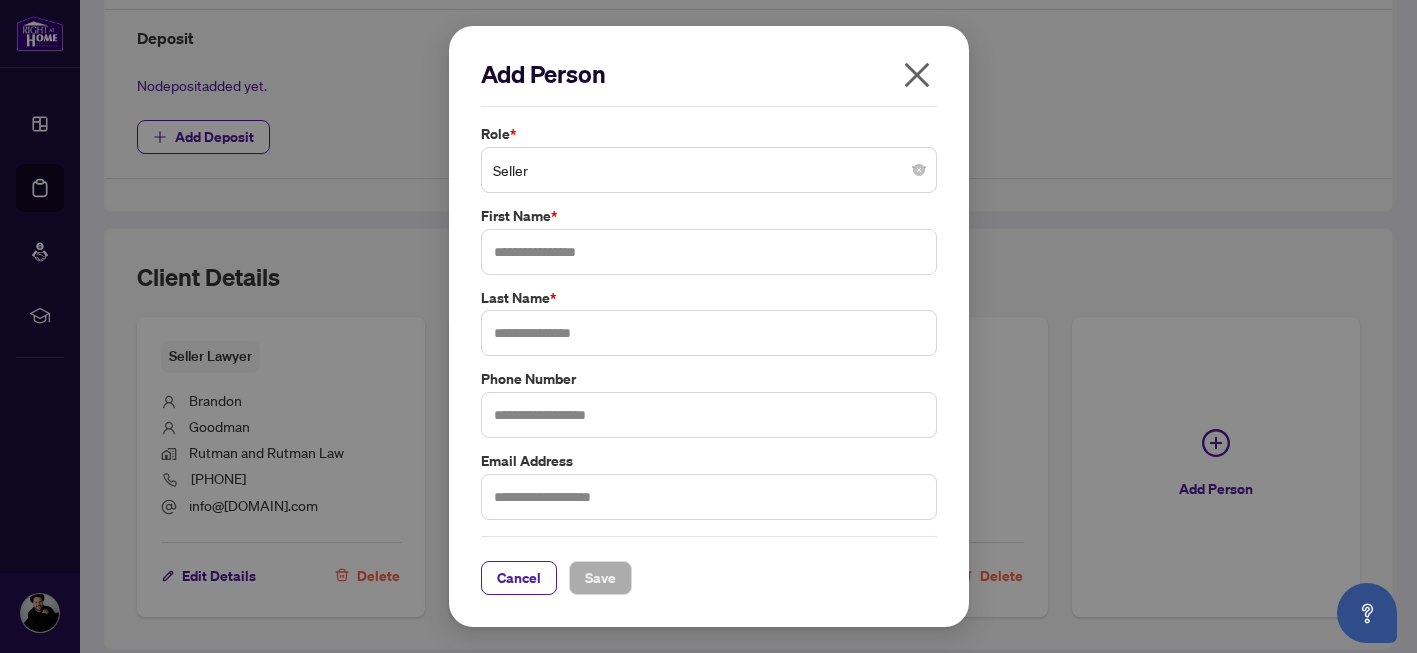 click on "Seller" at bounding box center (709, 170) 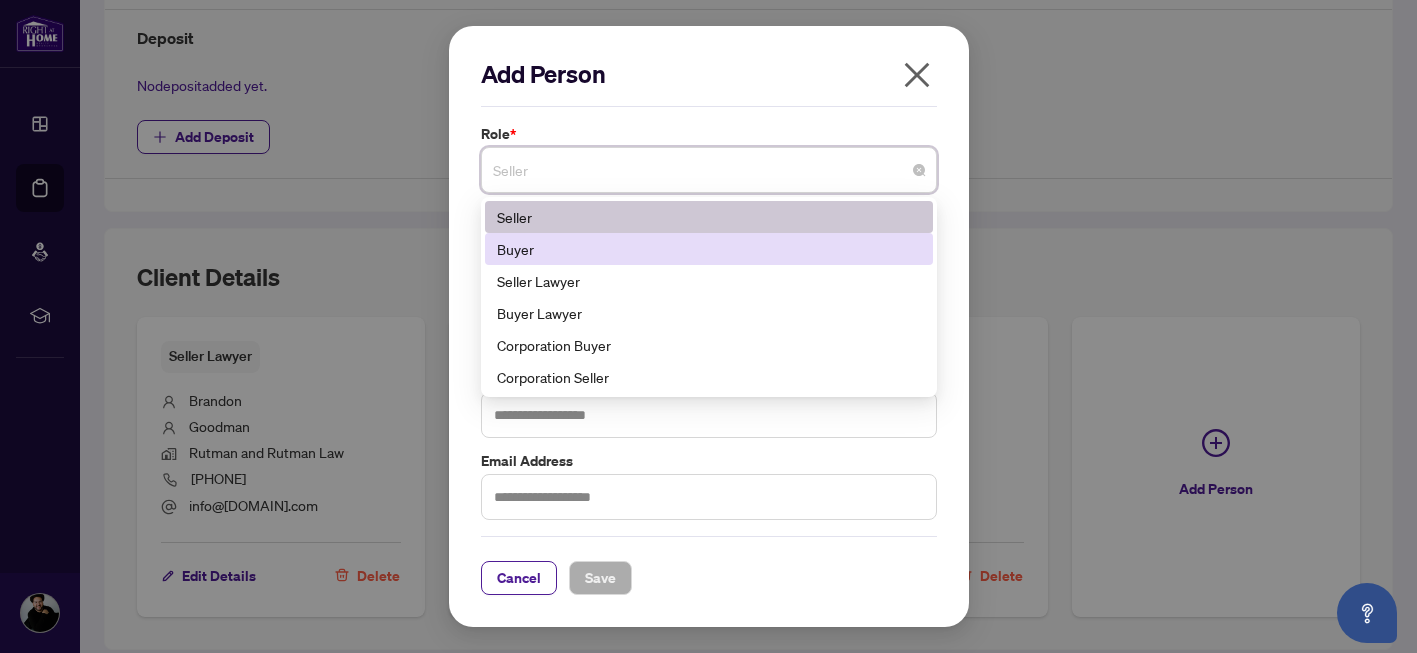 click on "Buyer" at bounding box center (709, 249) 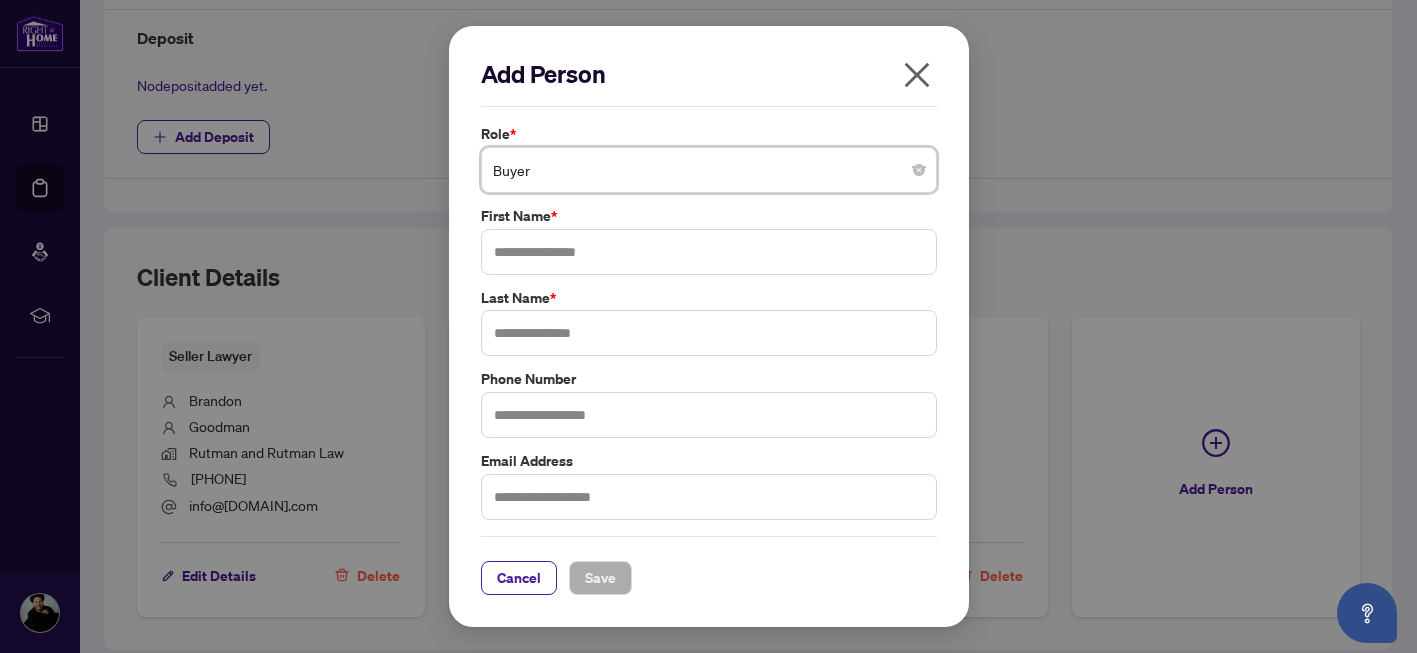 click 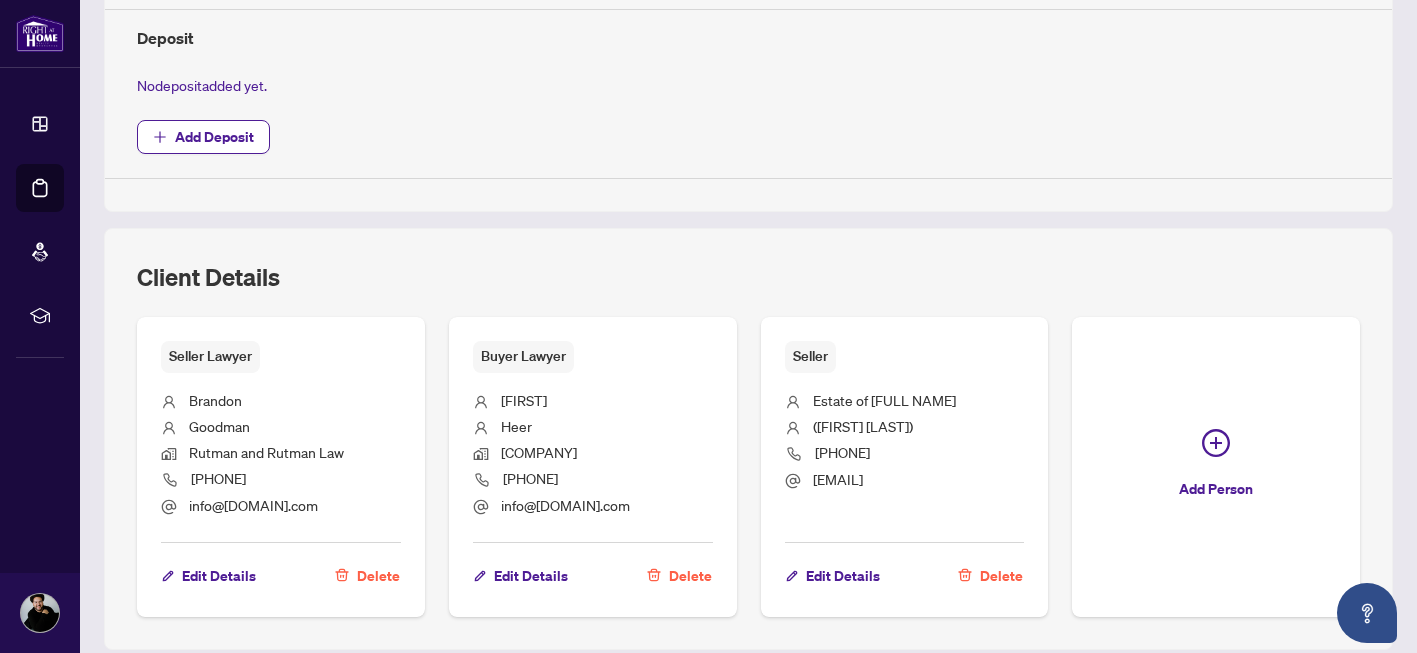 click on "Seller Lawyer     [FIRST]     [LAST]
[COMPANY]
[PHONE]
info@[DOMAIN].com Edit Details Delete Buyer Lawyer     [FIRST]      [LAST]
[COMPANY]
[PHONE]
info@[DOMAIN].com Edit Details Delete Seller     Estate of [FULL NAME]     ([FIRST] [LAST])
[PHONE]
[EMAIL] Edit Details Delete Add Person" at bounding box center (748, 466) 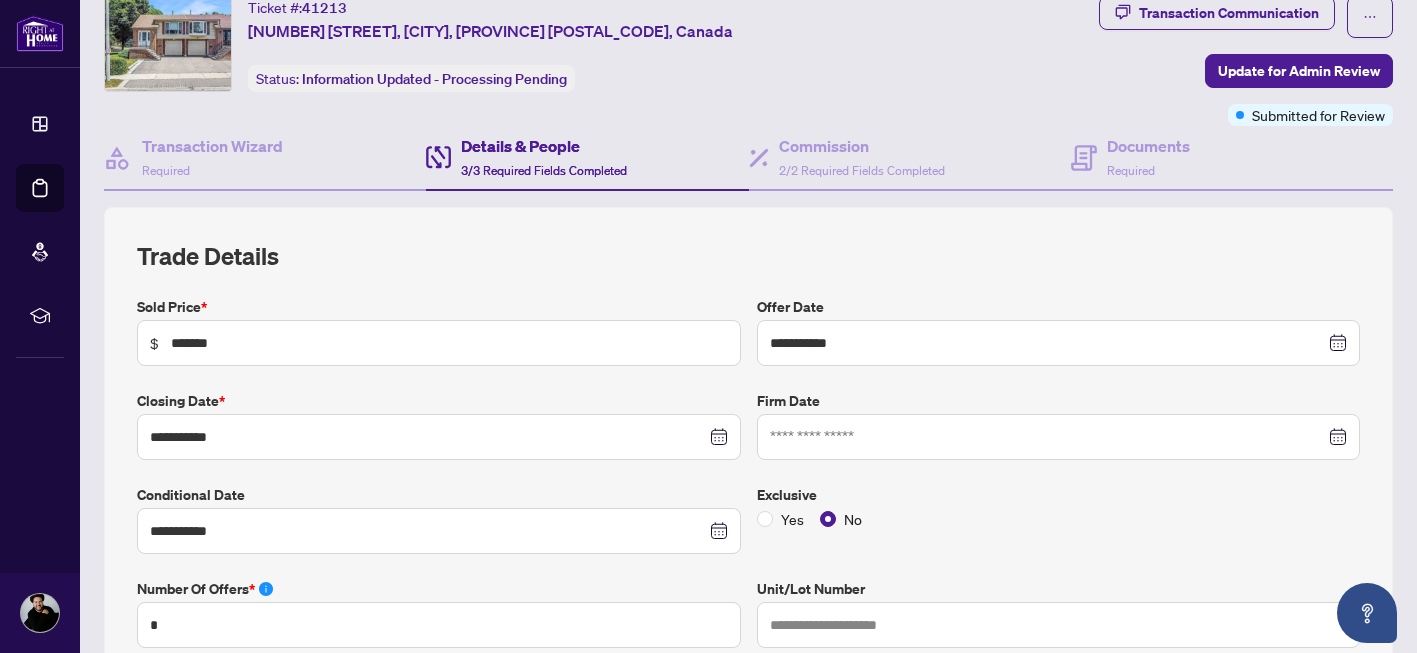scroll, scrollTop: 0, scrollLeft: 0, axis: both 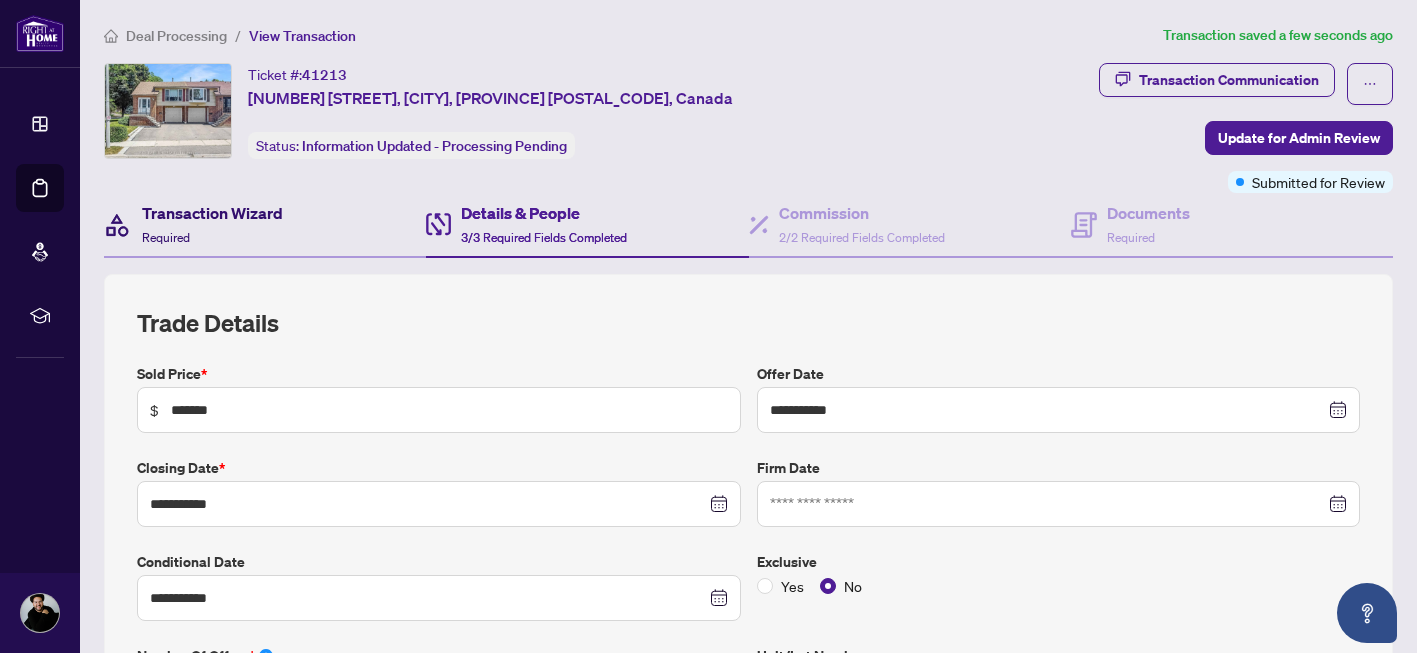 click on "Transaction Wizard Required" at bounding box center (212, 224) 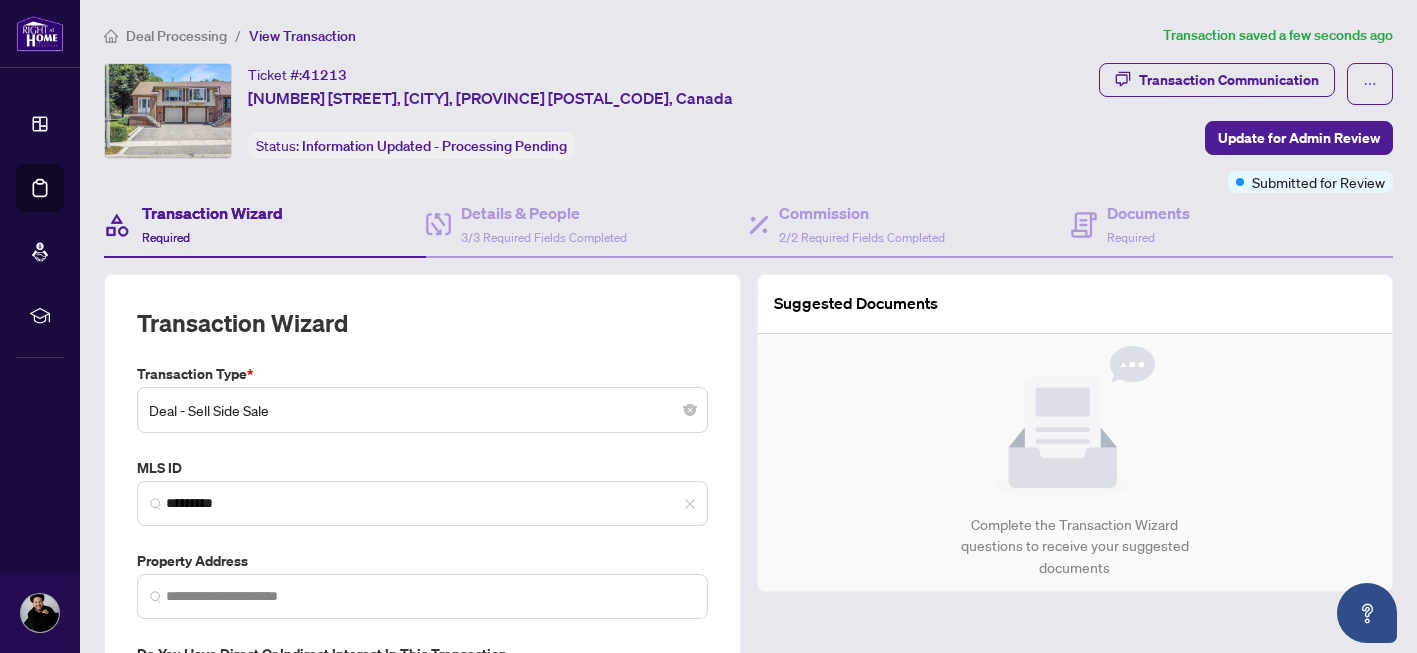type on "**********" 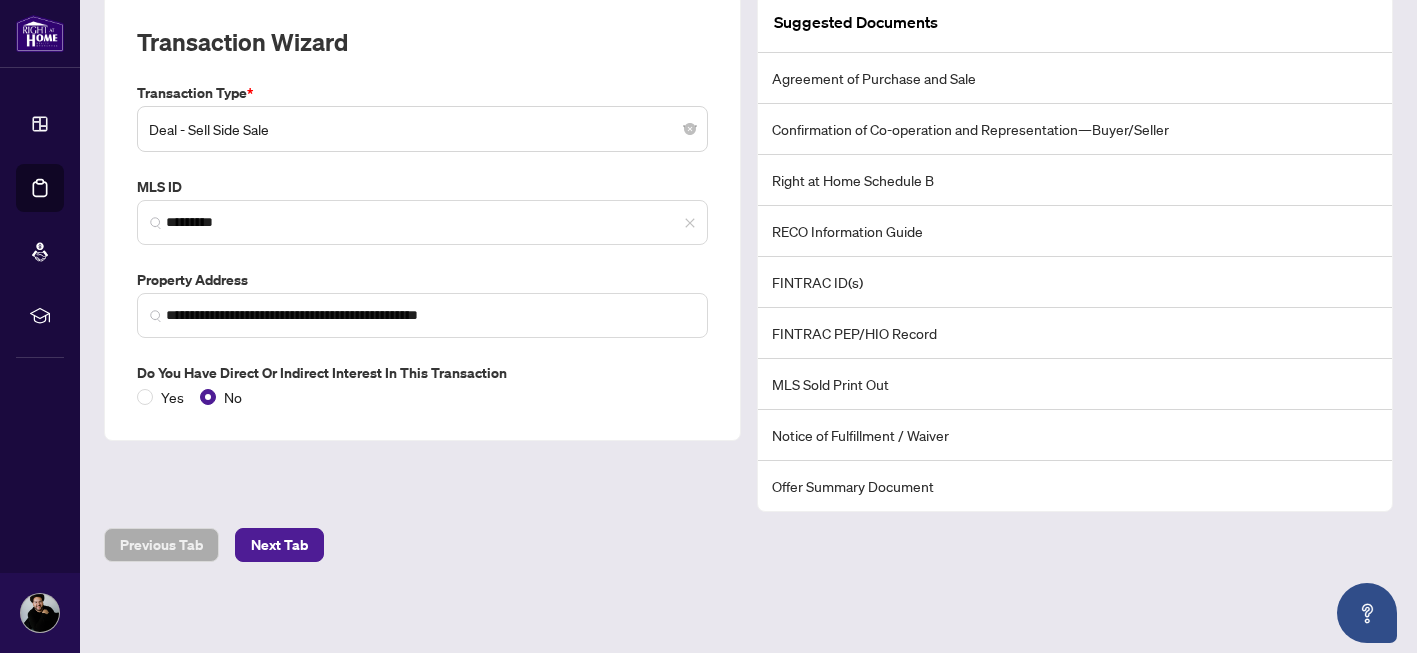 scroll, scrollTop: 0, scrollLeft: 0, axis: both 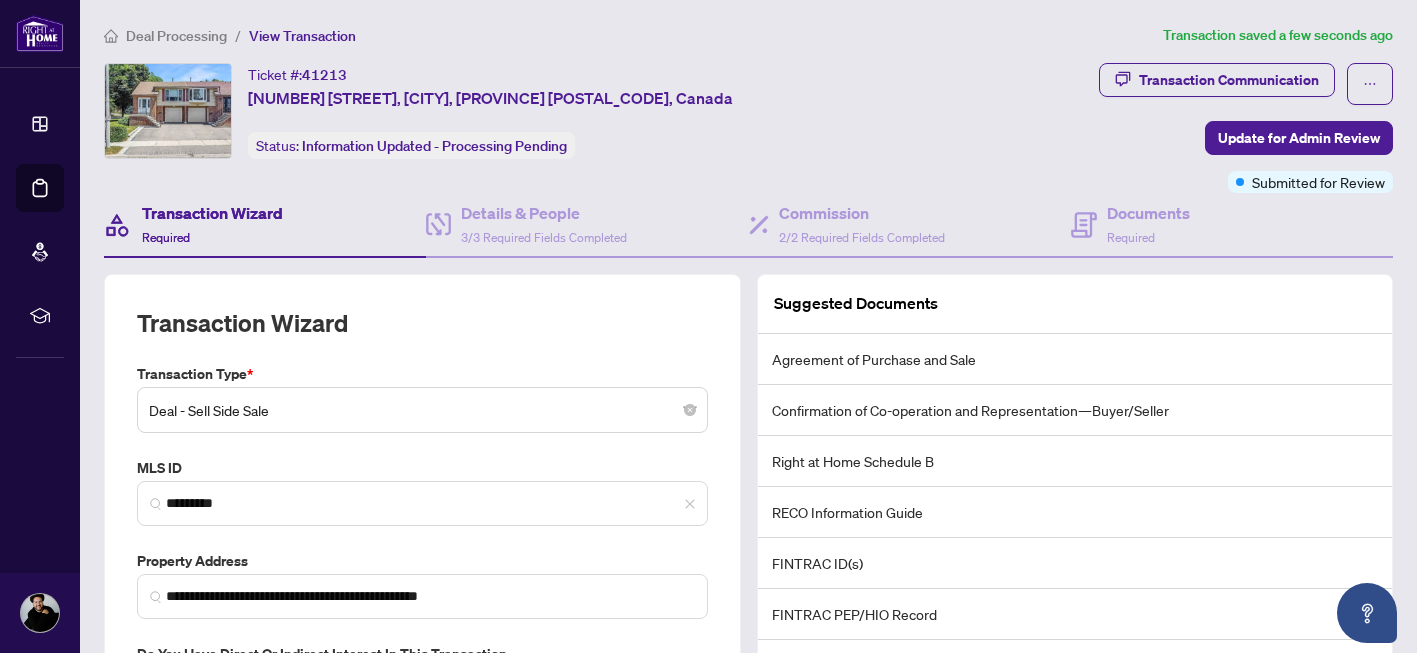 click on "Suggested Documents Agreement of Purchase and Sale Confirmation of Co-operation and Representation—Buyer/Seller Right at Home Schedule B RECO Information Guide FINTRAC ID(s) FINTRAC PEP/HIO Record MLS Sold Print Out Notice of Fulfillment / Waiver Offer Summary Document" at bounding box center (1075, 533) 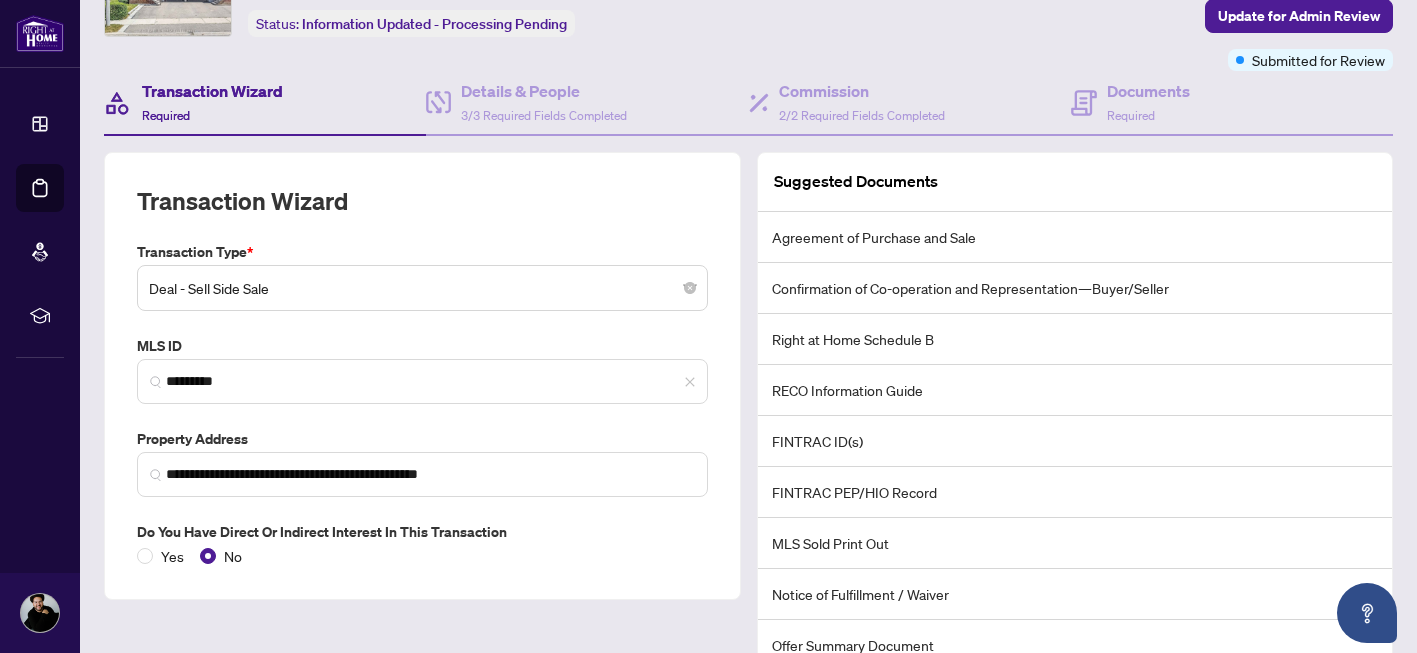 scroll, scrollTop: 0, scrollLeft: 0, axis: both 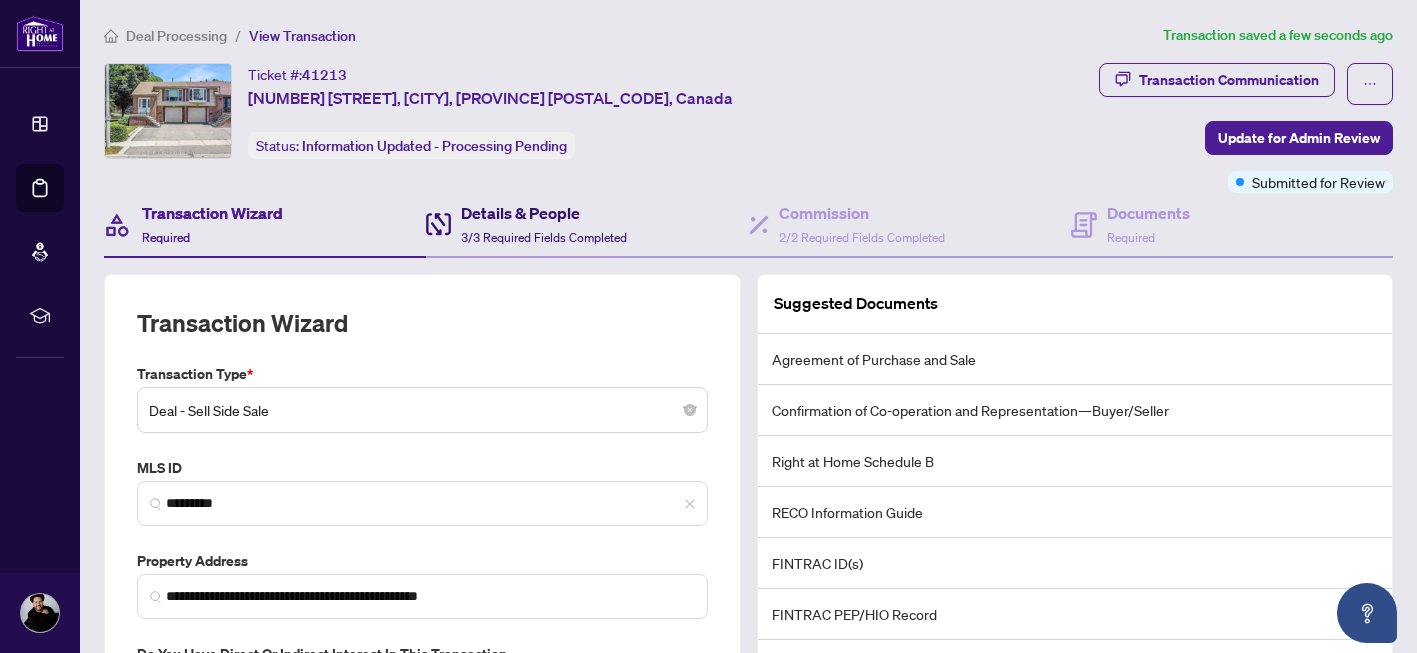 click on "3/3 Required Fields Completed" at bounding box center [544, 237] 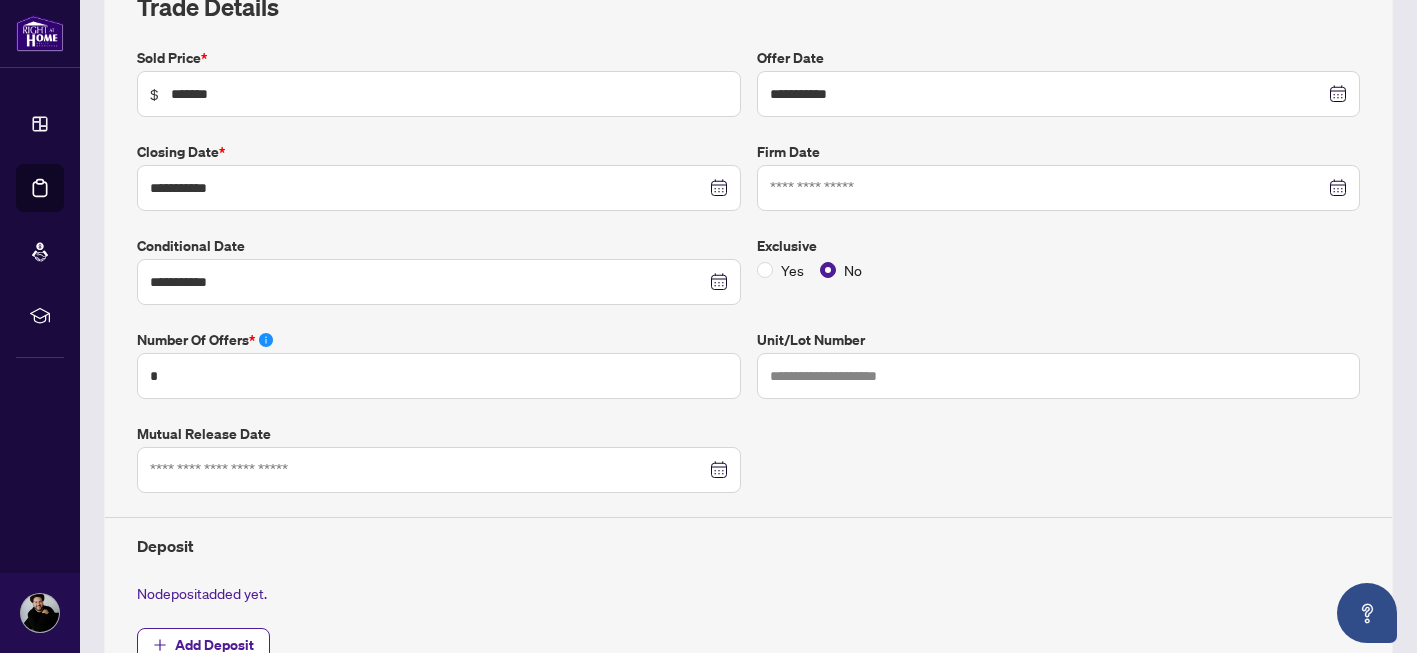 scroll, scrollTop: 0, scrollLeft: 0, axis: both 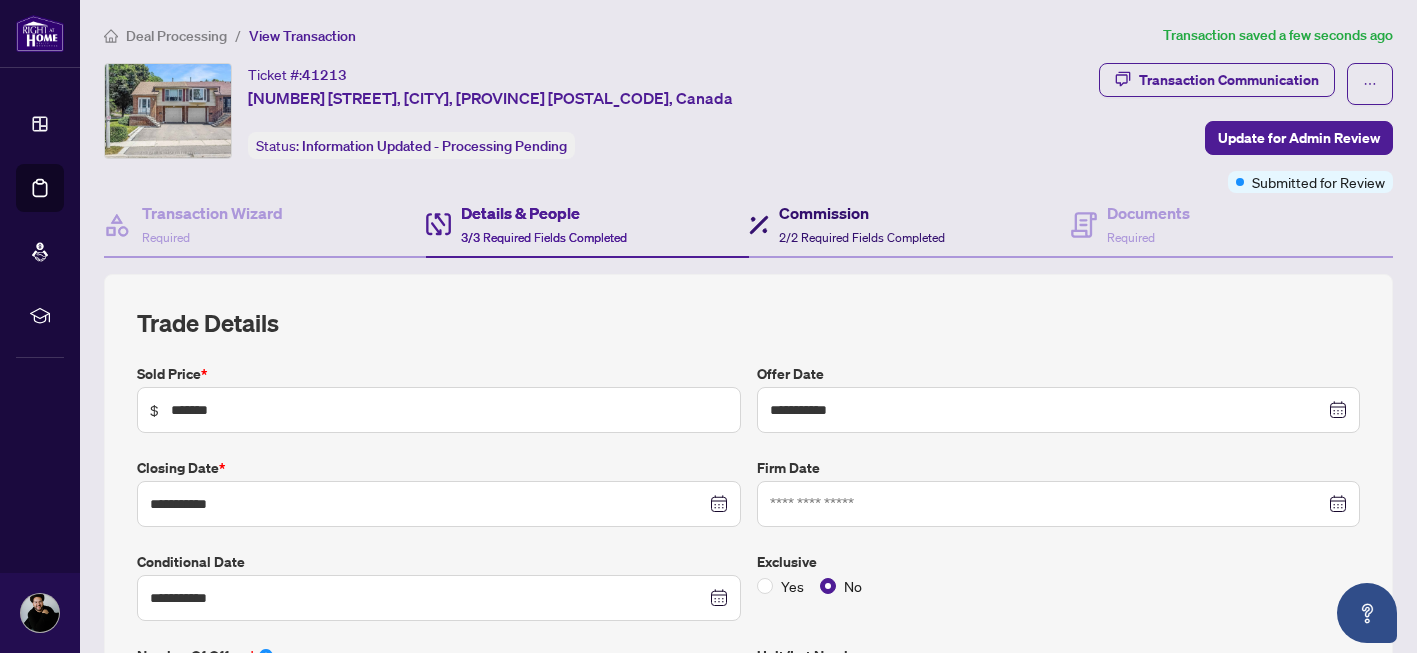 click on "2/2 Required Fields Completed" at bounding box center [862, 237] 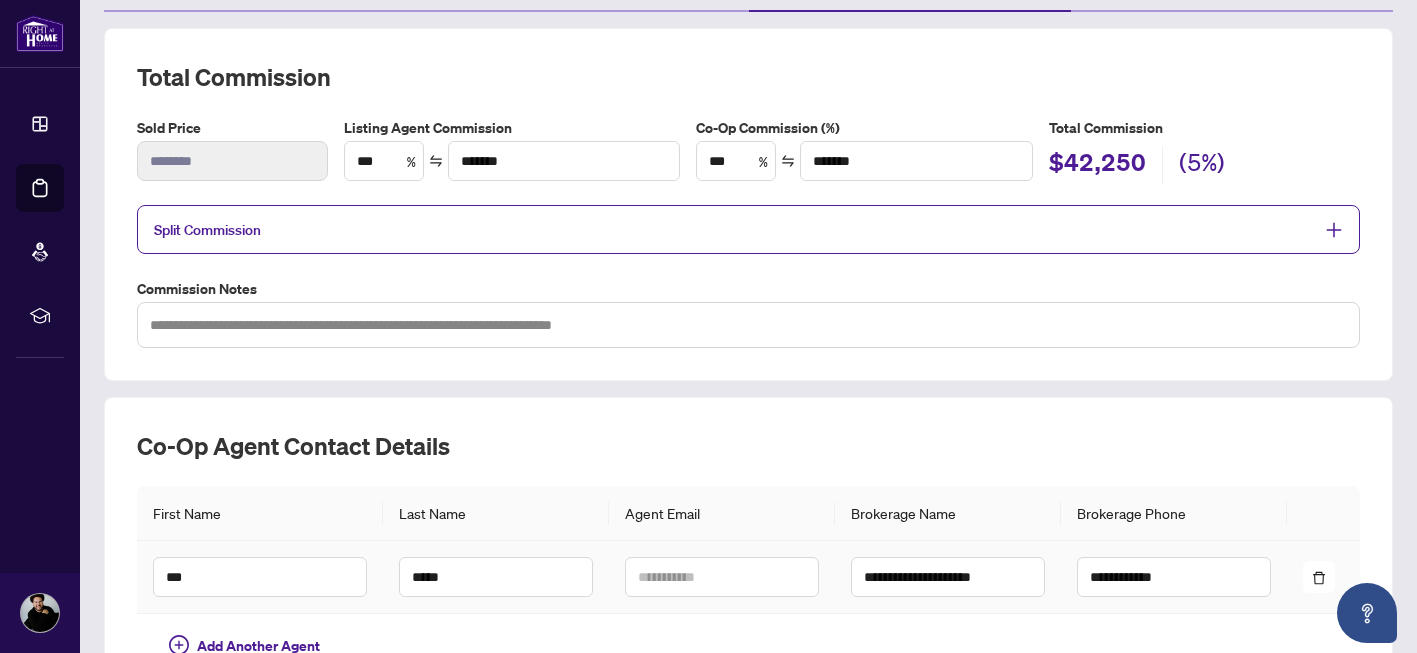 scroll, scrollTop: 0, scrollLeft: 0, axis: both 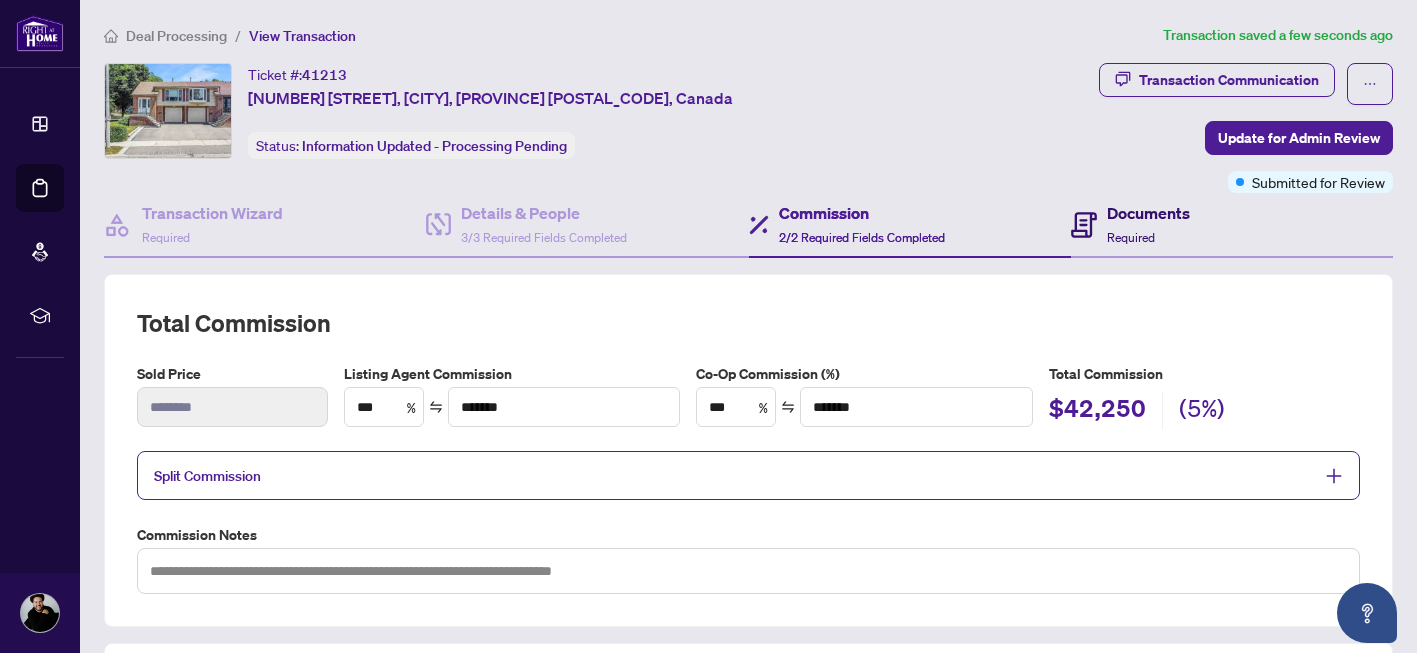 click on "Documents" at bounding box center (1148, 213) 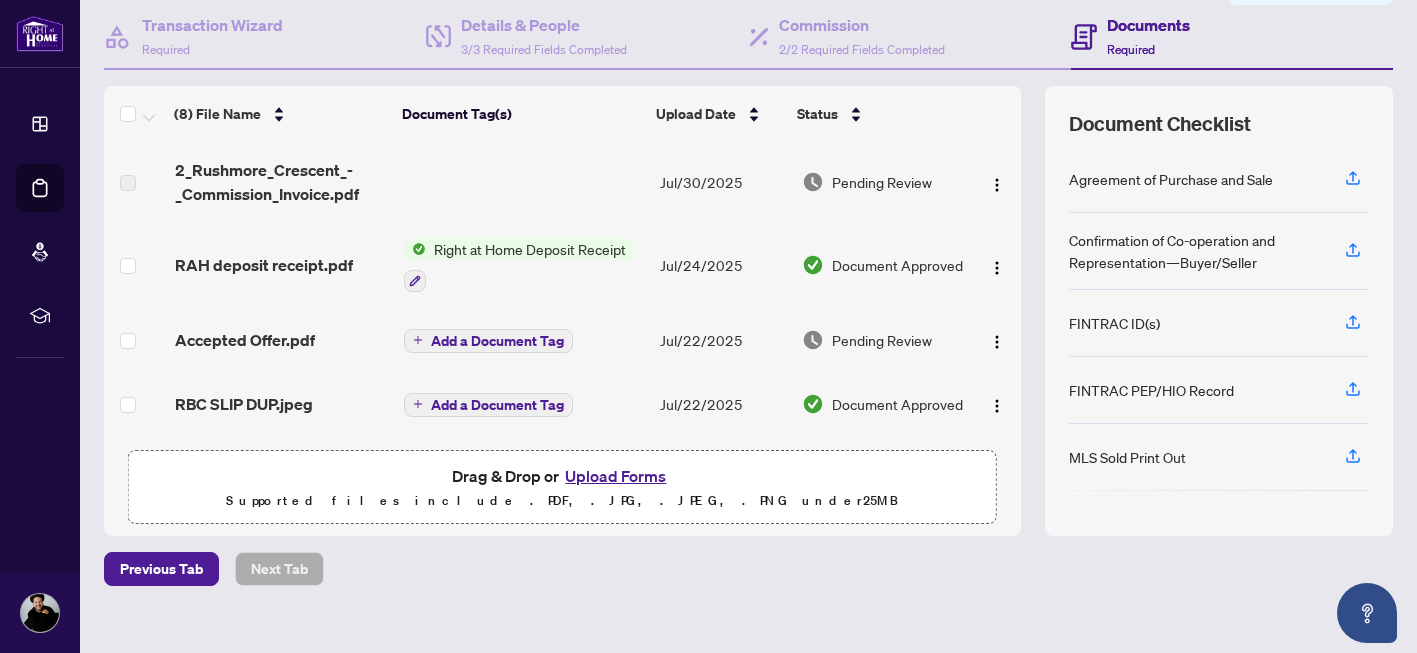 scroll, scrollTop: 198, scrollLeft: 0, axis: vertical 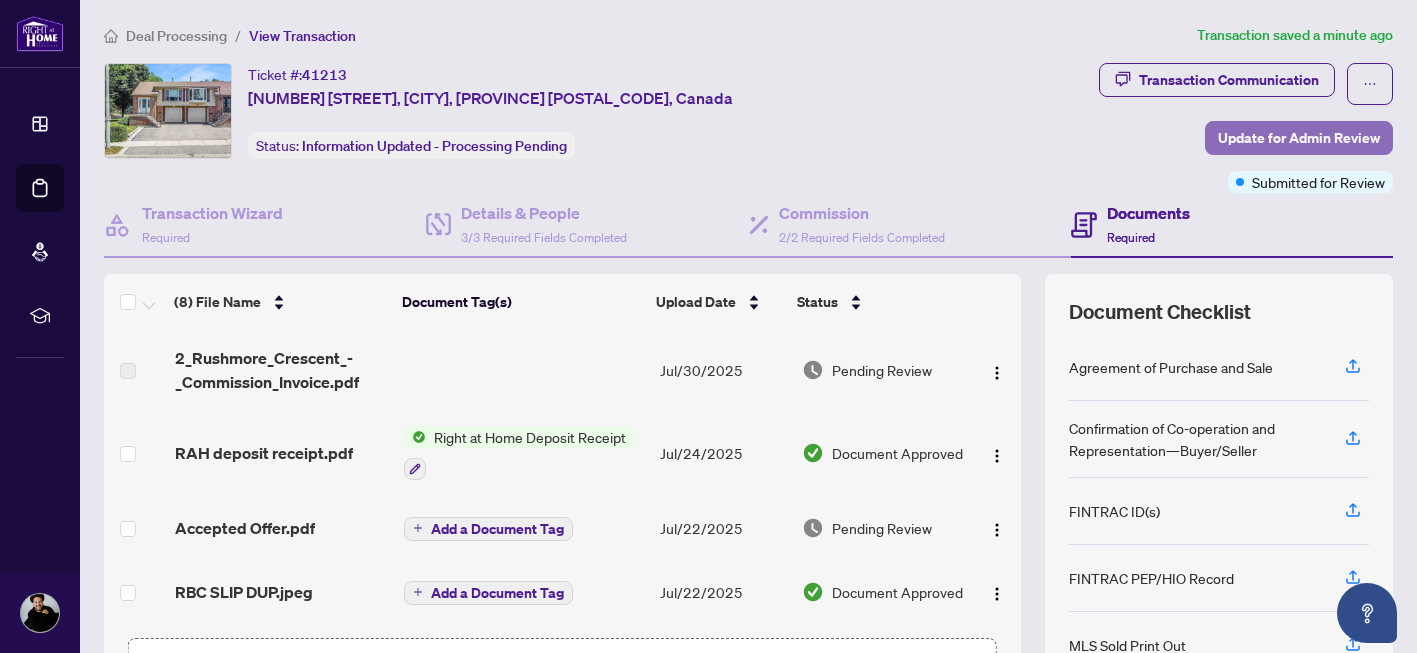 click on "Update for Admin Review" at bounding box center [1299, 138] 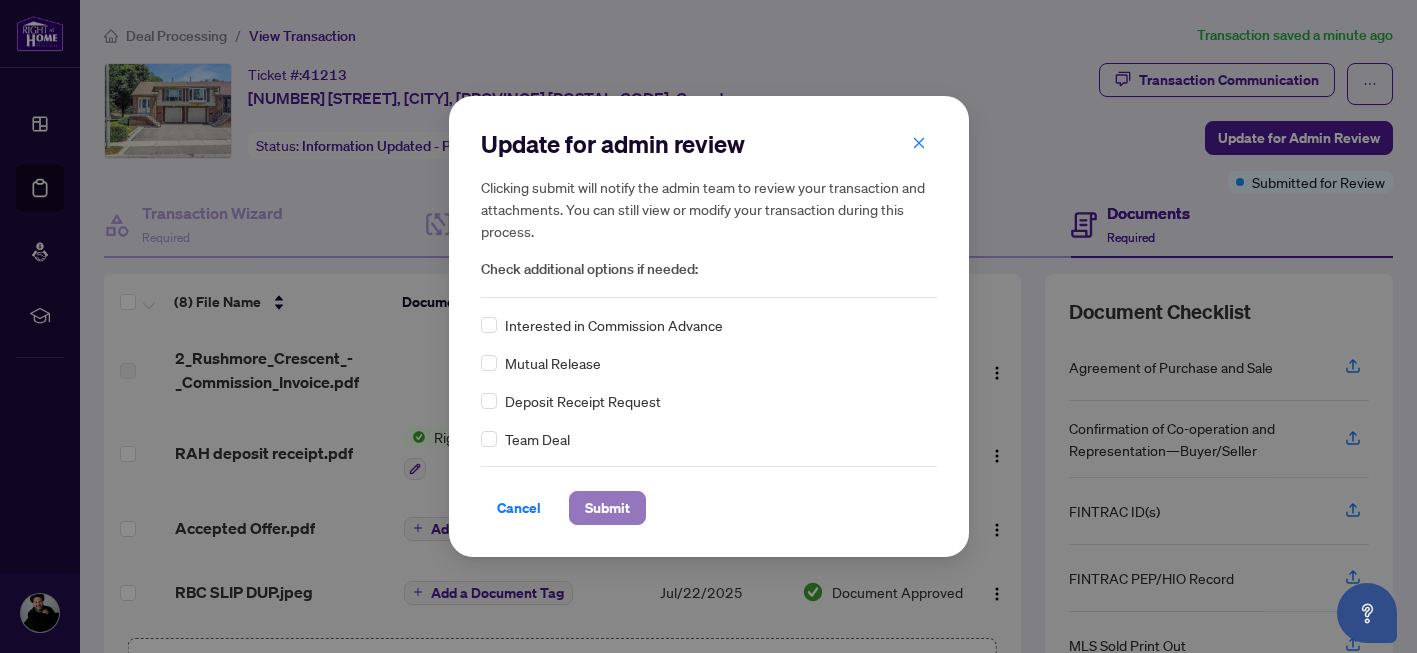 click on "Submit" at bounding box center (607, 508) 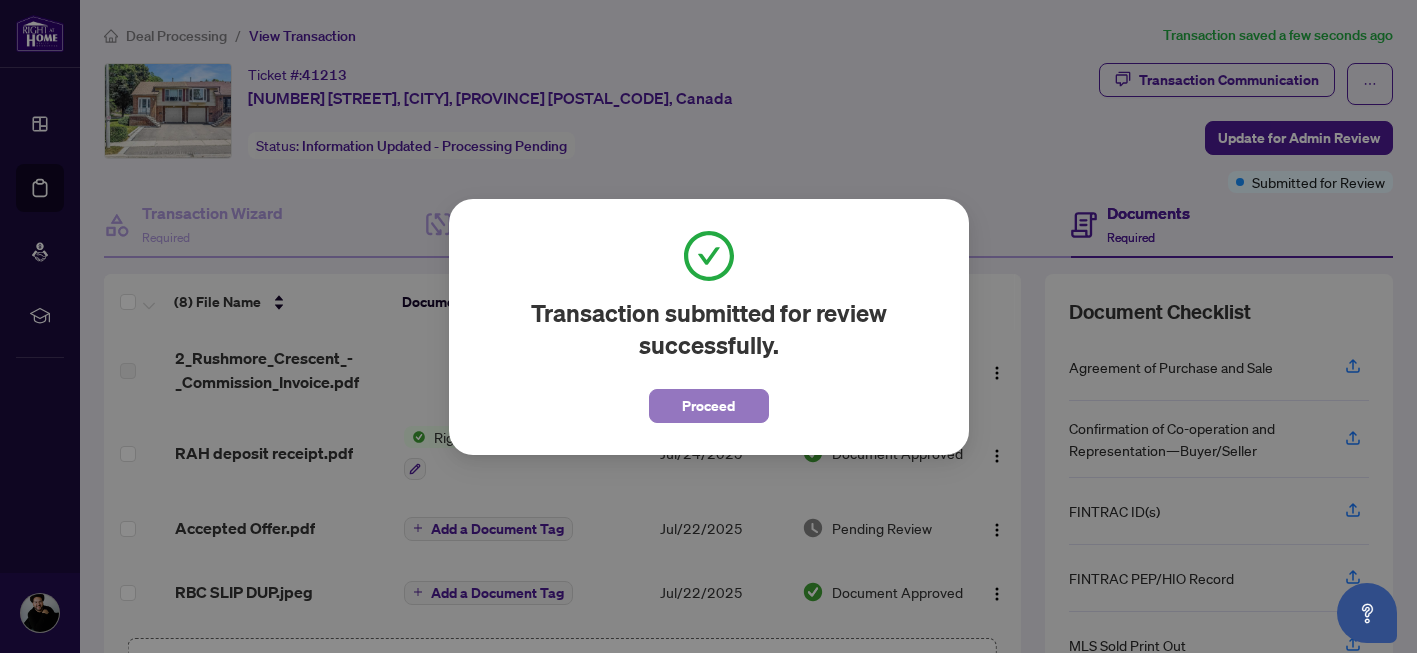 click on "Proceed" at bounding box center (708, 406) 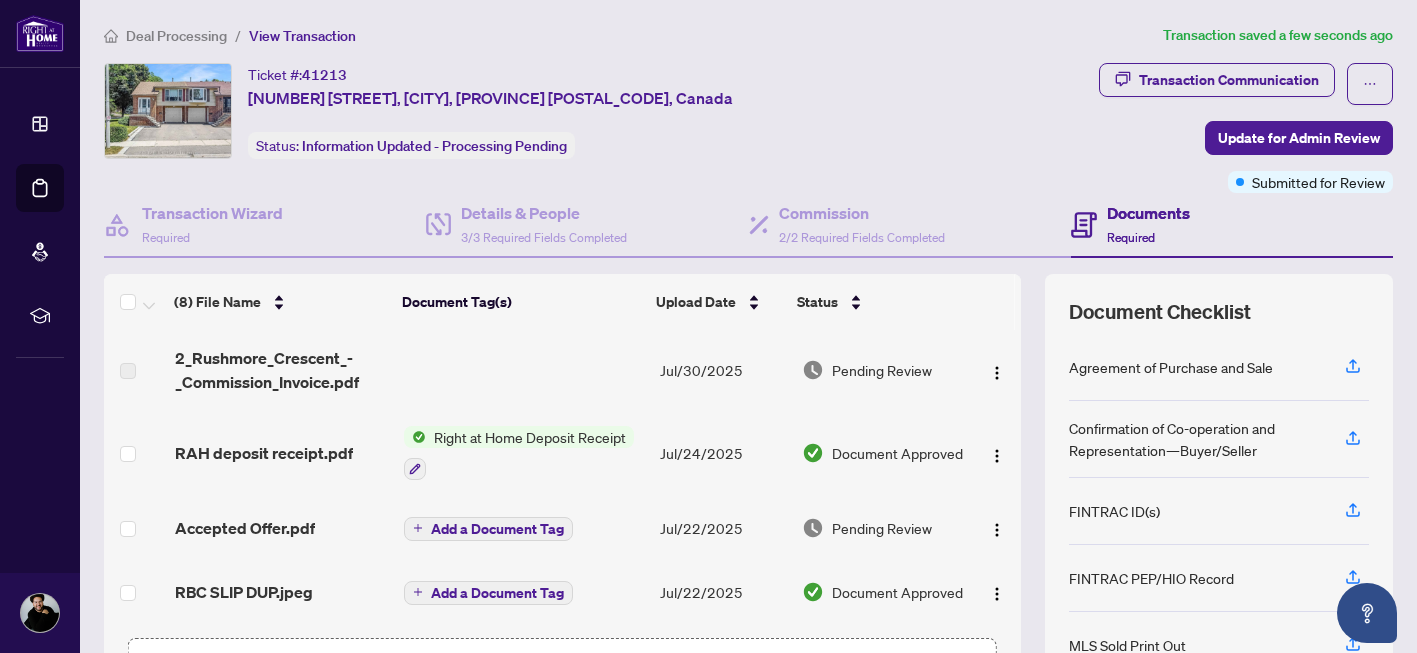 click on "(8) File Name Document Tag(s) Upload Date Status             2_Rushmore_Crescent_-_Commission_Invoice.pdf Jul/30/2025 Pending Review RAH deposit receipt.pdf Right at Home Deposit Receipt Jul/24/2025 Document Approved Accepted Offer.pdf Add a Document Tag Jul/22/2025 Pending Review RBC SLIP DUP.jpeg Add a Document Tag Jul/22/2025 Document Approved DEPOSIT DRAFT.jpeg Add a Document Tag Jul/22/2025 Document Approved RBC SLIP.jpeg Add a Document Tag Jul/22/2025 Document Approved fintrac-identification-record-[FIRST]-[LAST]-[DATE].pdf Add a Document Tag Jun/26/2025 Pending Review Lising Paperwork.pdf Add a Document Tag Jun/26/2025 Pending Review Drag & Drop or Upload Forms Supported files include   .PDF, .JPG, .JPEG, .PNG   under  25 MB Document Checklist Agreement of Purchase and Sale Confirmation of Co-operation and Representation—Buyer/Seller FINTRAC ID(s) FINTRAC PEP/HIO Record MLS Sold Print Out Notice of Fulfillment / Waiver Offer Summary Document" at bounding box center [748, 499] 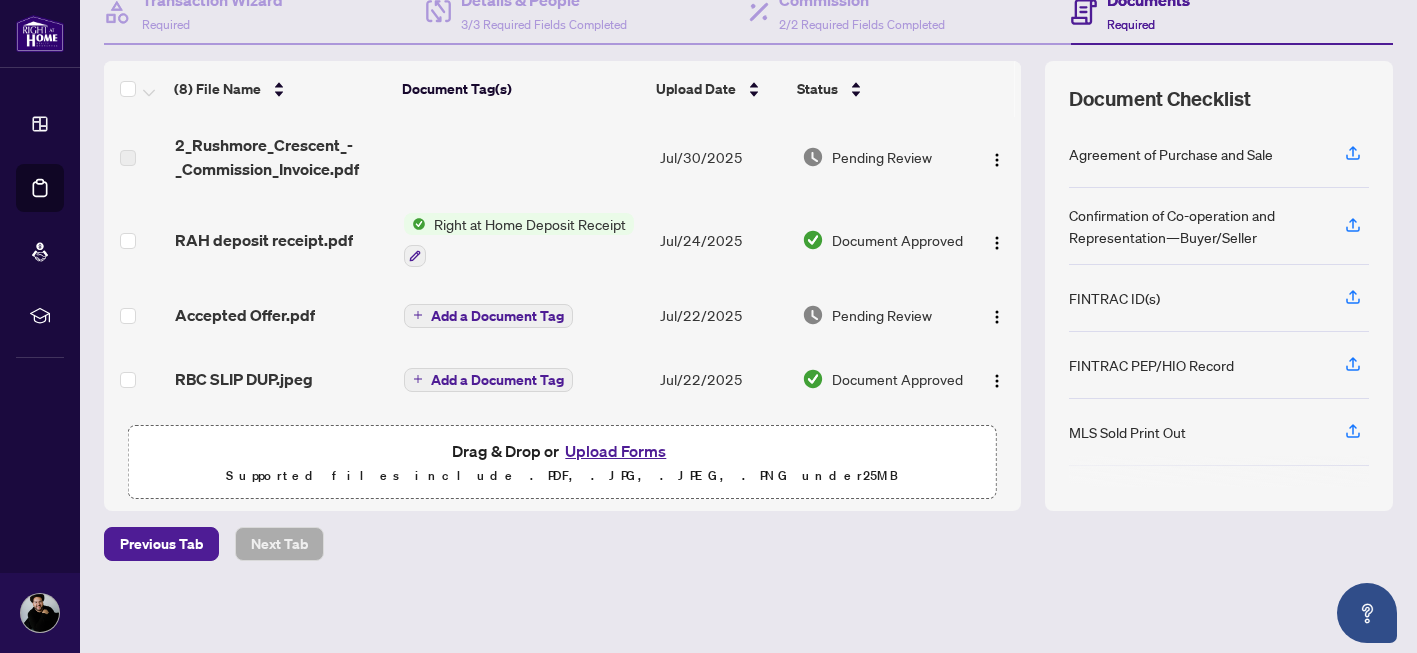 scroll, scrollTop: 0, scrollLeft: 0, axis: both 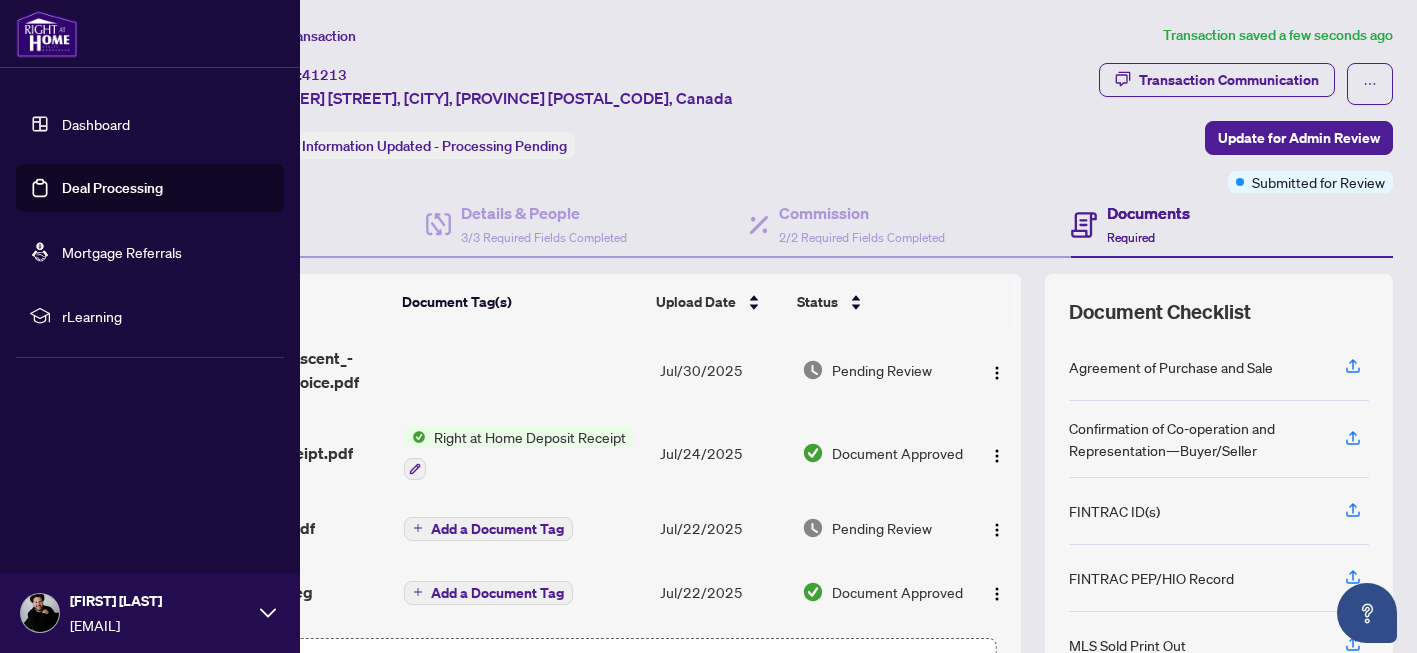 click on "Deal Processing" at bounding box center (112, 188) 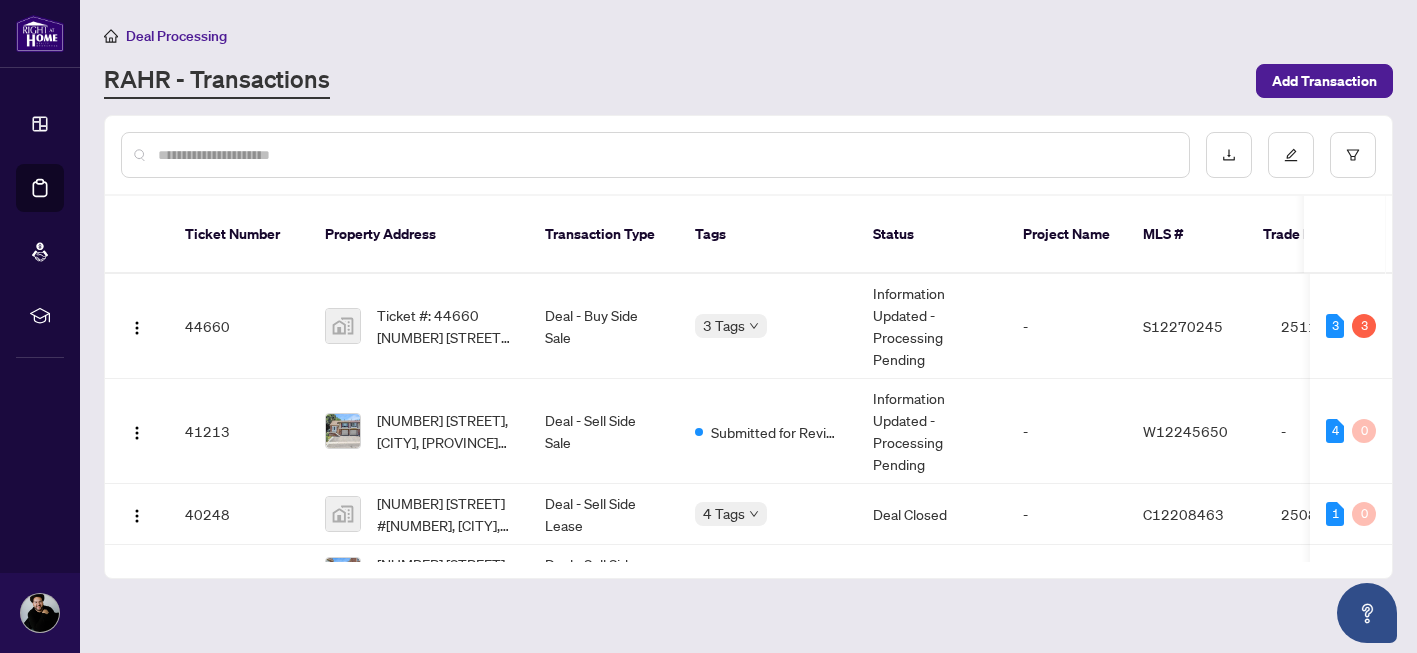 click on "RAHR - Transactions" at bounding box center (674, 81) 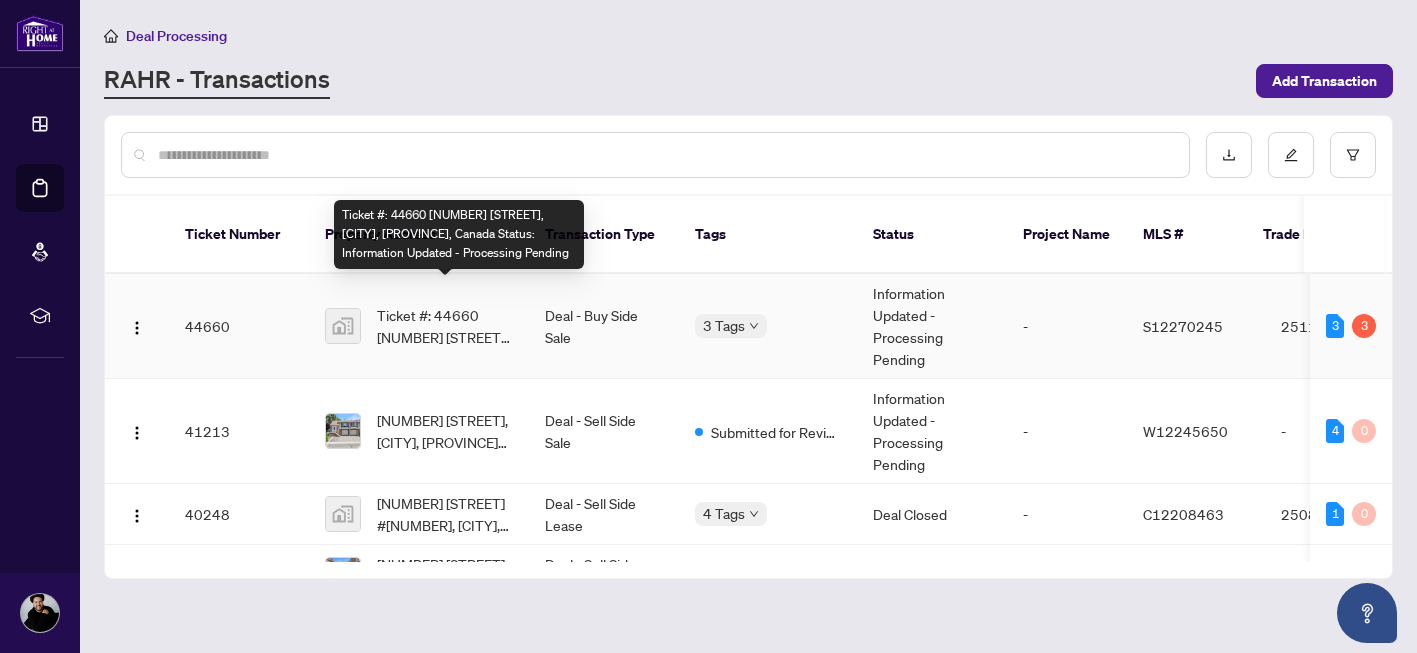 click on "Ticket #:  44660 [NUMBER] [STREET], [CITY], [PROVINCE], Canada Status:   Information Updated - Processing Pending" at bounding box center [445, 326] 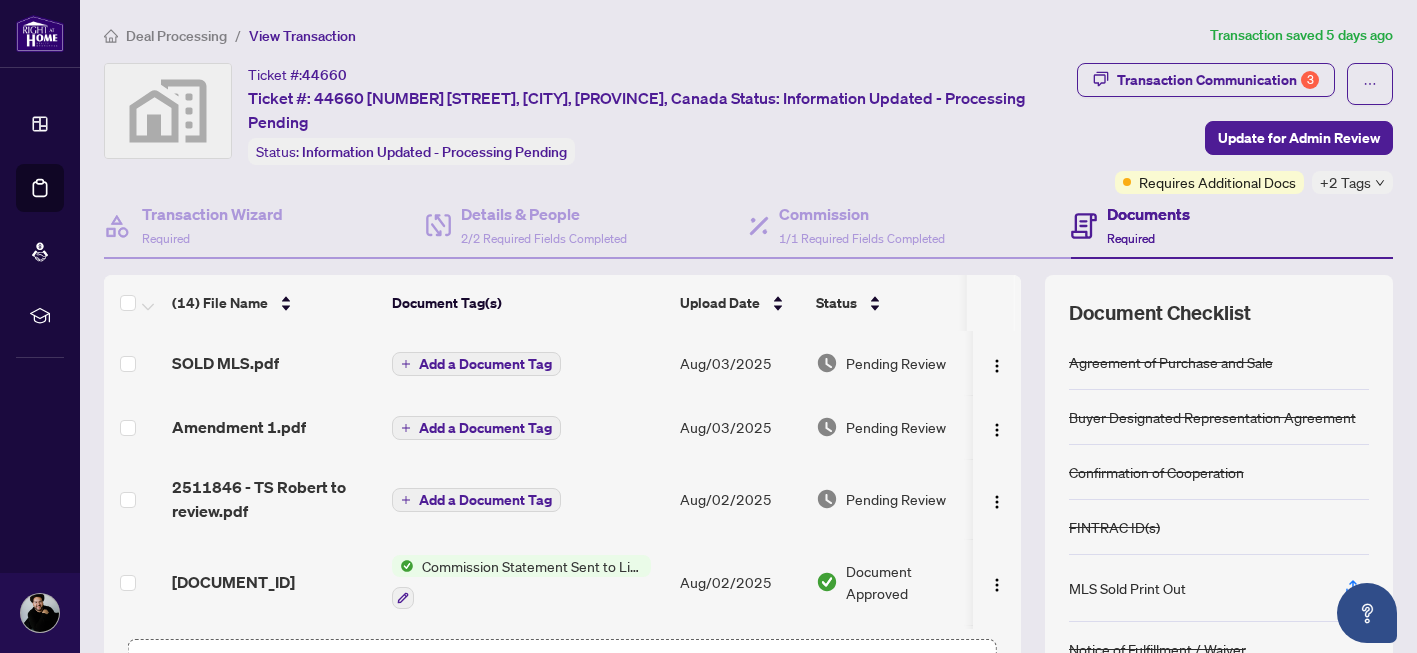 click on "(14) File Name Document Tag(s) Upload Date Status             SOLD MLS.pdf Add a Document Tag Aug/03/2025 Pending Review Amendment 1.pdf Add a Document Tag Aug/03/2025 Pending Review 2511846 - TS [FIRST] to review.pdf Add a Document Tag Aug/02/2025 Pending Review 2511846 - CS.pdf Commission Statement Sent to Listing Brokerage Aug/02/2025 Document Approved ROF.pdf Receipt of Funds Record Jul/20/2025 Document Approved [FIRST] FINTRAC.pdf FINTRAC ID(s) Jul/20/2025 Document Approved [FIRST] FINTRAC.pdf FINTRAC ID(s) Jul/20/2025 Document Approved NOF Signed.pdf Notice of Fulfillment / Waiver Jul/19/2025 Document Approved Office Paperwork.pdf Buyer Designated Representation Agreement RECO Information Guide Jul/18/2025 Document Approved Accepted Offer.pdf Agreement of Purchase and Sale Confirmation of Cooperation + 4 Jul/18/2025 Document Approved Deposit Receipt.jpeg Copy of Deposit Type Jul/18/2025 Document Approved MLS Full.pdf MLS Print Out Jul/18/2025" at bounding box center (748, 500) 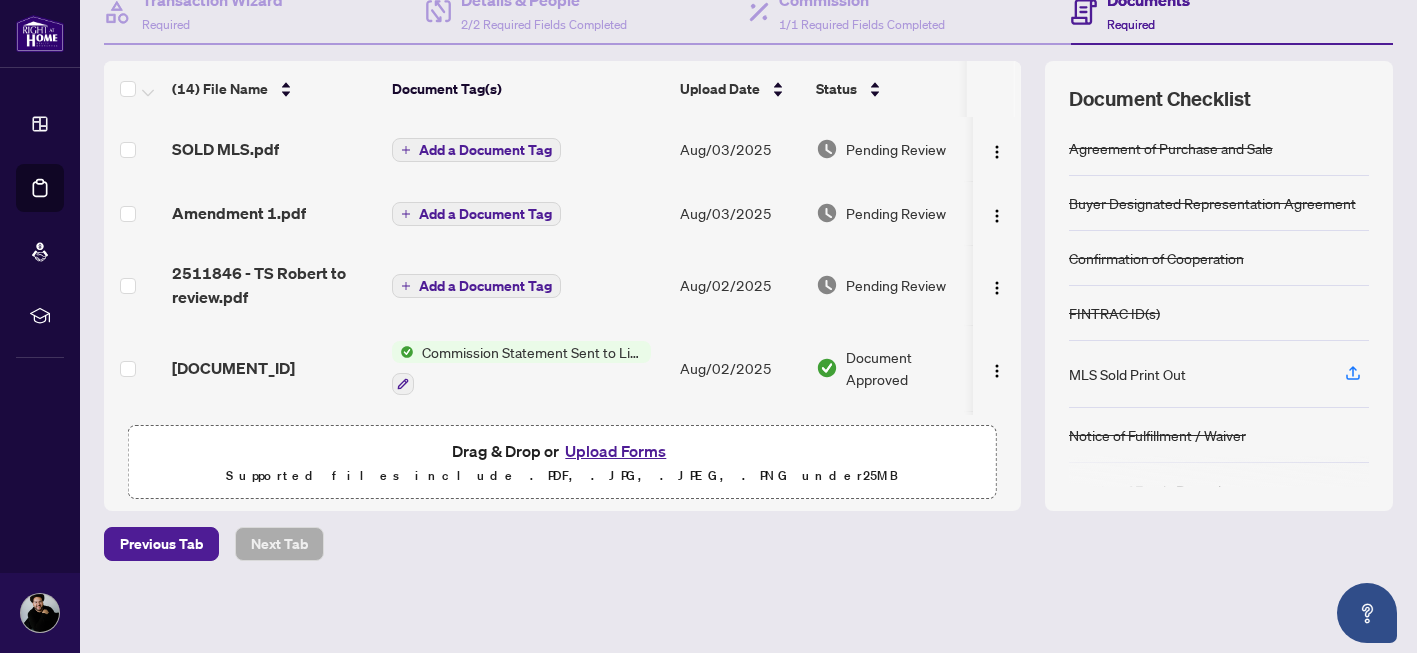 scroll, scrollTop: 0, scrollLeft: 0, axis: both 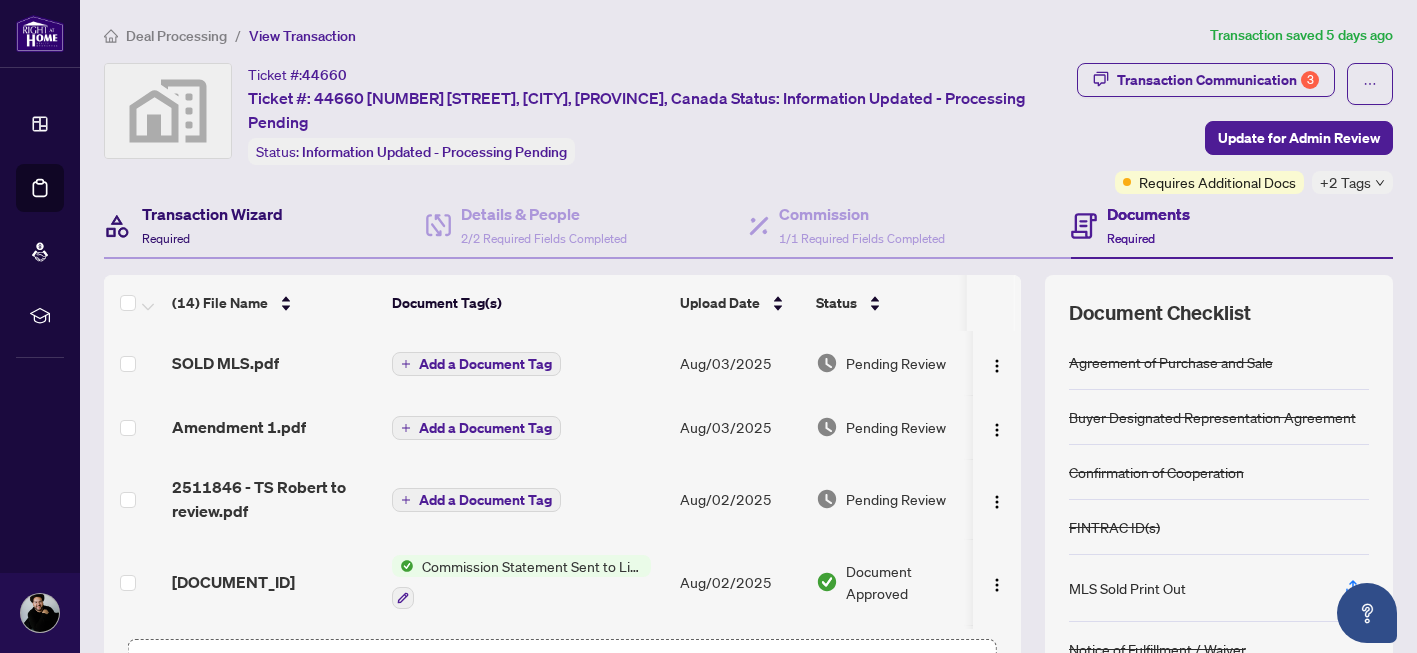 click on "Transaction Wizard Required" at bounding box center [212, 225] 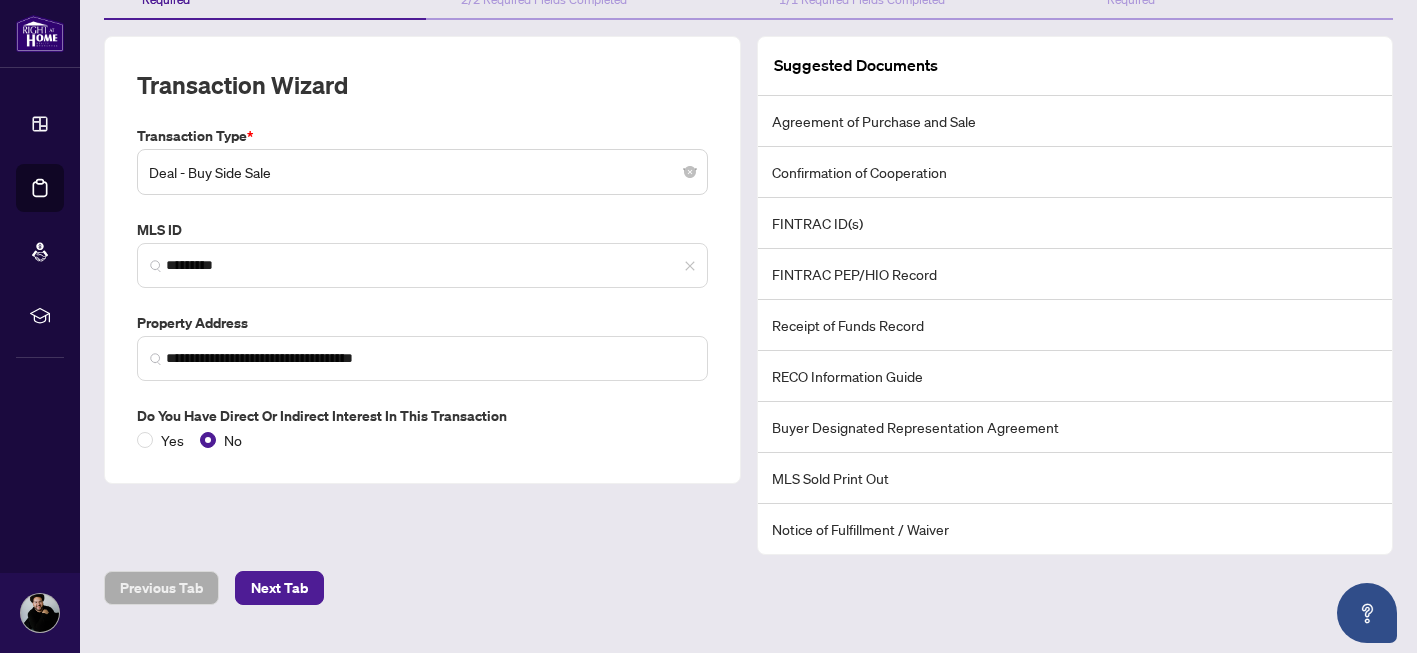 scroll, scrollTop: 0, scrollLeft: 0, axis: both 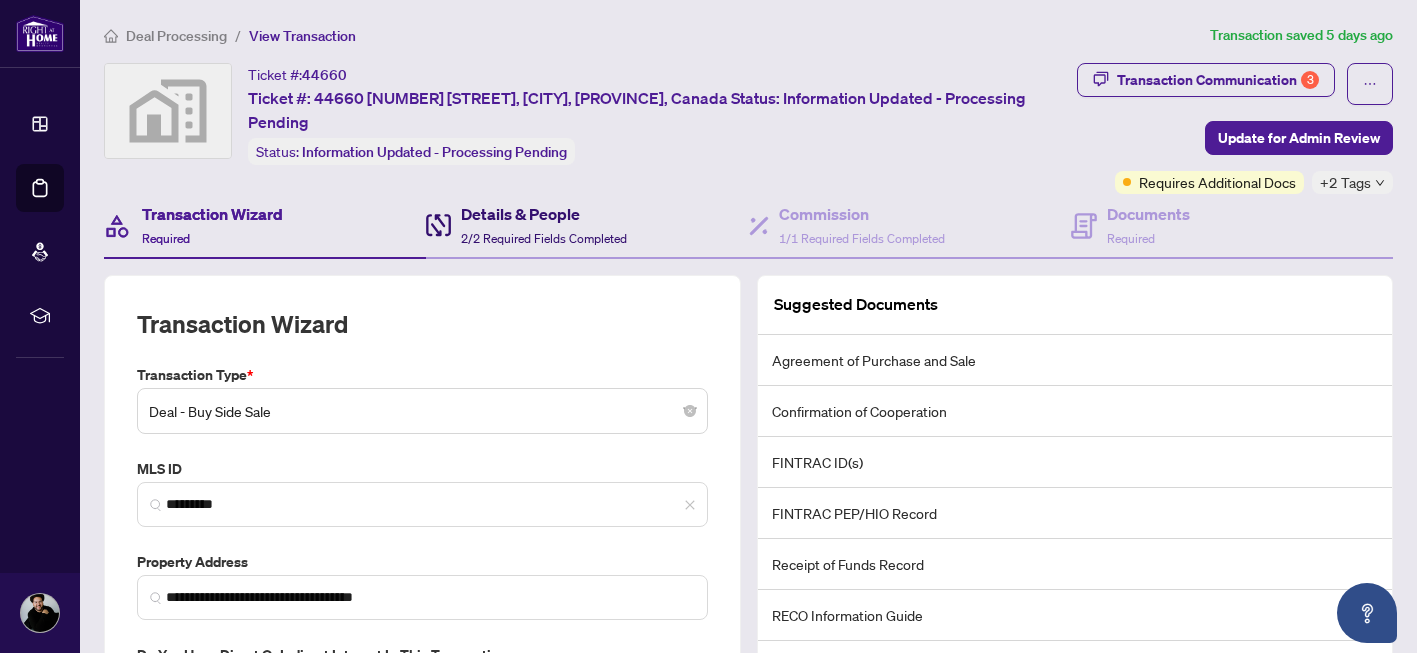 click on "Details & People" at bounding box center [544, 214] 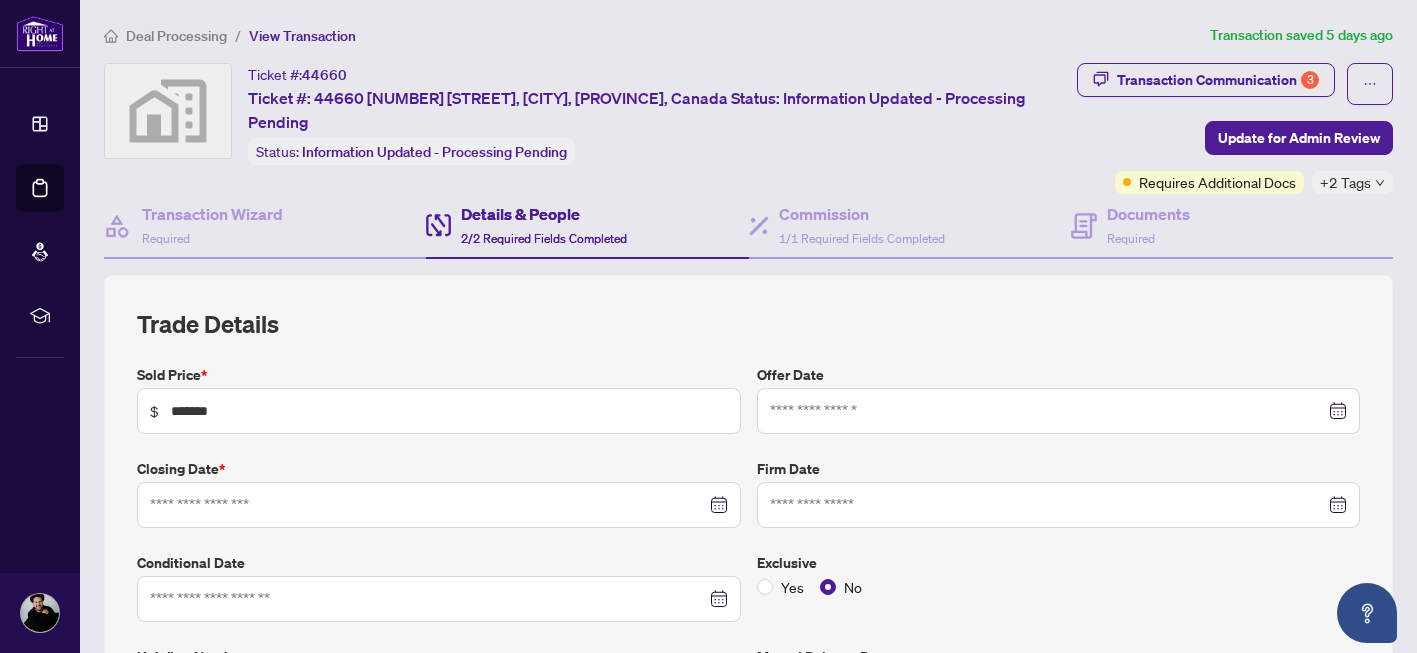type on "**********" 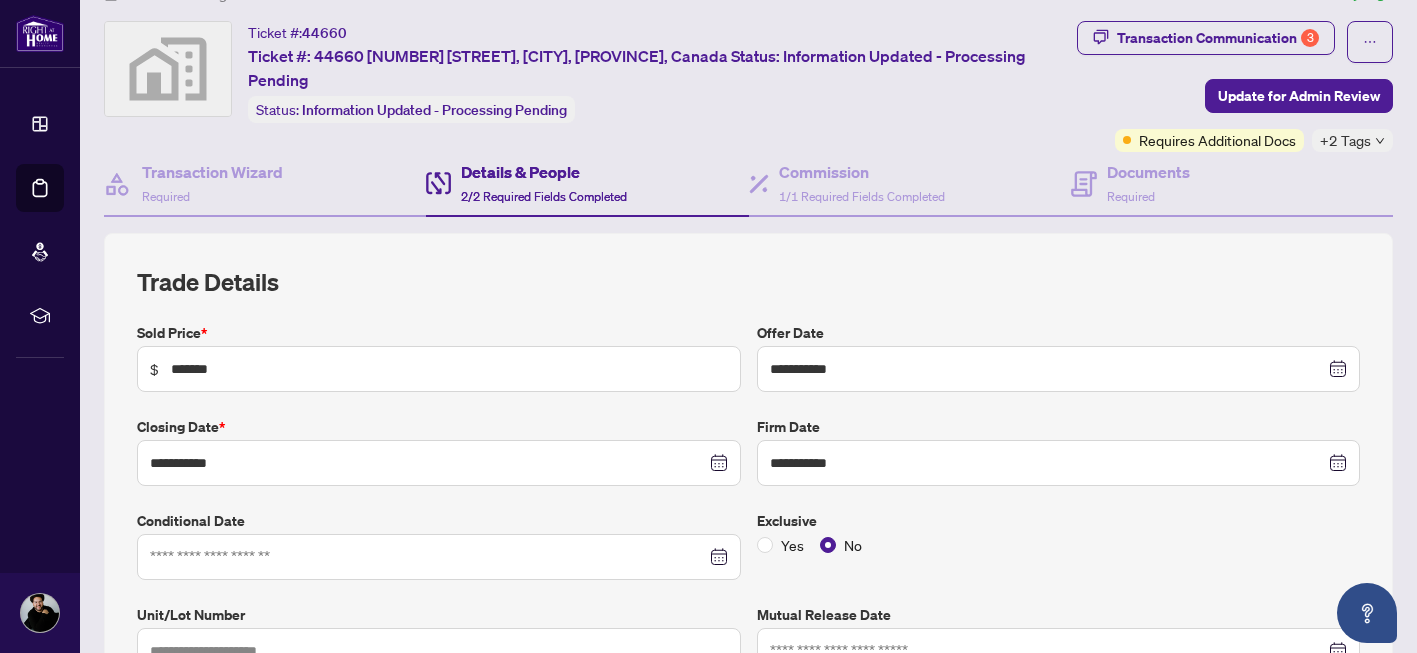 scroll, scrollTop: 0, scrollLeft: 0, axis: both 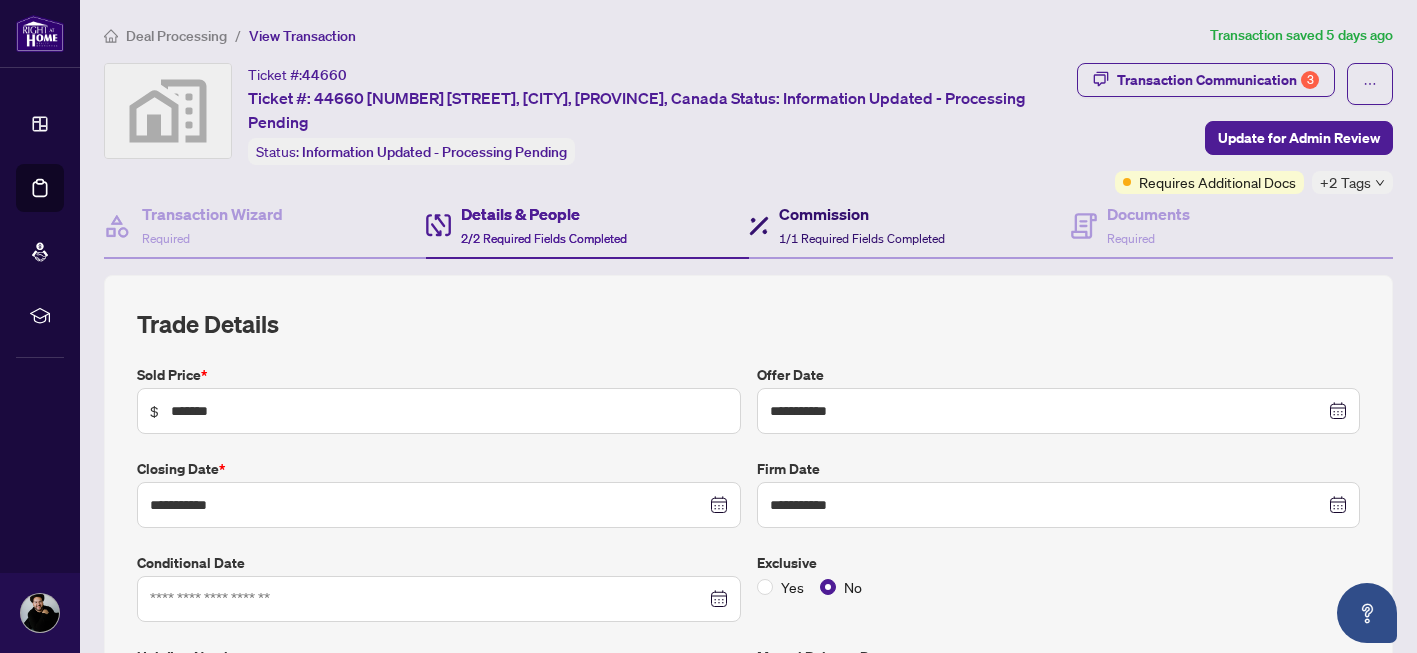 click on "Commission 1/1 Required Fields Completed" at bounding box center [862, 225] 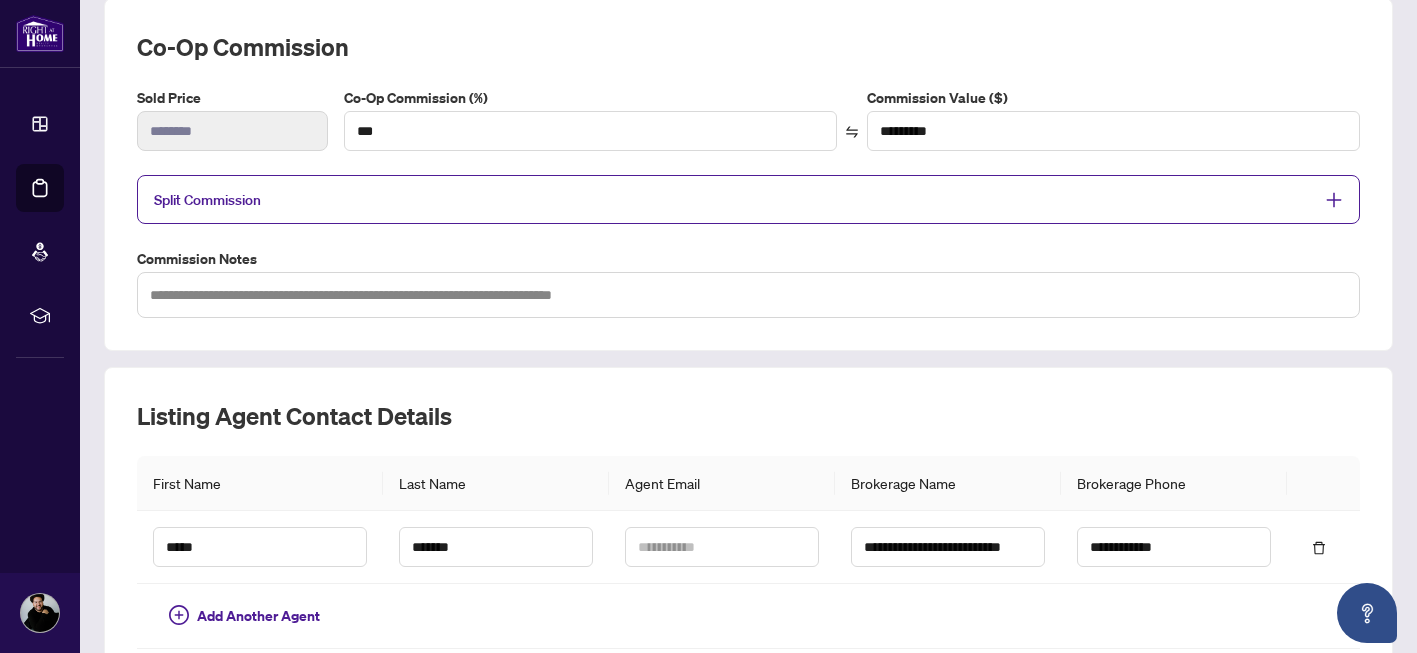scroll, scrollTop: 179, scrollLeft: 0, axis: vertical 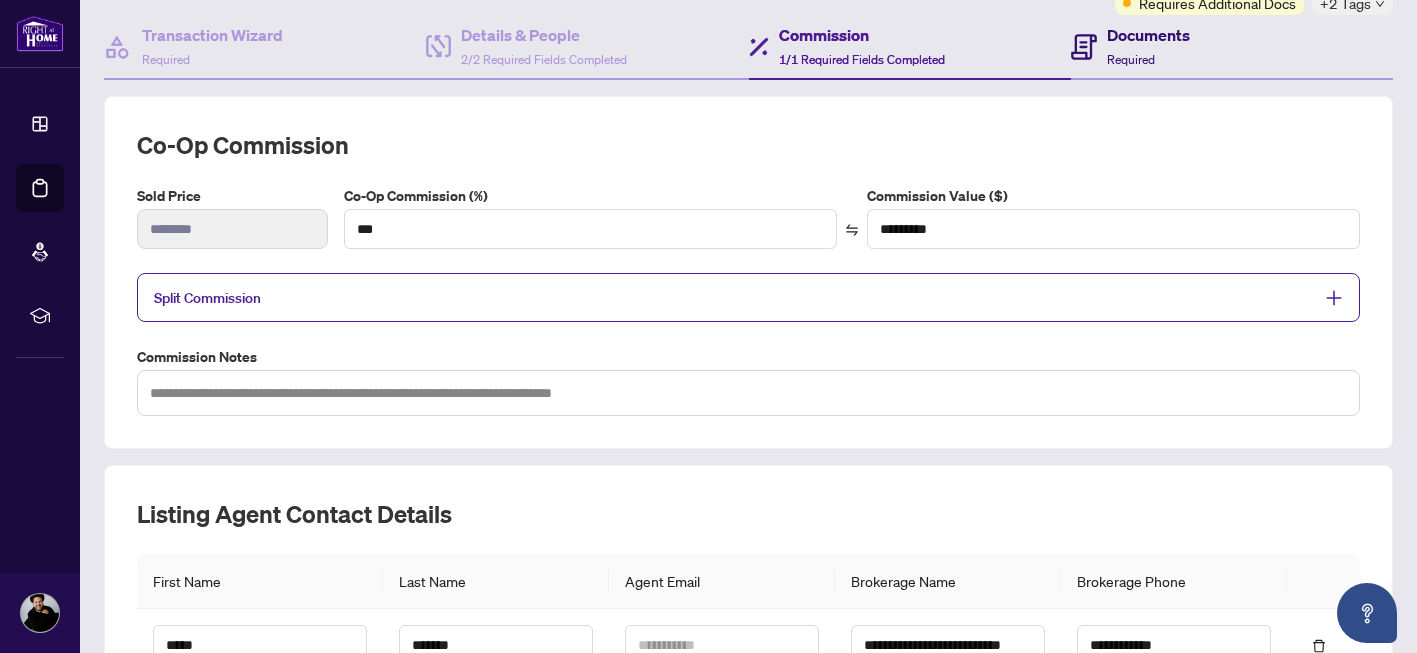click on "Required" at bounding box center (1131, 59) 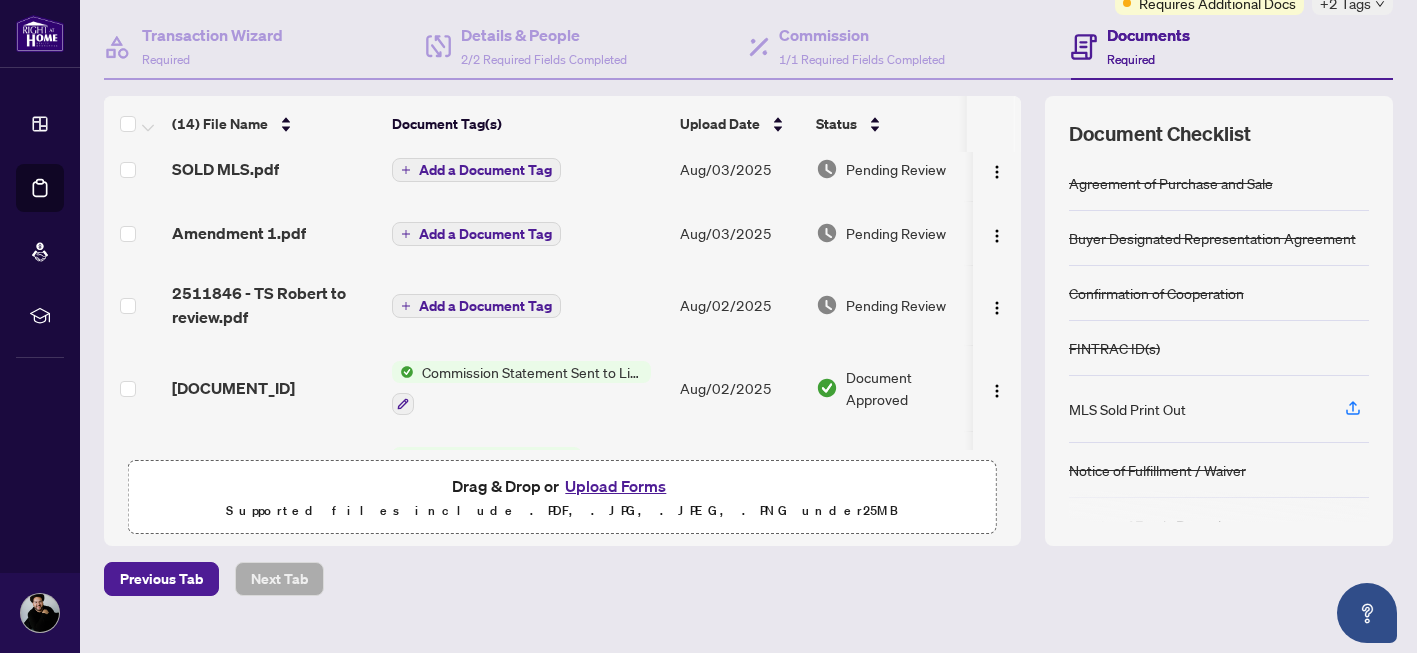 scroll, scrollTop: 0, scrollLeft: 0, axis: both 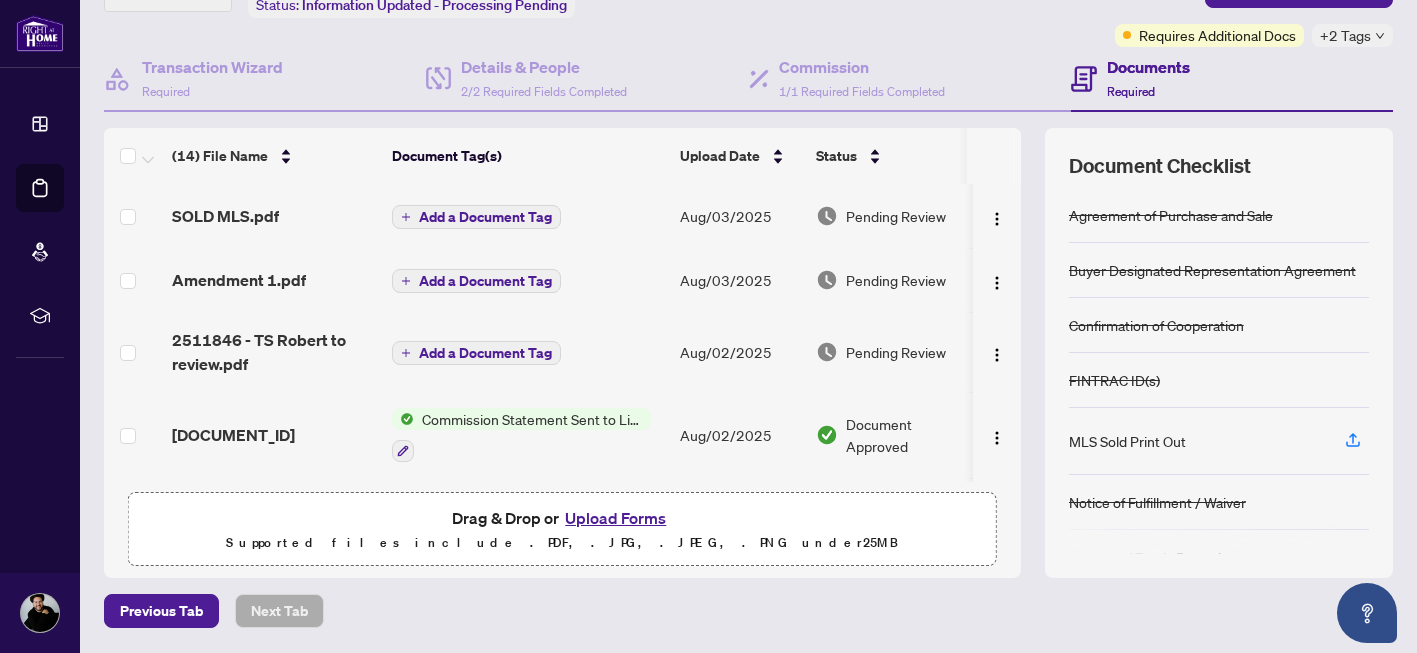click on "(14) File Name Document Tag(s) Upload Date Status             SOLD MLS.pdf Add a Document Tag Aug/03/2025 Pending Review Amendment 1.pdf Add a Document Tag Aug/03/2025 Pending Review 2511846 - TS [FIRST] to review.pdf Add a Document Tag Aug/02/2025 Pending Review 2511846 - CS.pdf Commission Statement Sent to Listing Brokerage Aug/02/2025 Document Approved ROF.pdf Receipt of Funds Record Jul/20/2025 Document Approved [FIRST] FINTRAC.pdf FINTRAC ID(s) Jul/20/2025 Document Approved [FIRST] FINTRAC.pdf FINTRAC ID(s) Jul/20/2025 Document Approved NOF Signed.pdf Notice of Fulfillment / Waiver Jul/19/2025 Document Approved Office Paperwork.pdf Buyer Designated Representation Agreement RECO Information Guide Jul/18/2025 Document Approved Accepted Offer.pdf Agreement of Purchase and Sale Confirmation of Cooperation + 4 Jul/18/2025 Document Approved Deposit Receipt.jpeg Copy of Deposit Type Jul/18/2025 Document Approved MLS Full.pdf MLS Print Out Jul/18/2025" at bounding box center [748, 353] 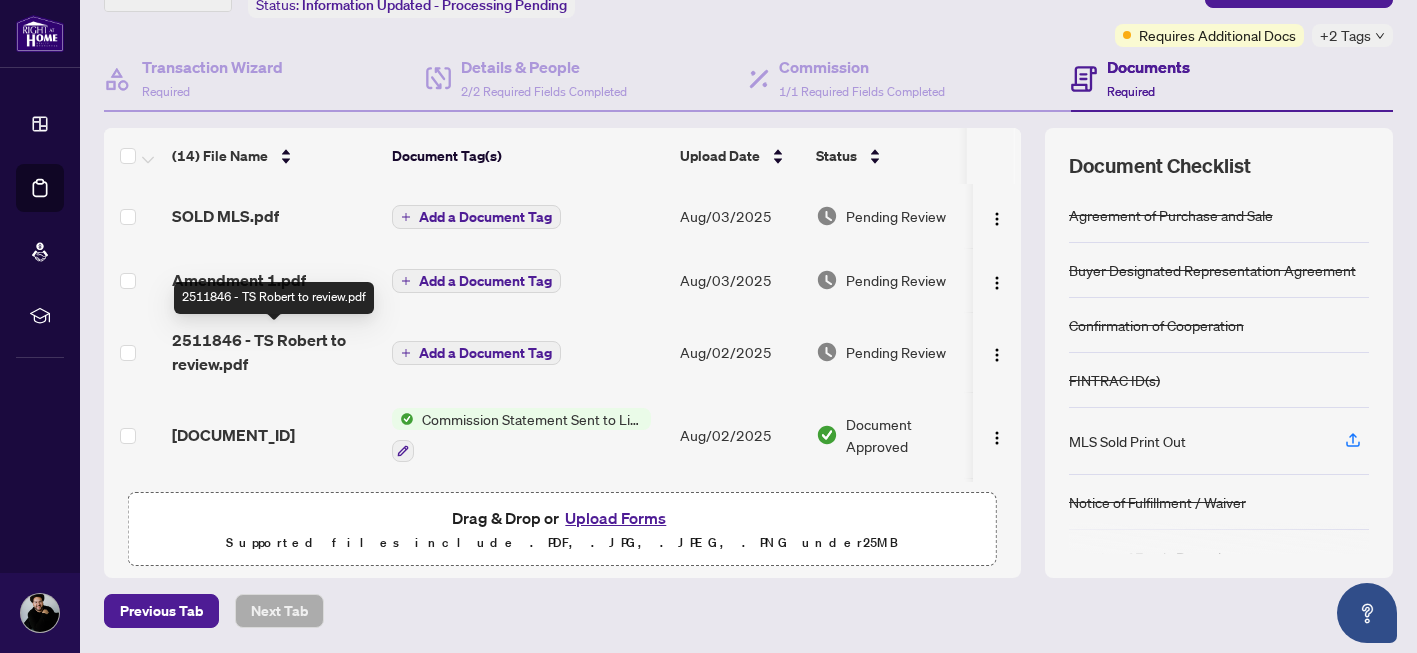 click on "2511846 - TS Robert to review.pdf" at bounding box center [274, 352] 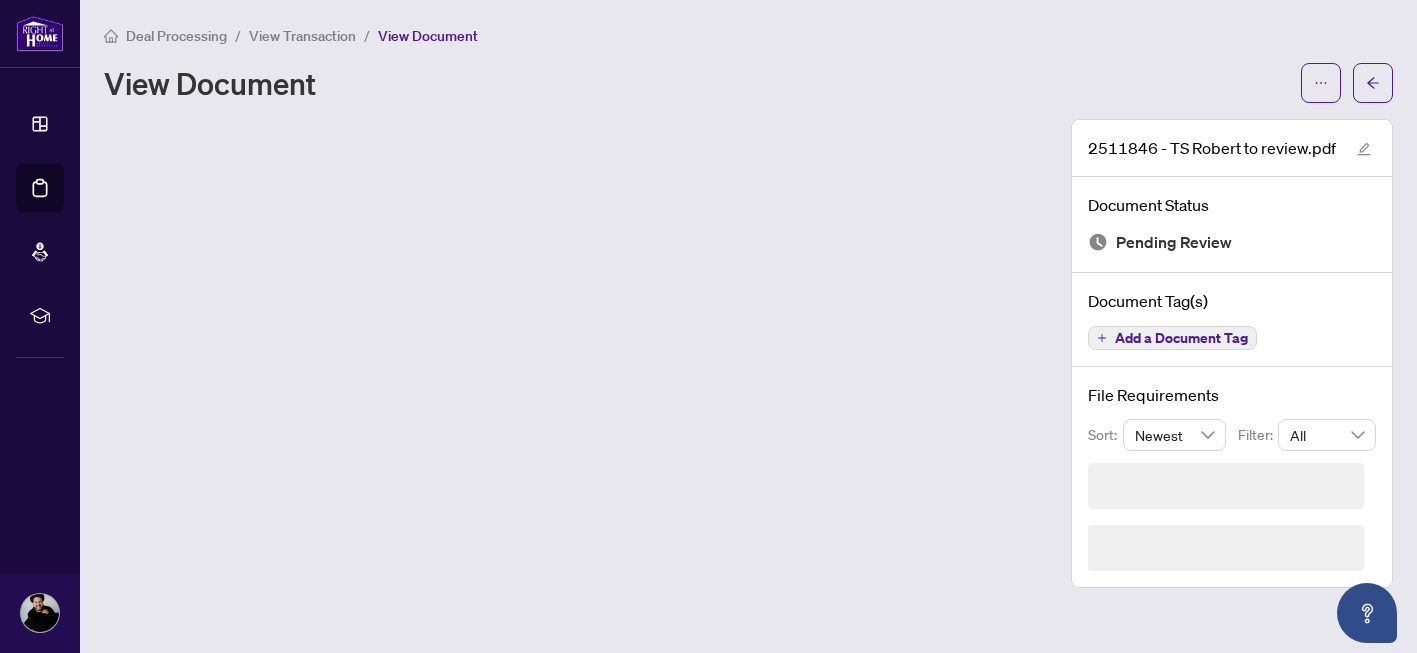 scroll, scrollTop: 0, scrollLeft: 0, axis: both 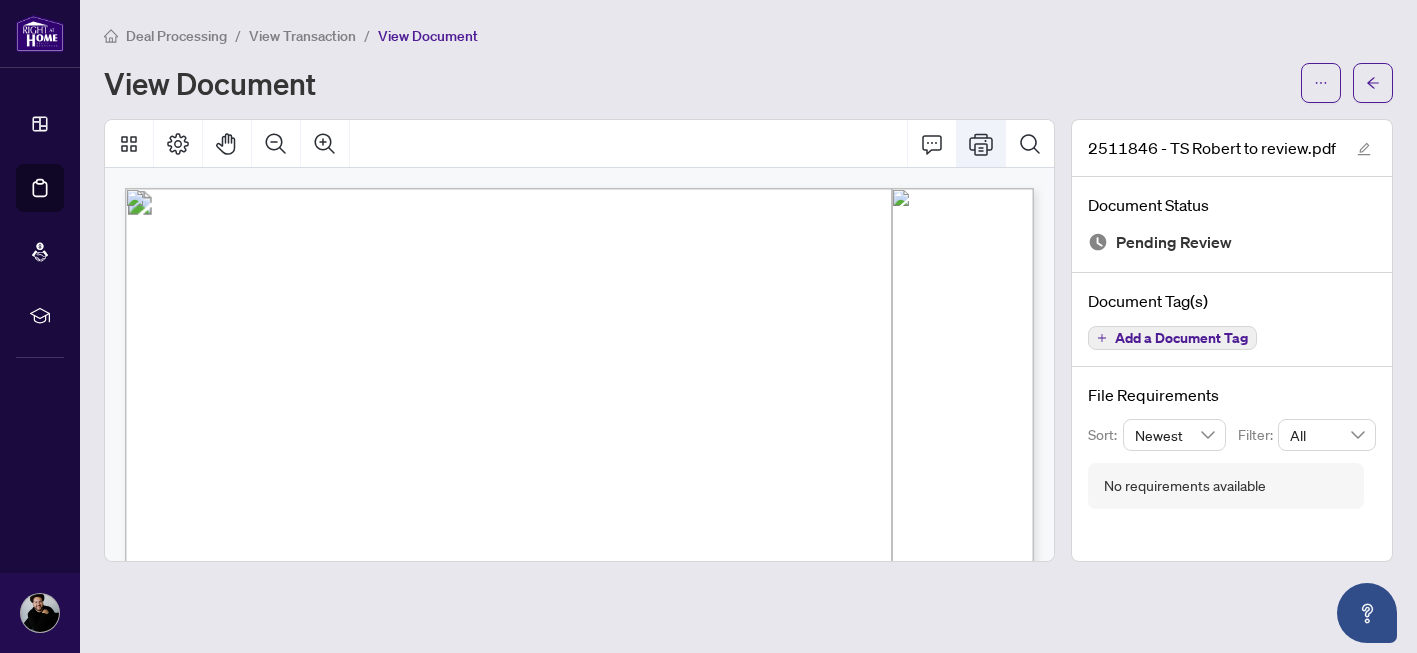 click 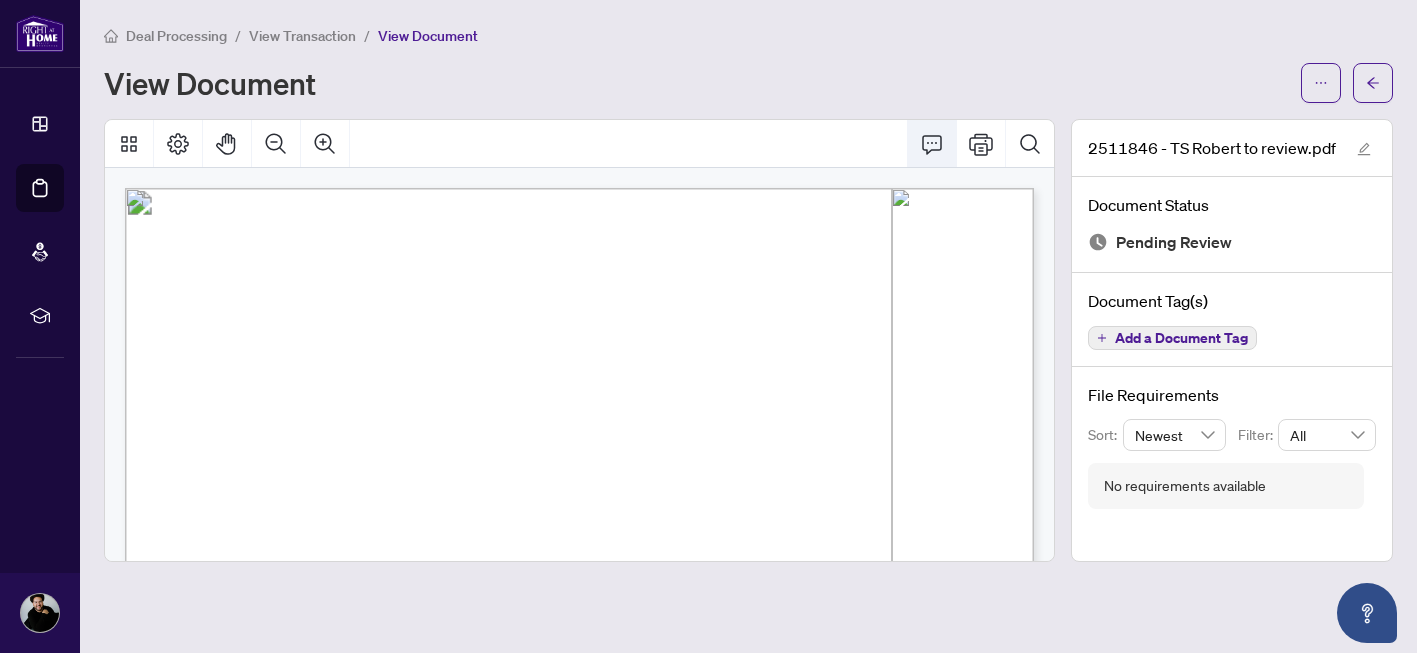 click 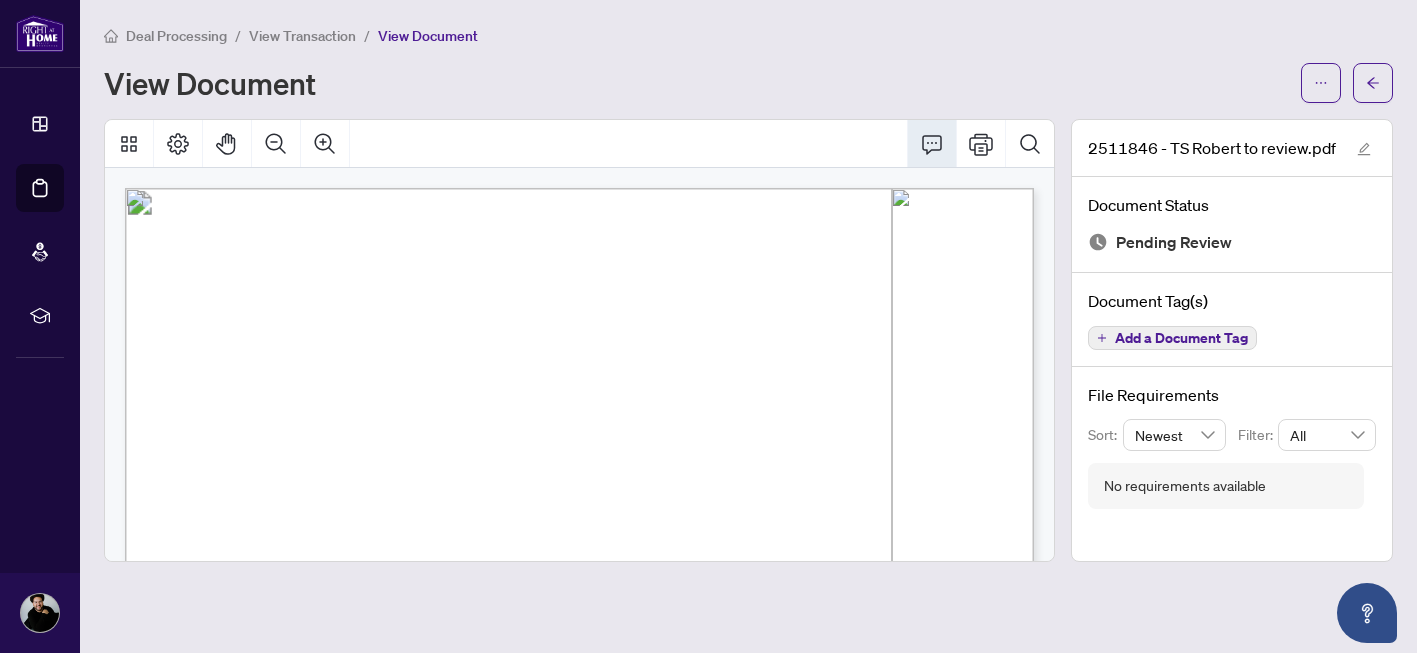 click on "View Document" at bounding box center [696, 83] 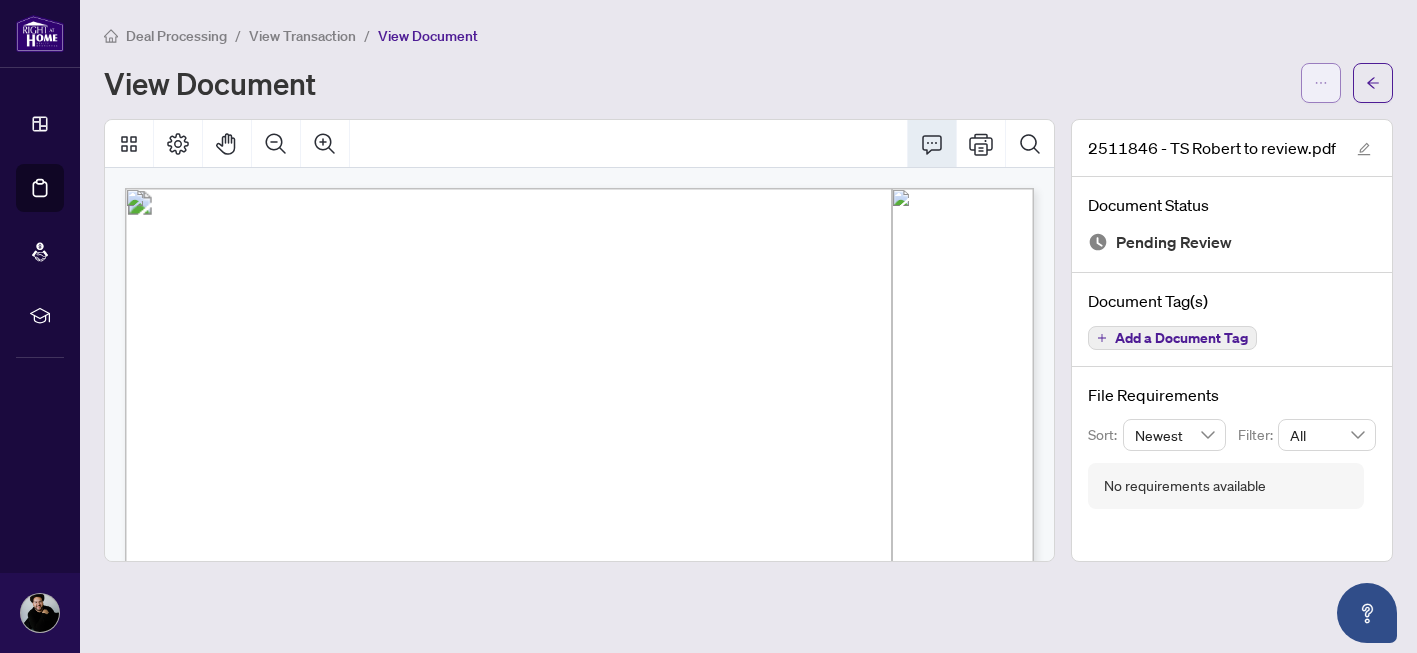 click 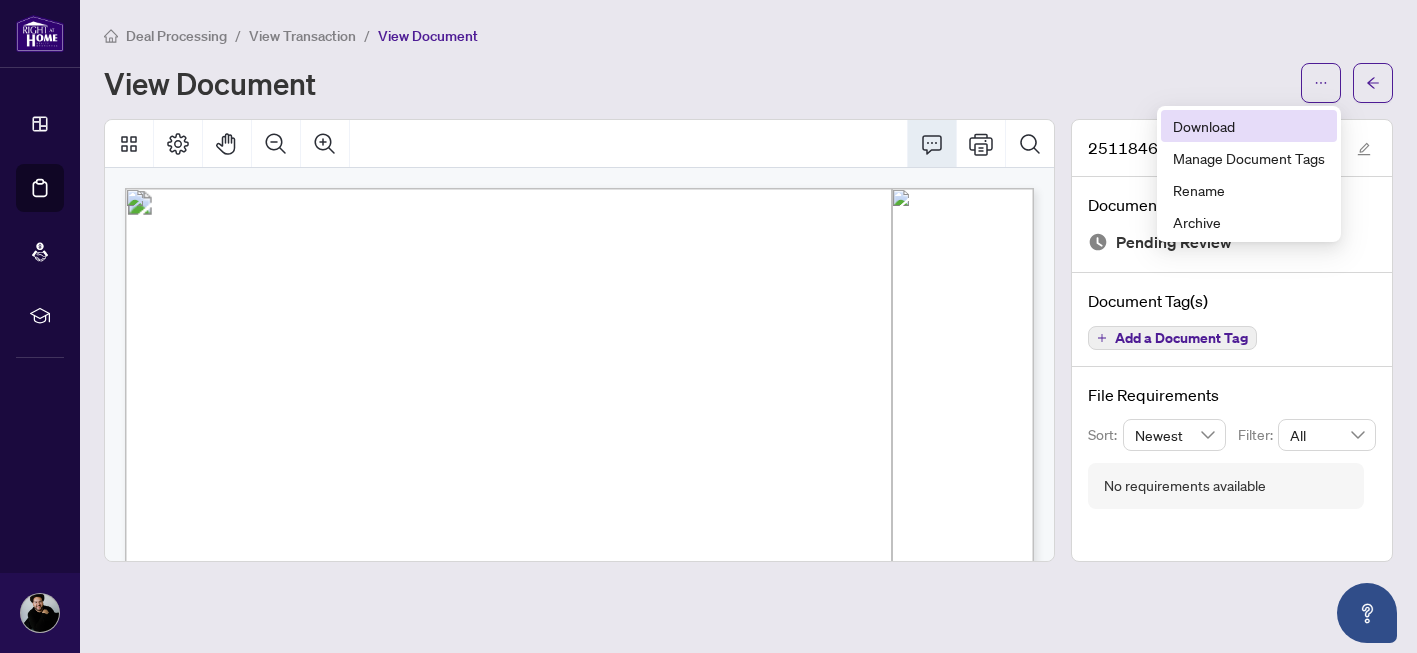click on "Download" at bounding box center [1249, 126] 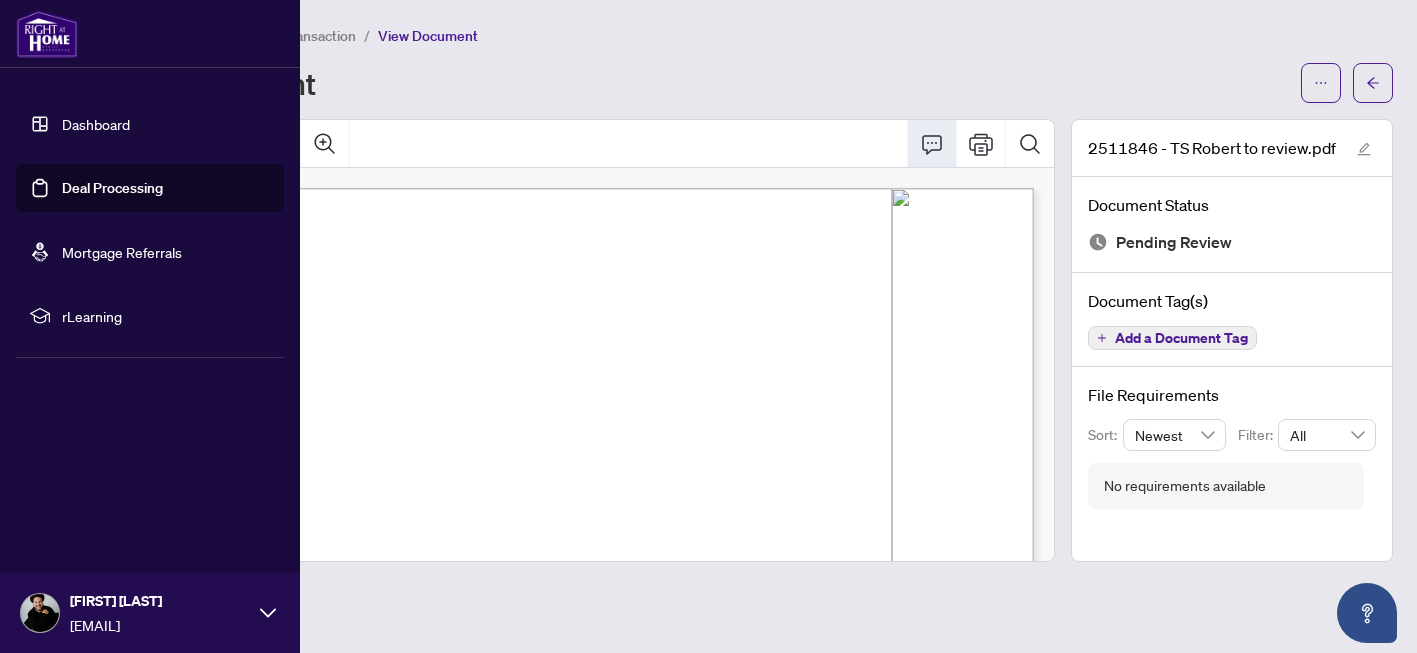 click on "Deal Processing" at bounding box center [112, 188] 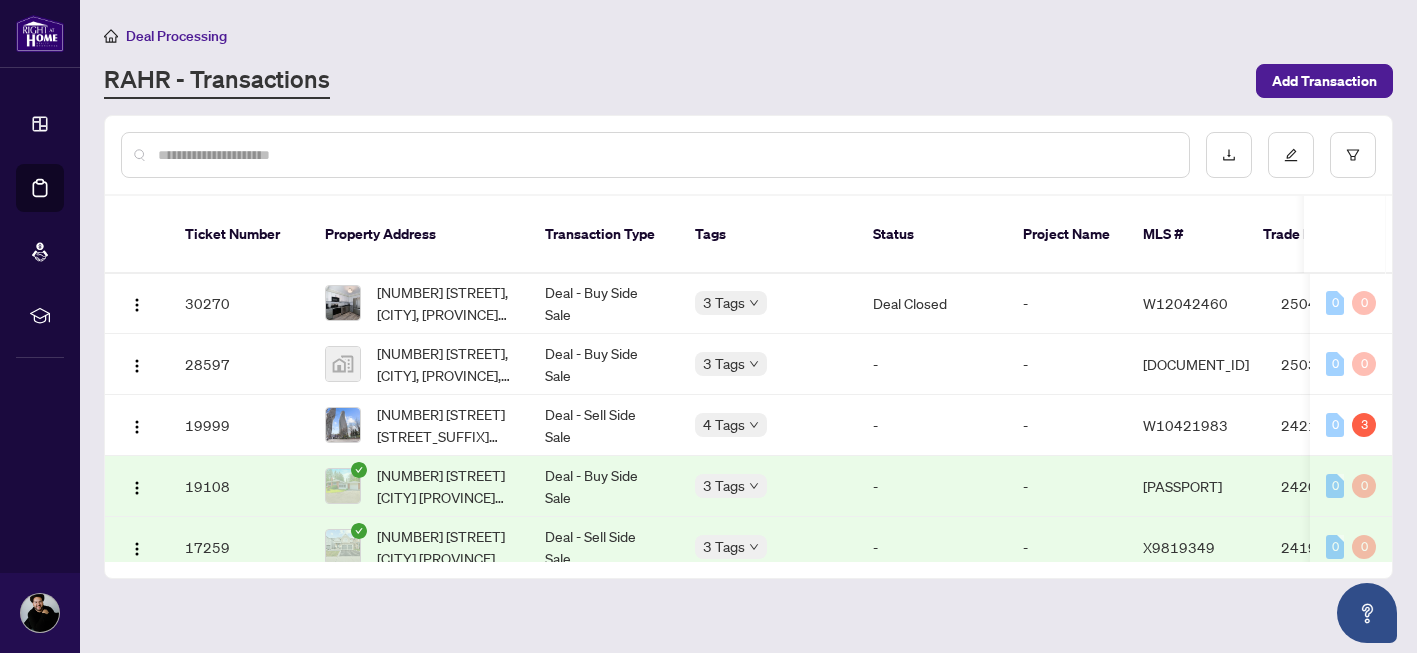 scroll, scrollTop: 0, scrollLeft: 0, axis: both 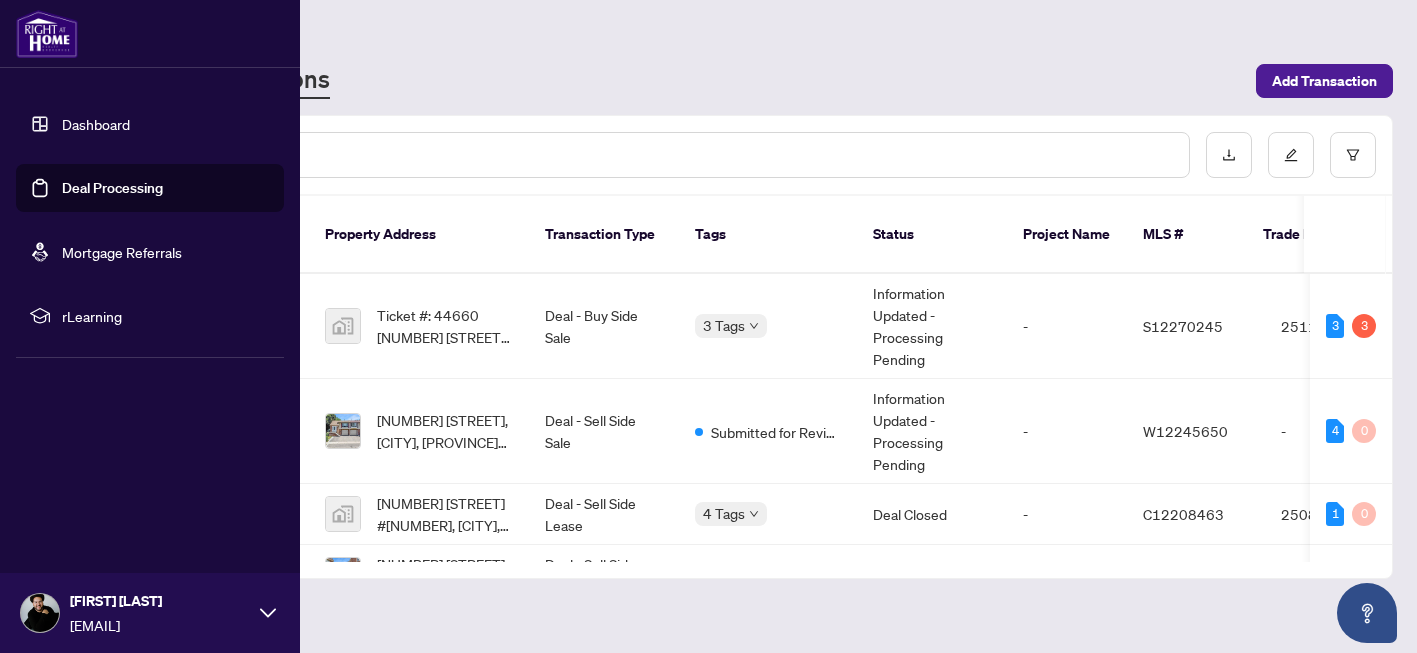 click on "Deal Processing" at bounding box center [112, 188] 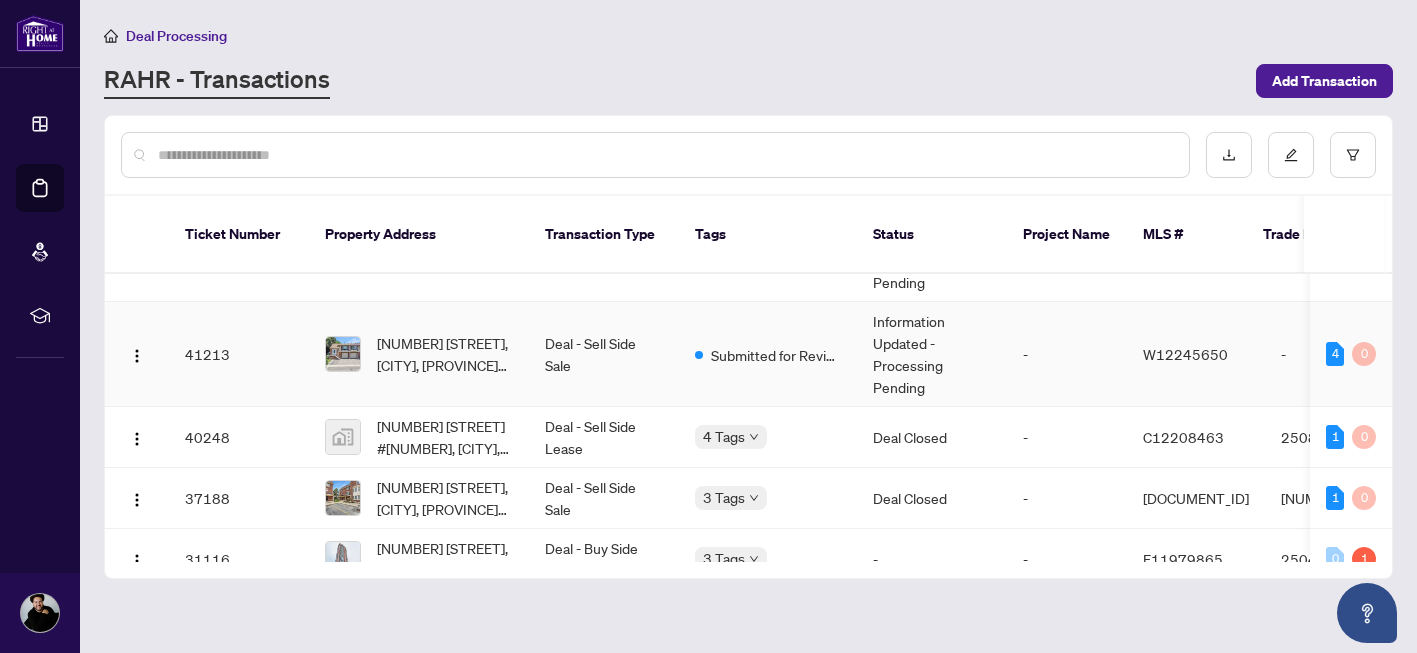 scroll, scrollTop: 0, scrollLeft: 0, axis: both 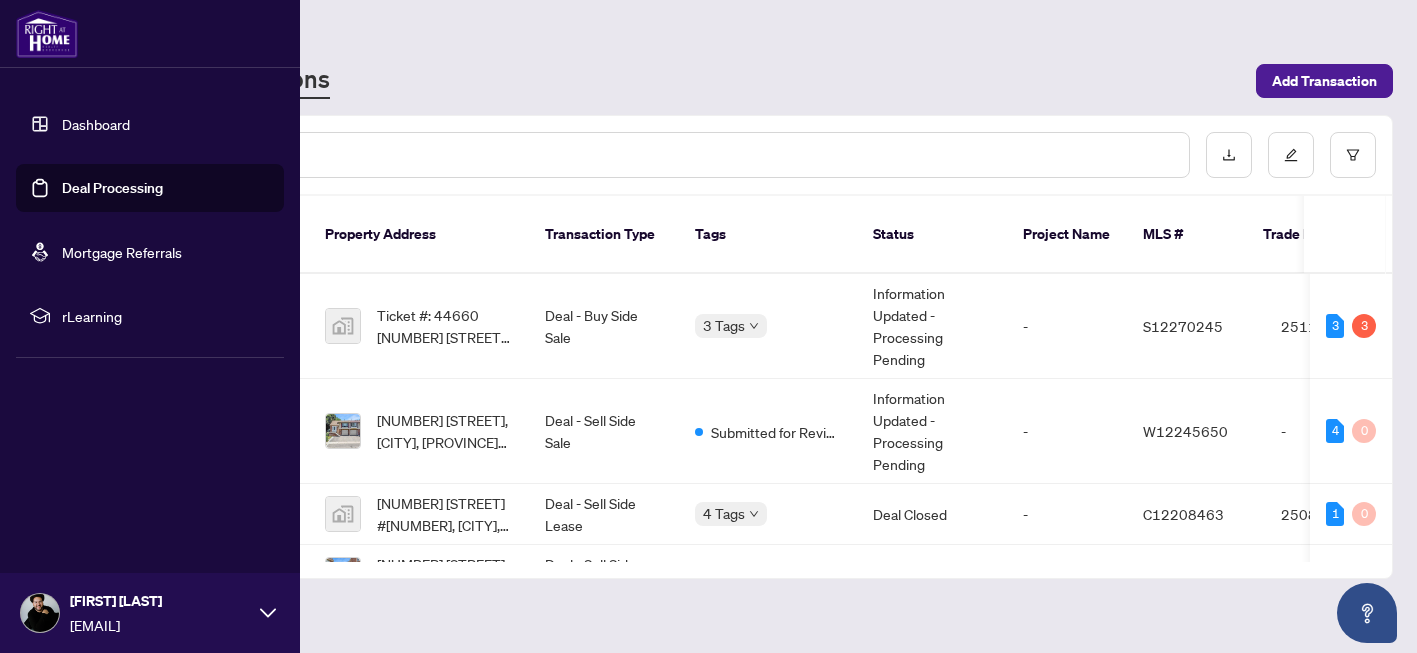 click on "Dashboard" at bounding box center (96, 124) 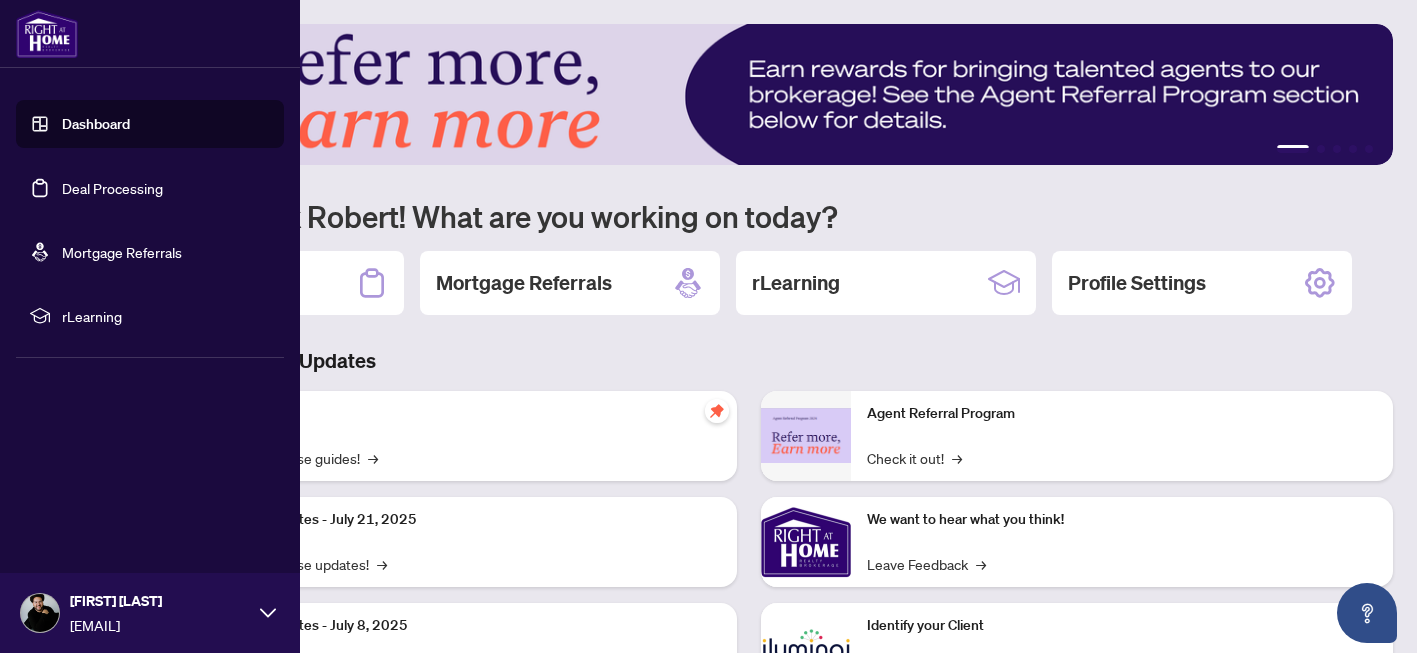 click on "Deal Processing" at bounding box center (112, 188) 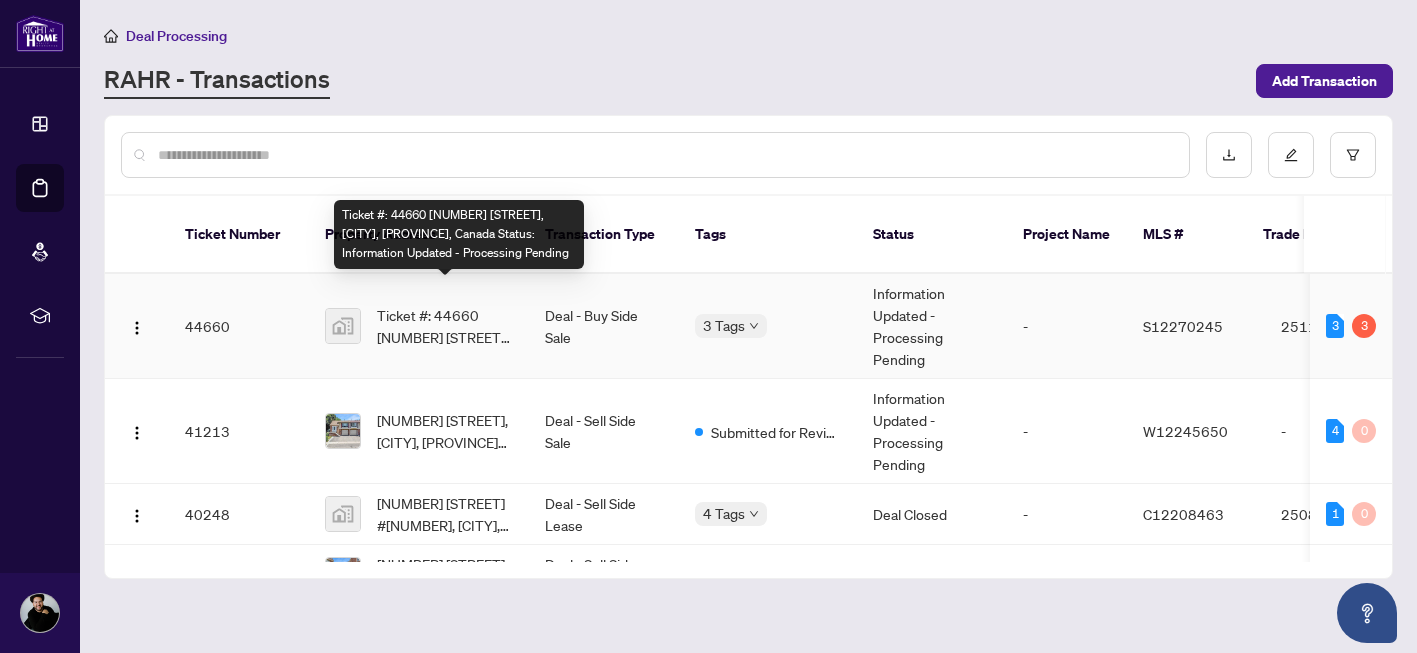 click on "Ticket #:  44660 [NUMBER] [STREET], [CITY], [PROVINCE], Canada Status:   Information Updated - Processing Pending" at bounding box center [445, 326] 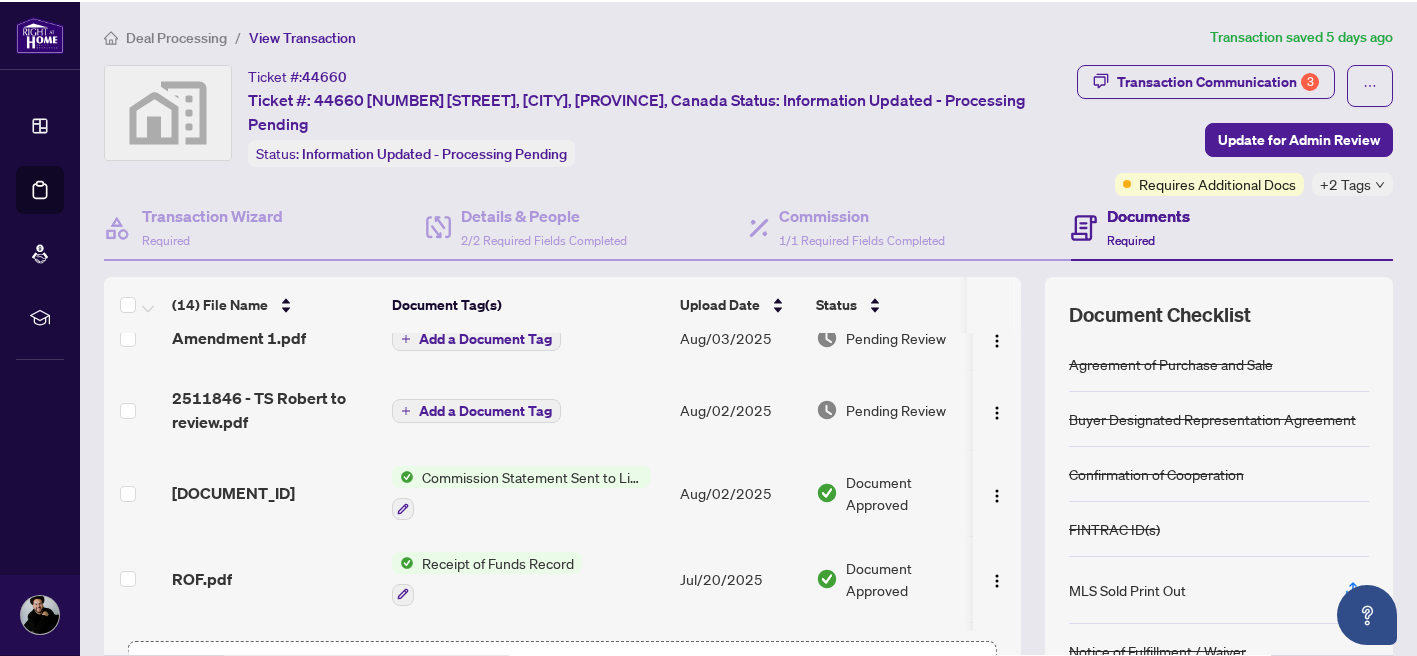 scroll, scrollTop: 840, scrollLeft: 0, axis: vertical 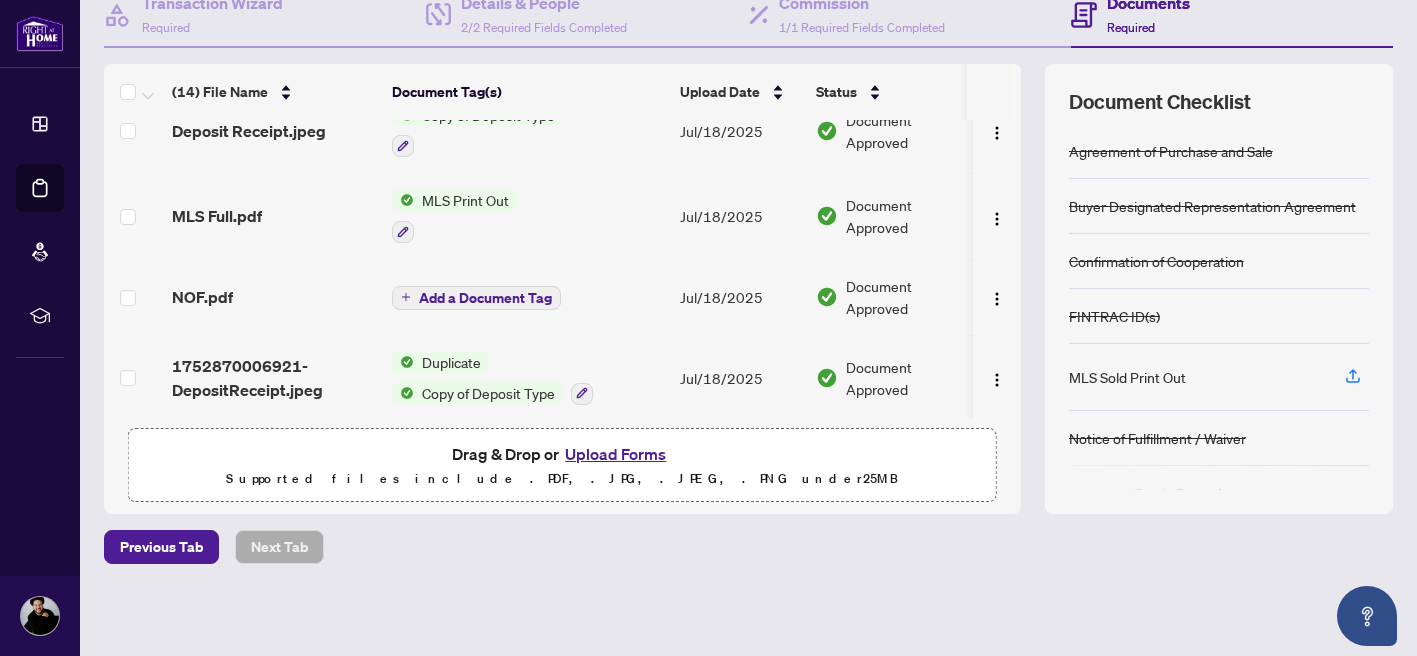 click on "Upload Forms" at bounding box center [615, 454] 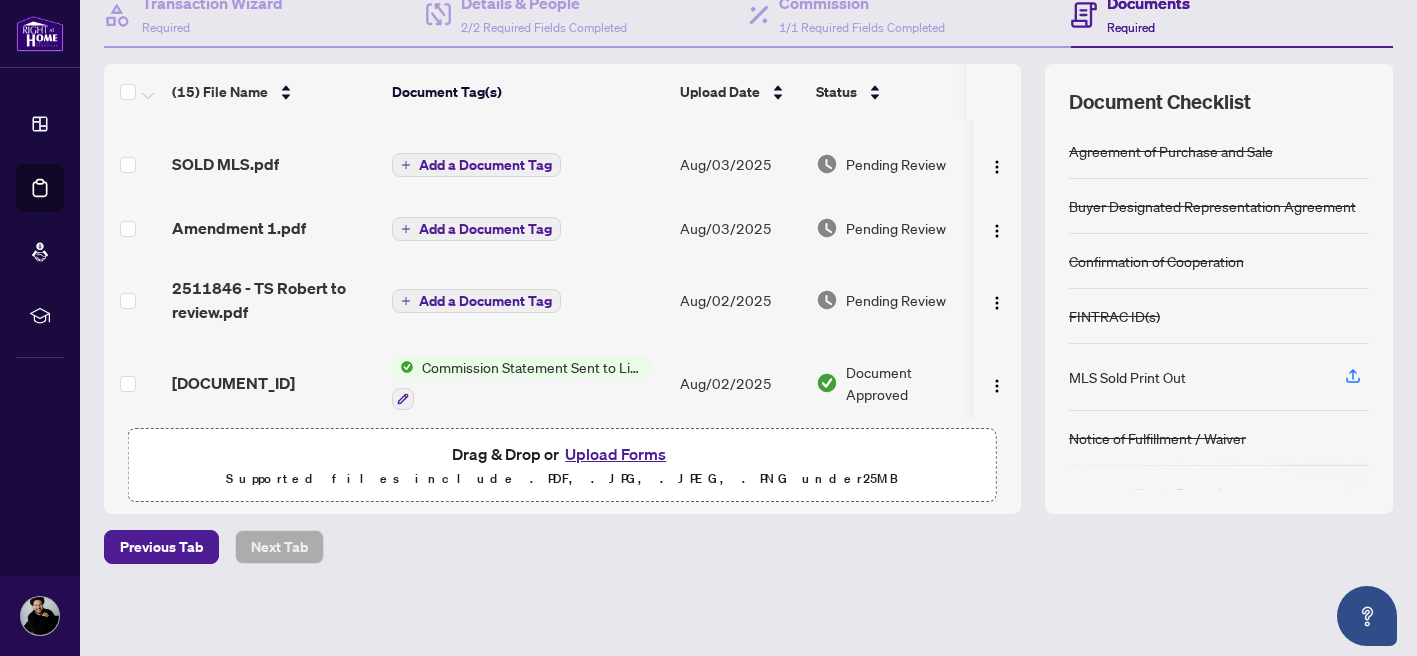 scroll, scrollTop: 0, scrollLeft: 0, axis: both 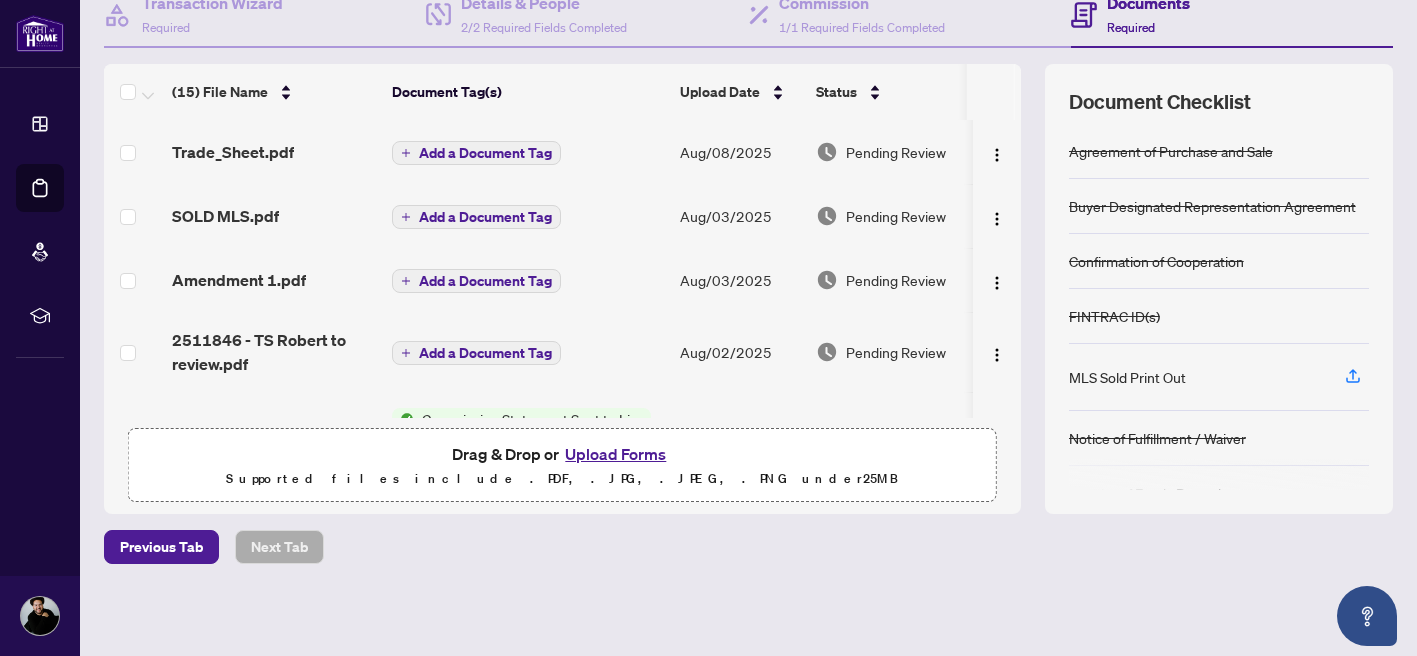 click on "(15) File Name Document Tag(s) Upload Date Status             Trade_Sheet.pdf Add a Document Tag Aug/08/2025 Pending Review SOLD MLS.pdf Add a Document Tag Aug/03/2025 Pending Review Amendment 1.pdf Add a Document Tag Aug/03/2025 Pending Review 2511846 - TS [FIRST] to review.pdf Add a Document Tag Aug/02/2025 Pending Review 2511846 - CS.pdf Commission Statement Sent to Listing Brokerage Aug/02/2025 Document Approved ROF.pdf Receipt of Funds Record Jul/20/2025 Document Approved [FIRST] FINTRAC.pdf FINTRAC ID(s) Jul/20/2025 Document Approved [FIRST] FINTRAC.pdf FINTRAC ID(s) Jul/20/2025 Document Approved NOF Signed.pdf Notice of Fulfillment / Waiver Jul/19/2025 Document Approved Office Paperwork.pdf Buyer Designated Representation Agreement RECO Information Guide Jul/18/2025 Document Approved Accepted Offer.pdf Agreement of Purchase and Sale Confirmation of Cooperation + 4 Jul/18/2025 Document Approved Deposit Receipt.jpeg Copy of Deposit Type Jul/18/2025 Document Approved MLS Full.pdf MLS Print Out Jul/18/2025" at bounding box center [748, 289] 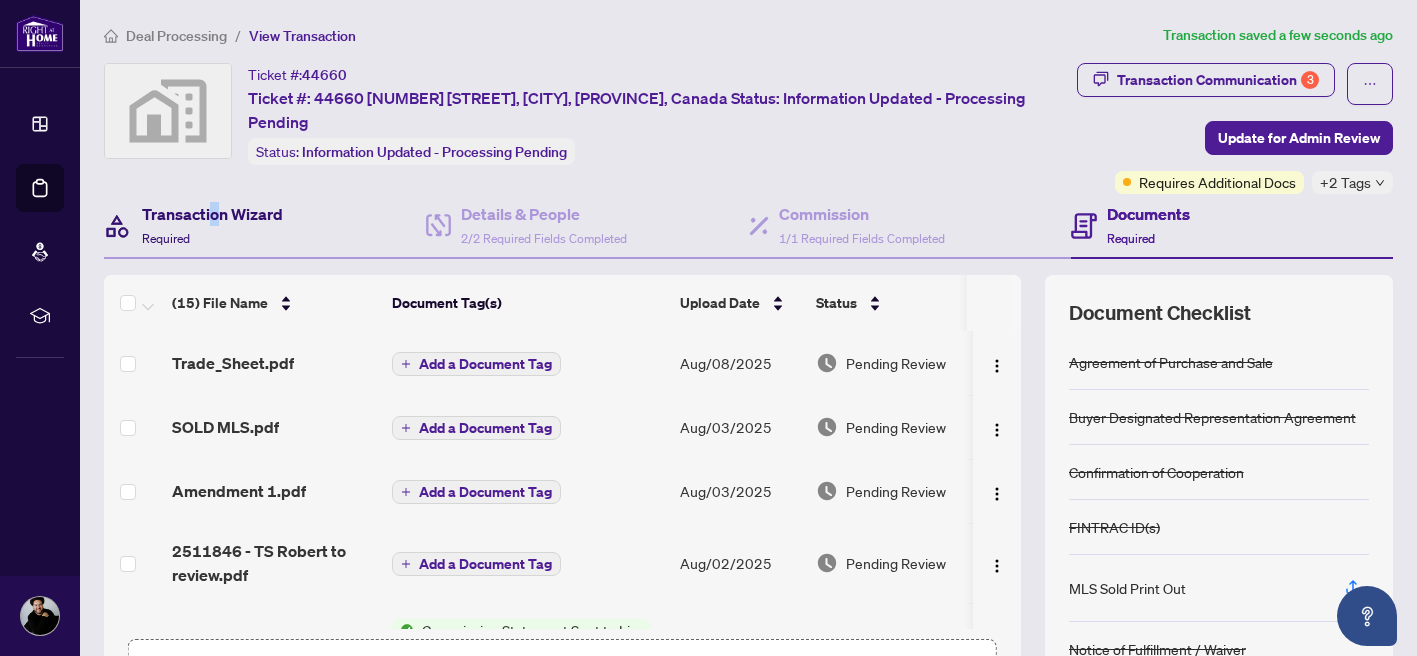click on "Transaction Wizard" at bounding box center (212, 214) 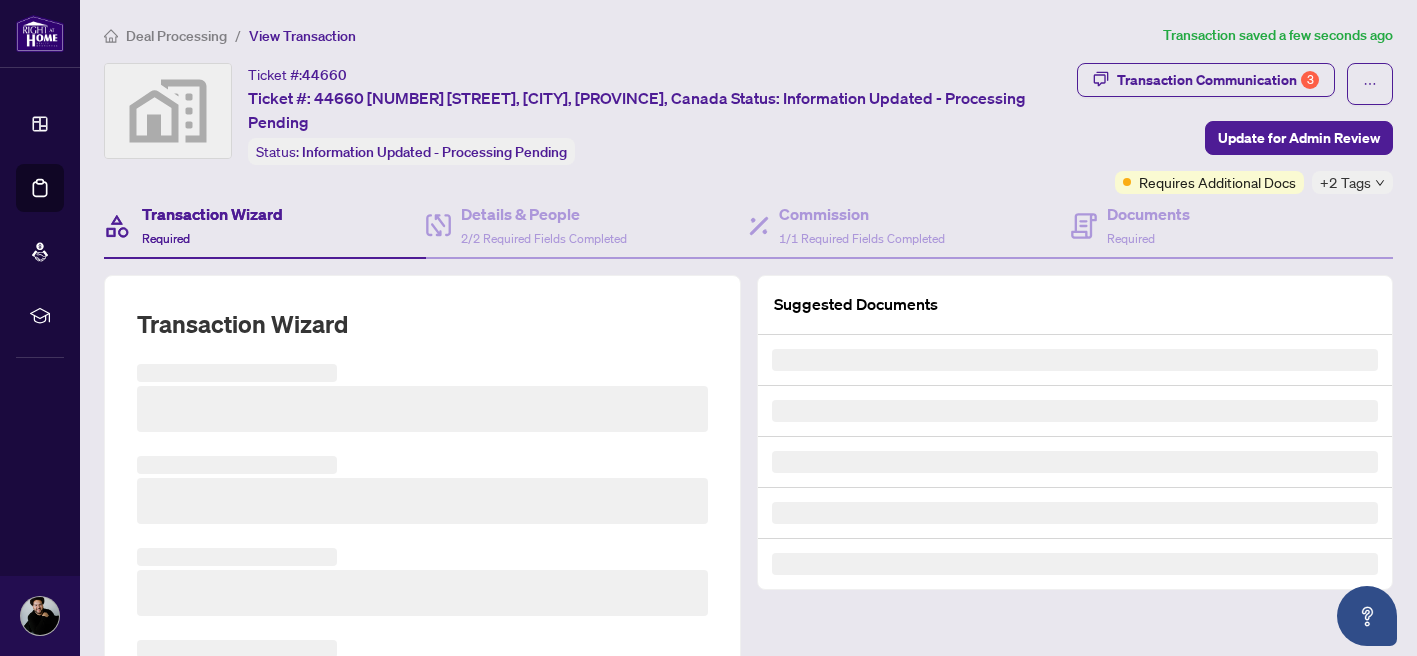 click on "Ticket #:  44660 [NUMBER] [STREET], [CITY], [PROVINCE], Canada Status:   Information Updated - Processing Pending" at bounding box center (586, 114) 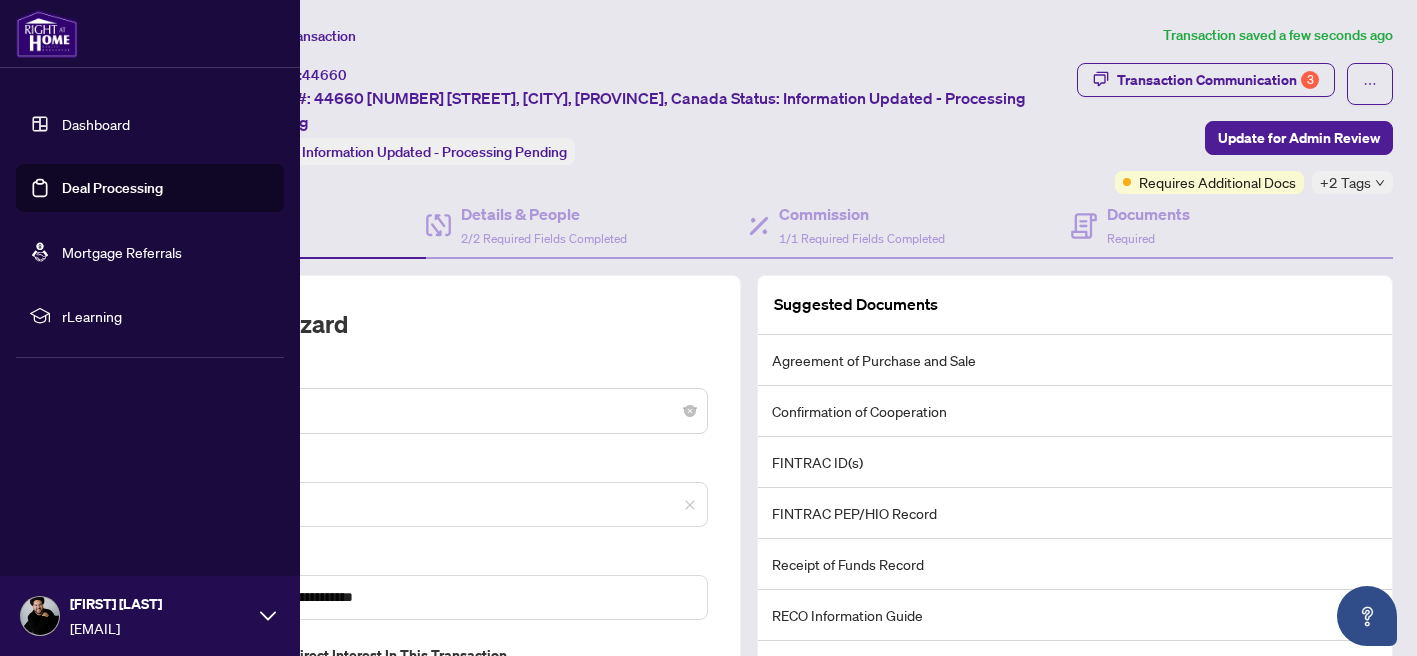 click on "Deal Processing" at bounding box center [112, 188] 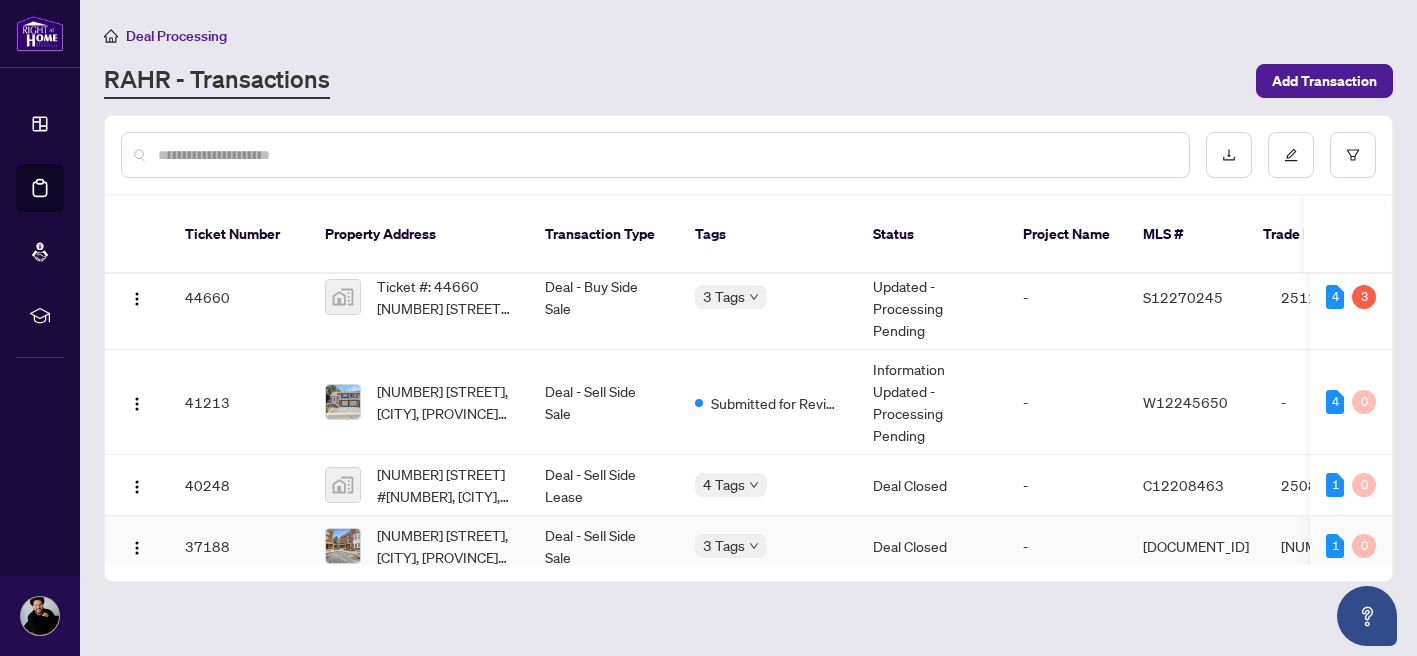 scroll, scrollTop: 0, scrollLeft: 0, axis: both 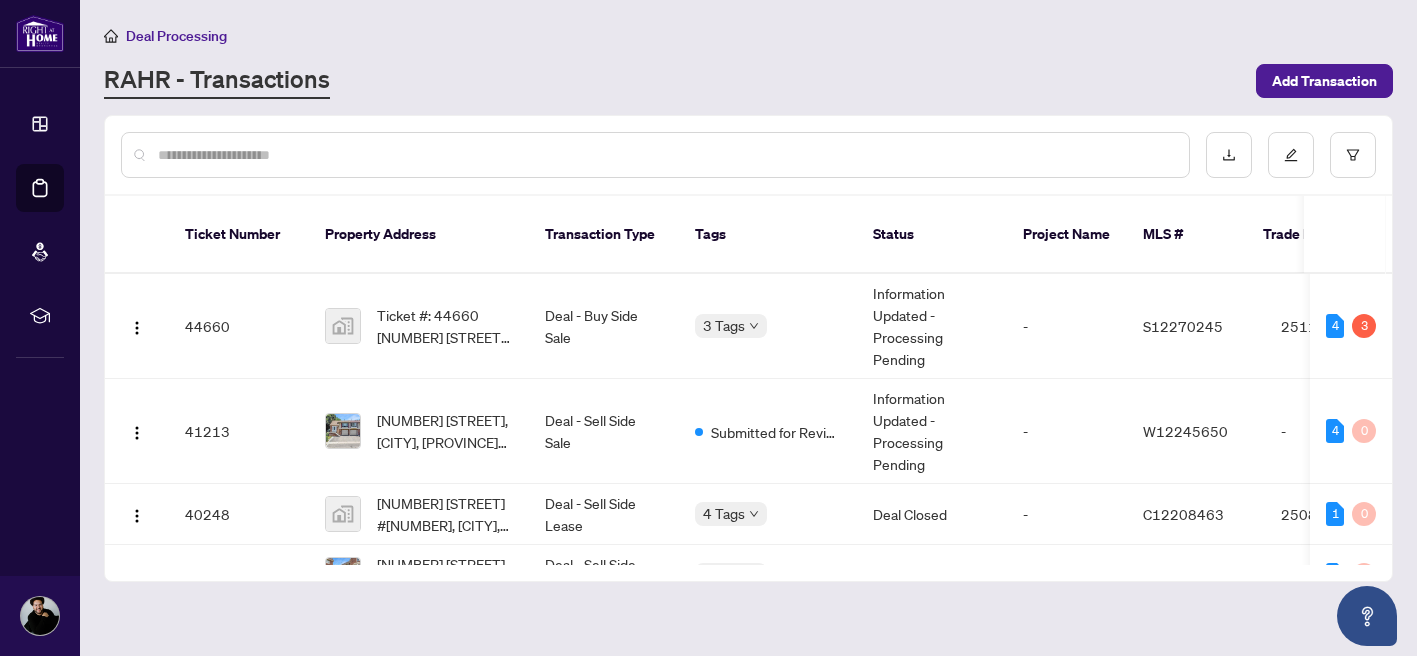 click on "Deal Processing RAHR - Transactions Add Transaction" at bounding box center (748, 61) 